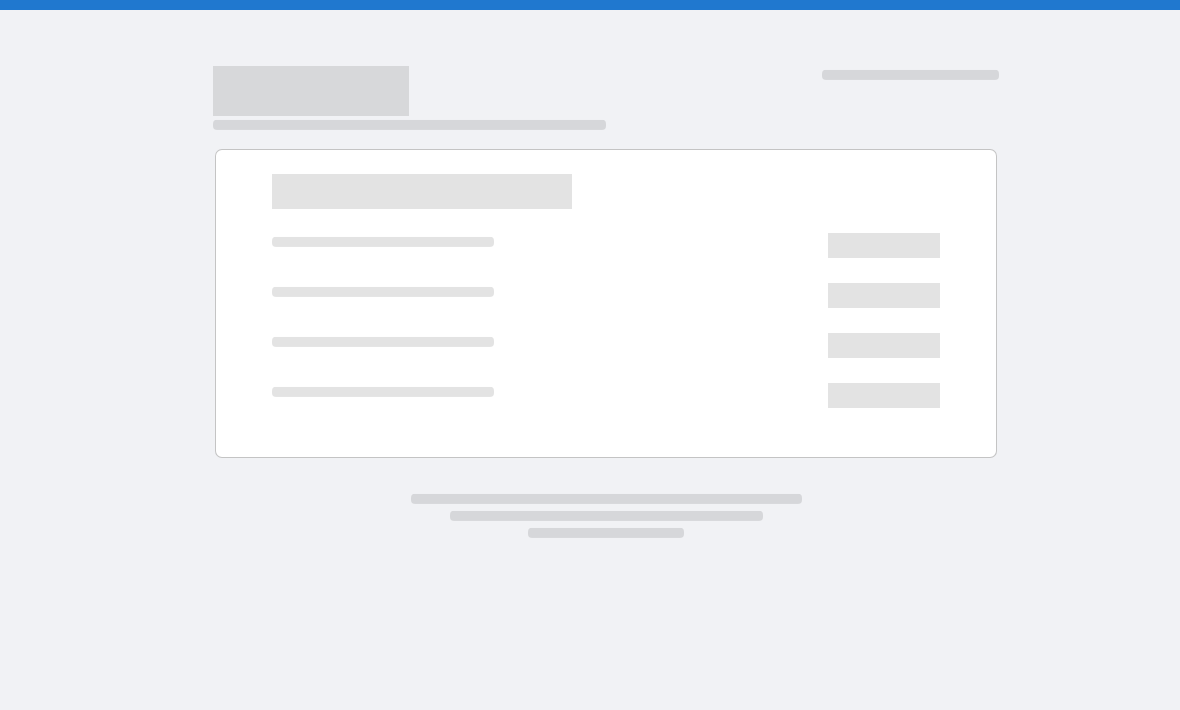 scroll, scrollTop: 0, scrollLeft: 0, axis: both 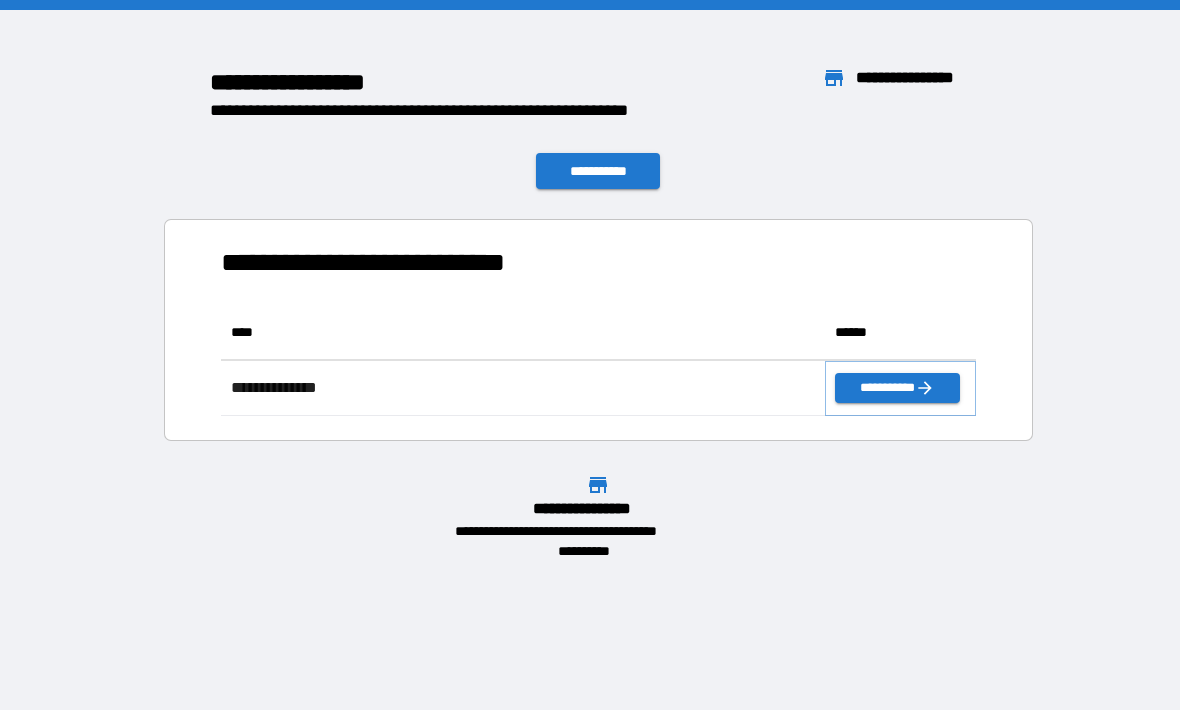 click on "**********" at bounding box center [897, 388] 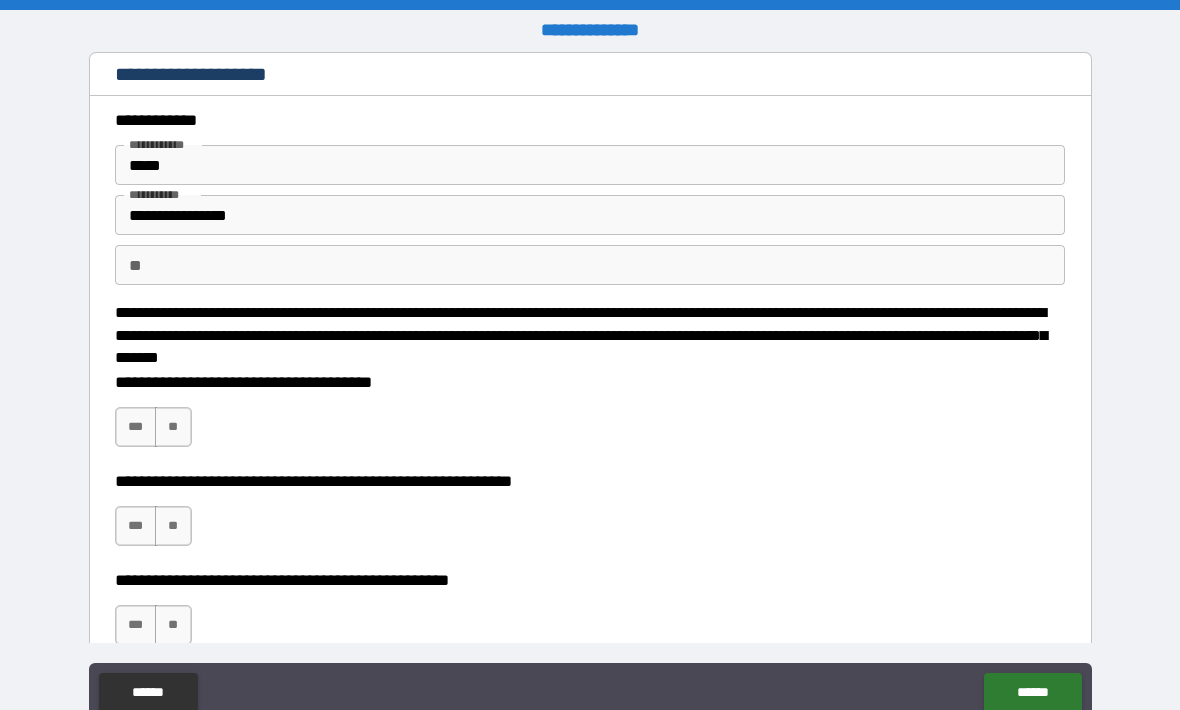 click on "***" at bounding box center [136, 427] 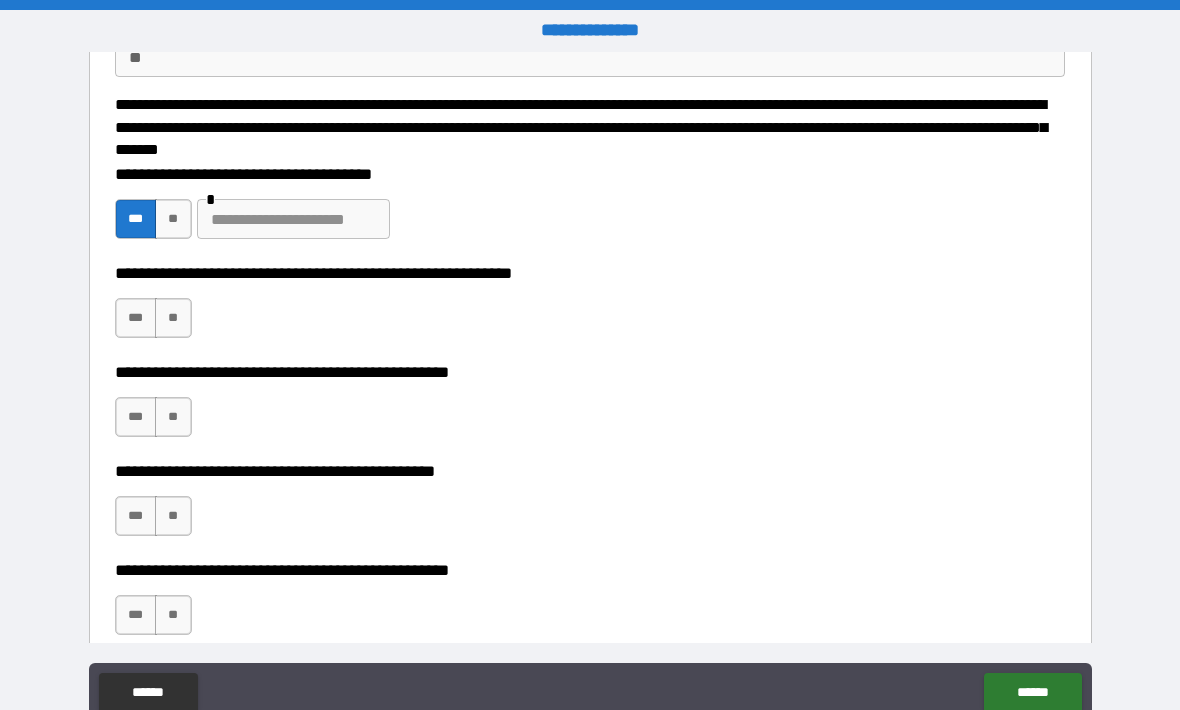 scroll, scrollTop: 209, scrollLeft: 0, axis: vertical 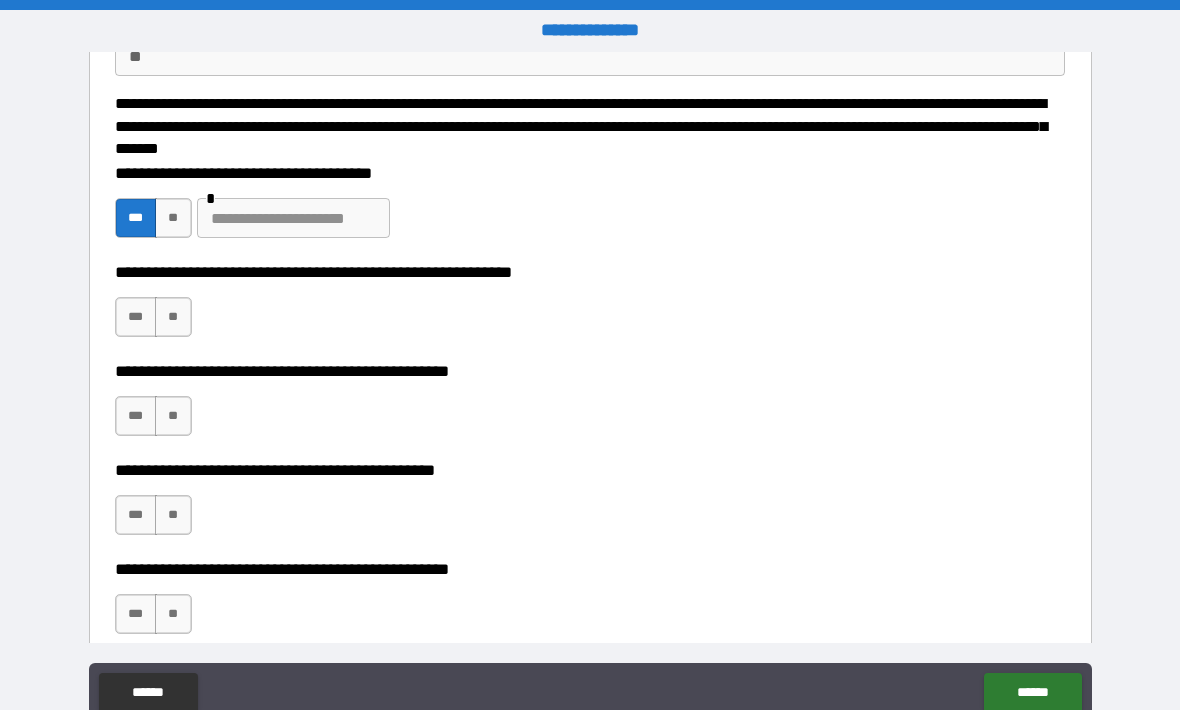 click on "***" at bounding box center [136, 317] 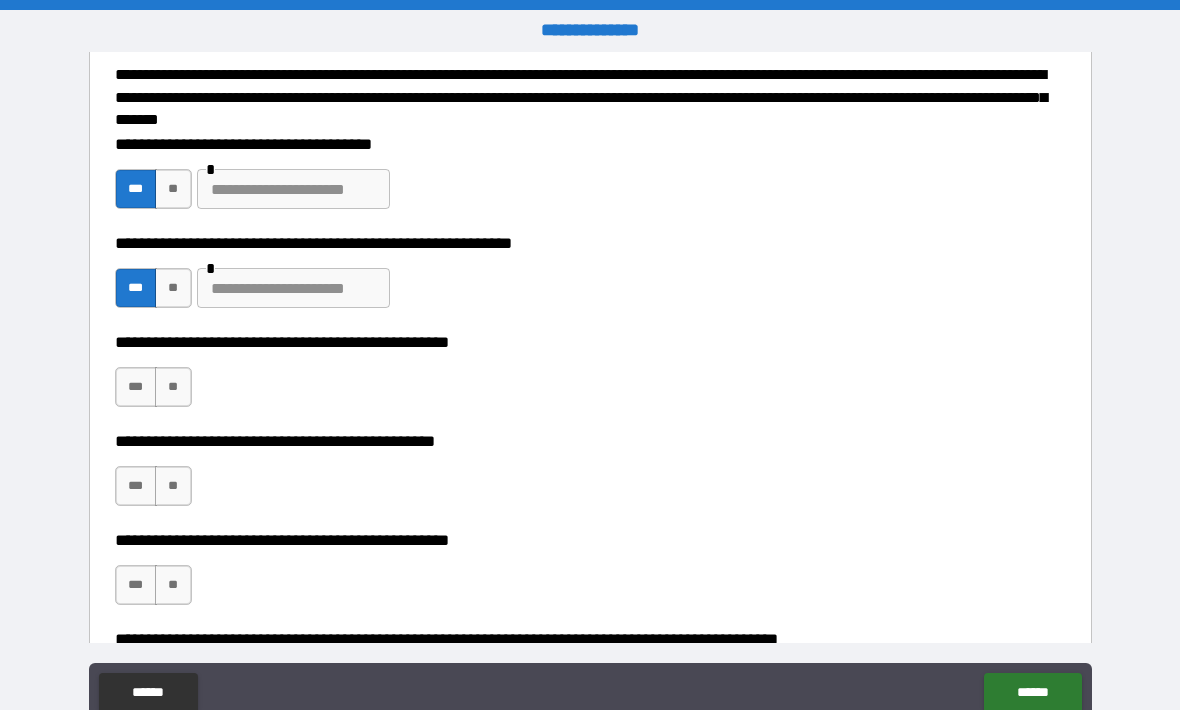 scroll, scrollTop: 245, scrollLeft: 0, axis: vertical 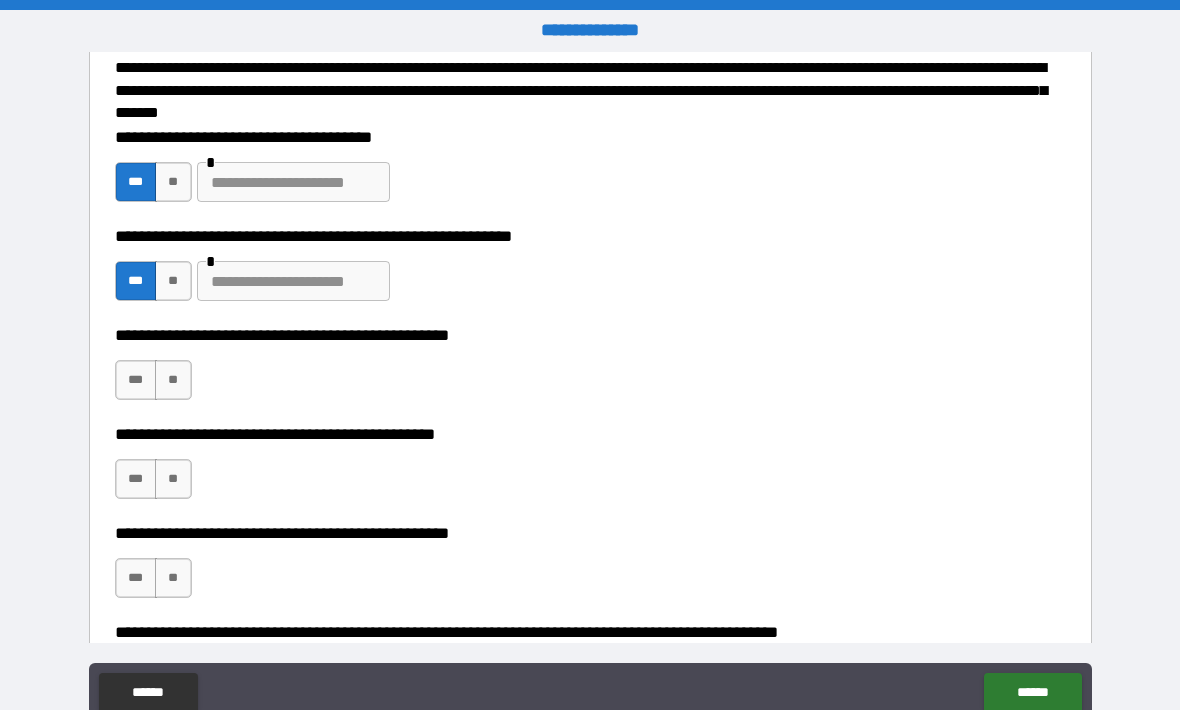 click at bounding box center [293, 281] 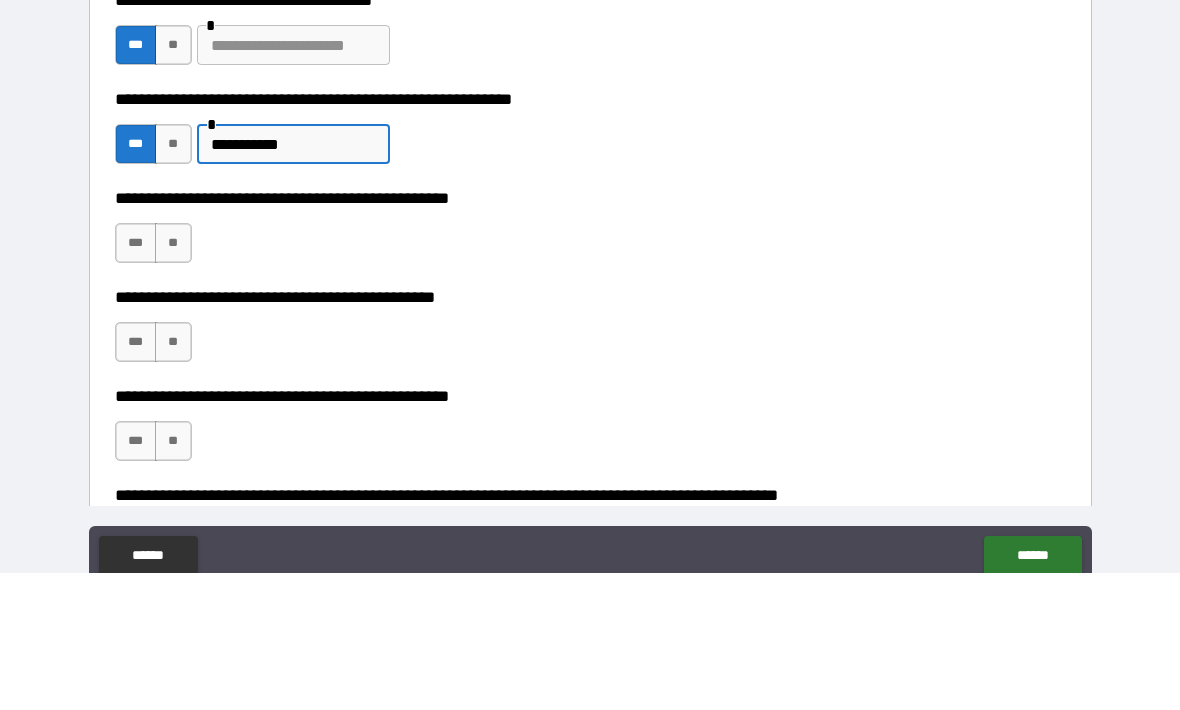 click on "**********" at bounding box center (293, 281) 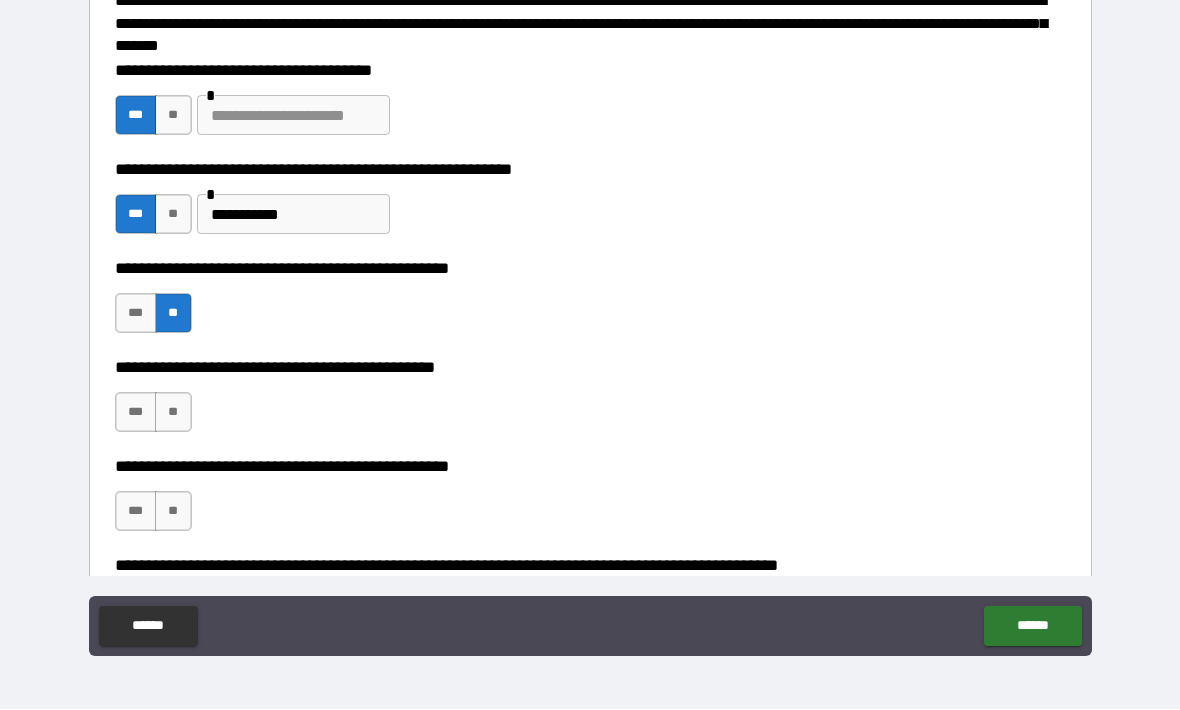 scroll, scrollTop: 316, scrollLeft: 0, axis: vertical 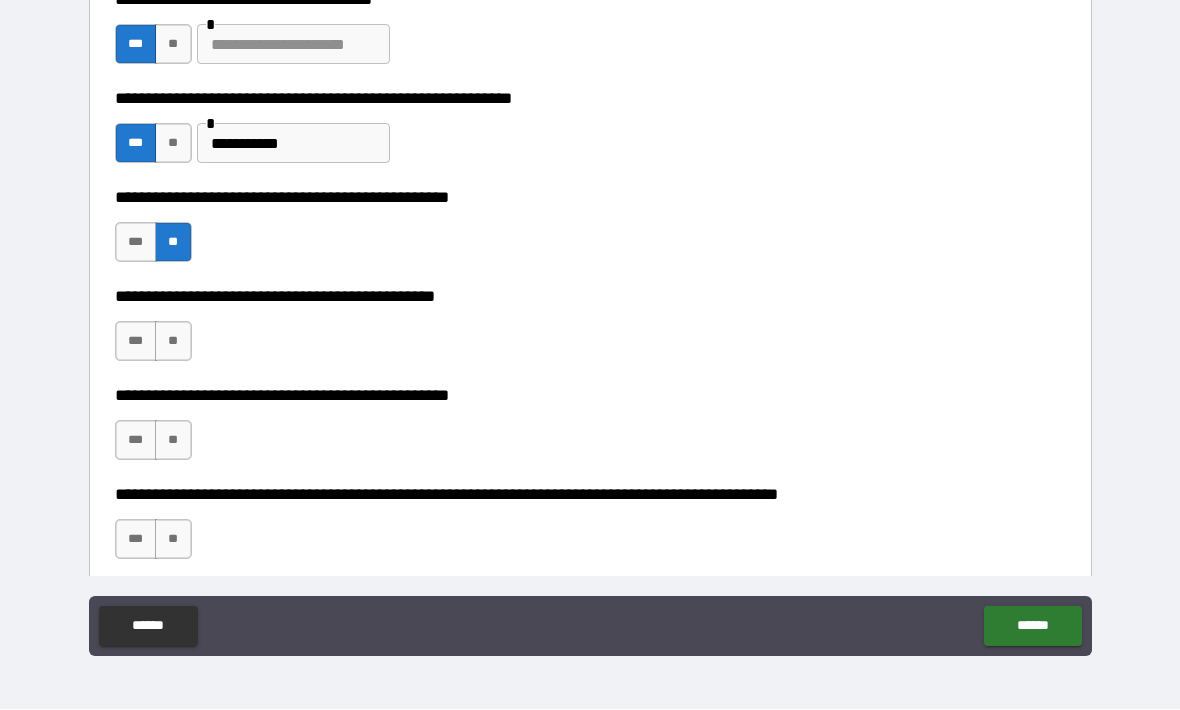 click on "***" at bounding box center (136, 342) 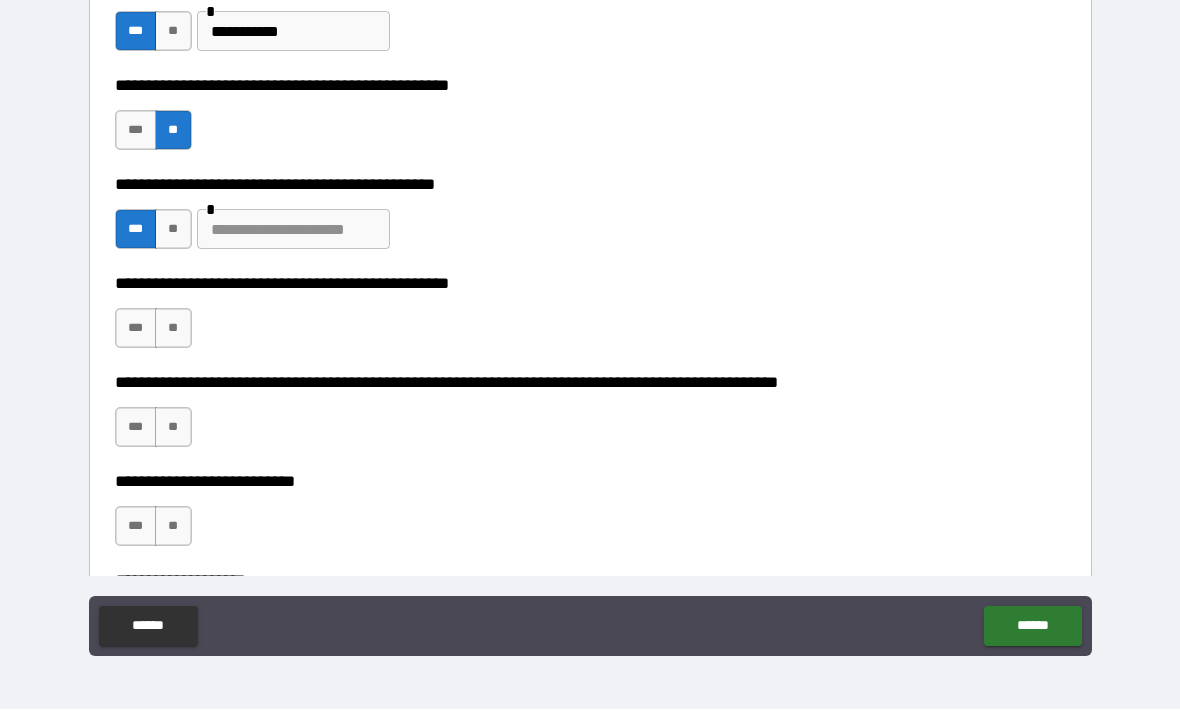 scroll, scrollTop: 445, scrollLeft: 0, axis: vertical 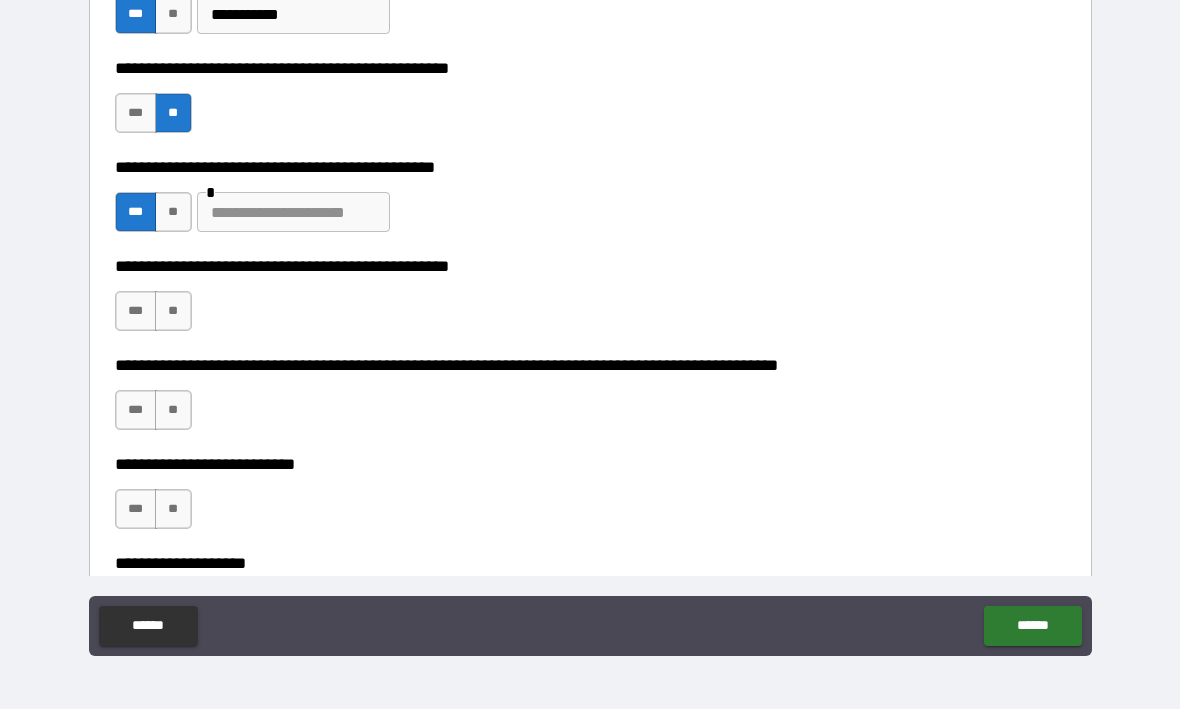 click on "**" at bounding box center (173, 312) 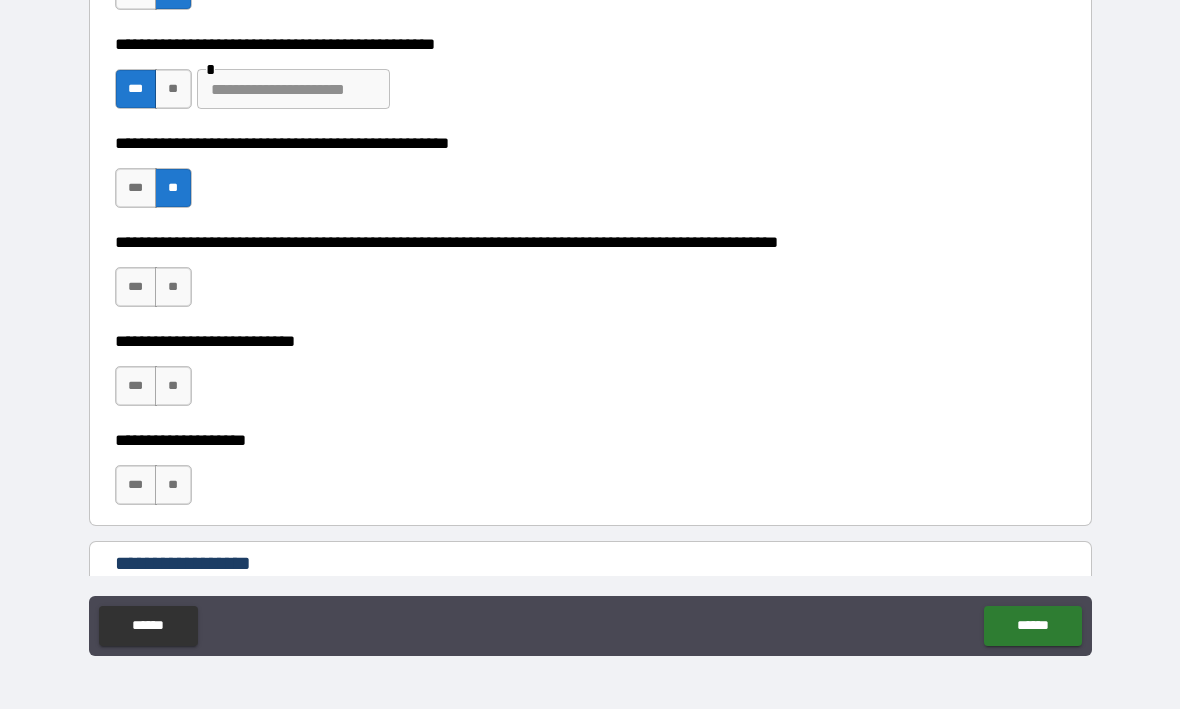 scroll, scrollTop: 570, scrollLeft: 0, axis: vertical 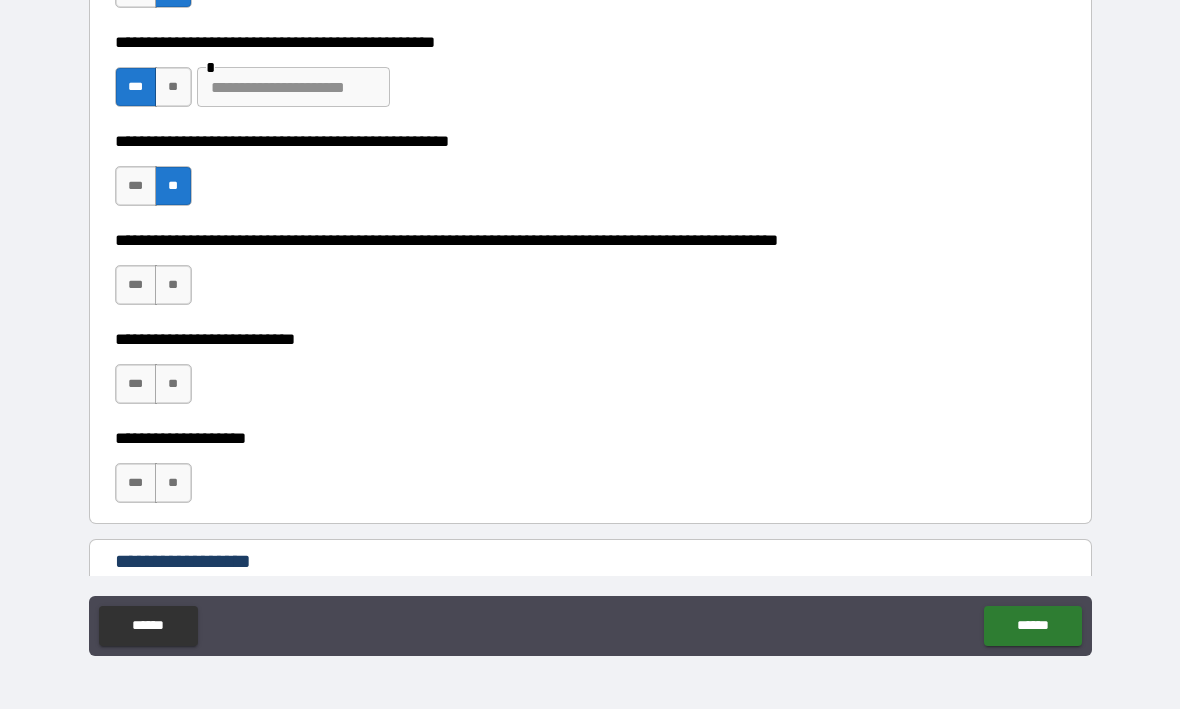 click on "**" at bounding box center [173, 286] 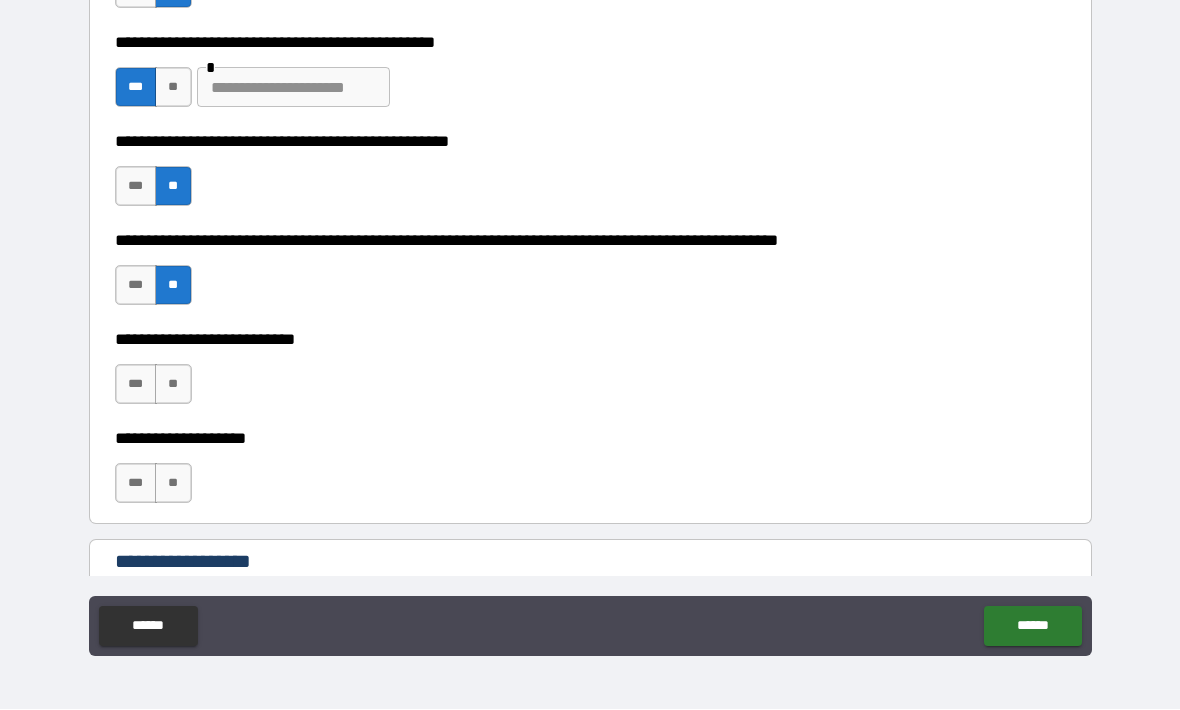click on "**" at bounding box center (173, 385) 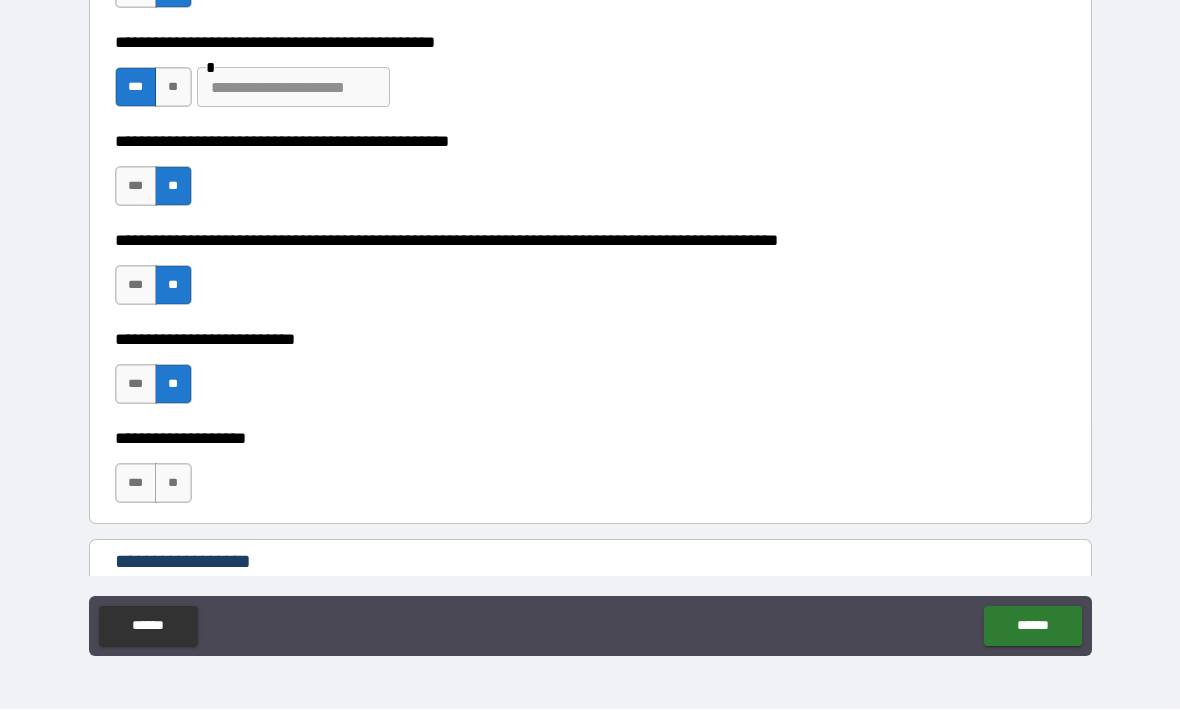 click on "**" at bounding box center (173, 484) 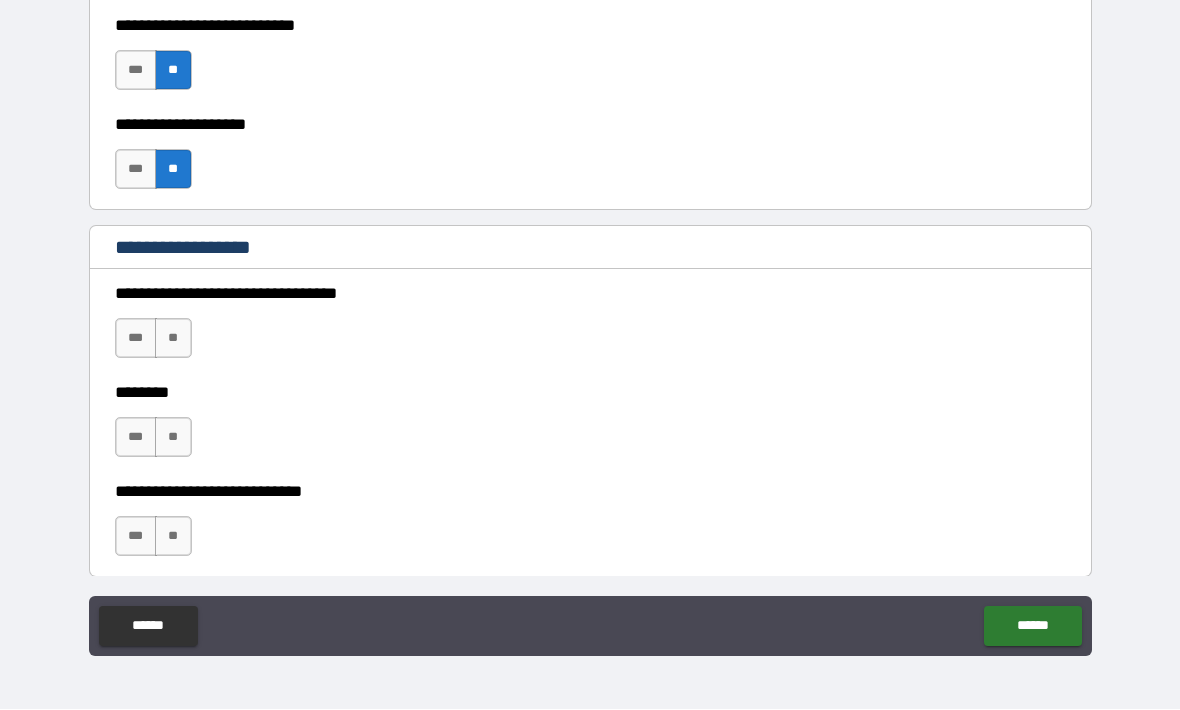 scroll, scrollTop: 885, scrollLeft: 0, axis: vertical 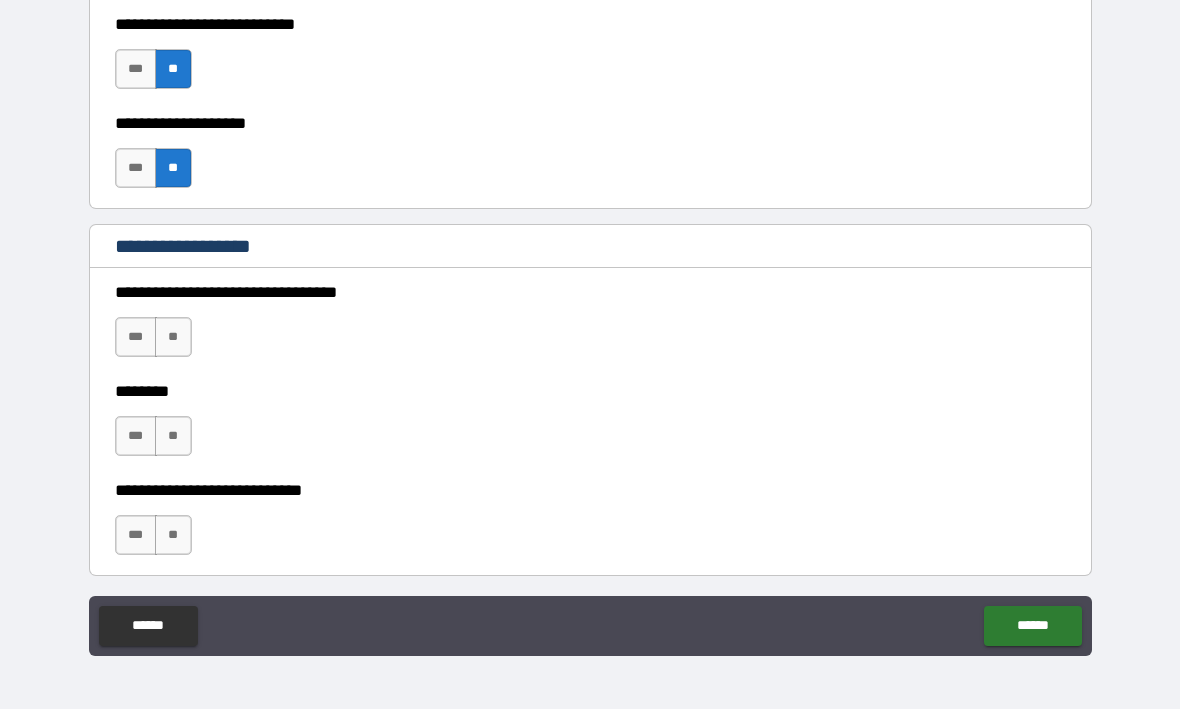 click on "**" at bounding box center (173, 338) 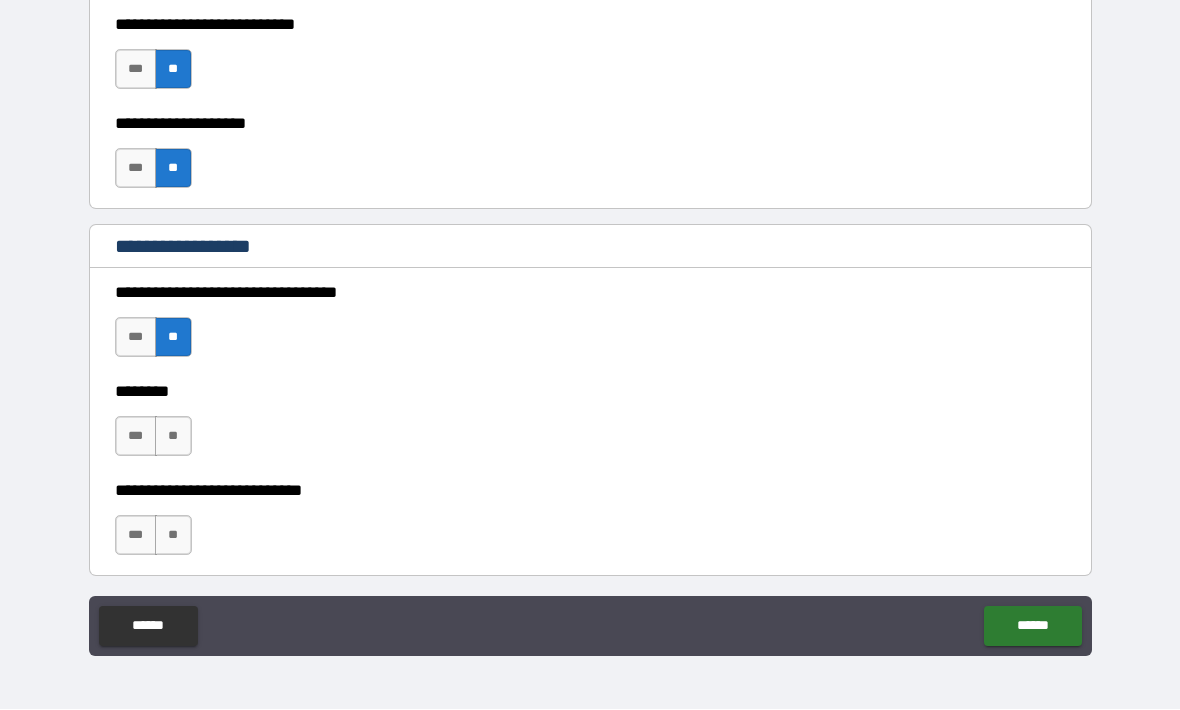 click on "**" at bounding box center (173, 437) 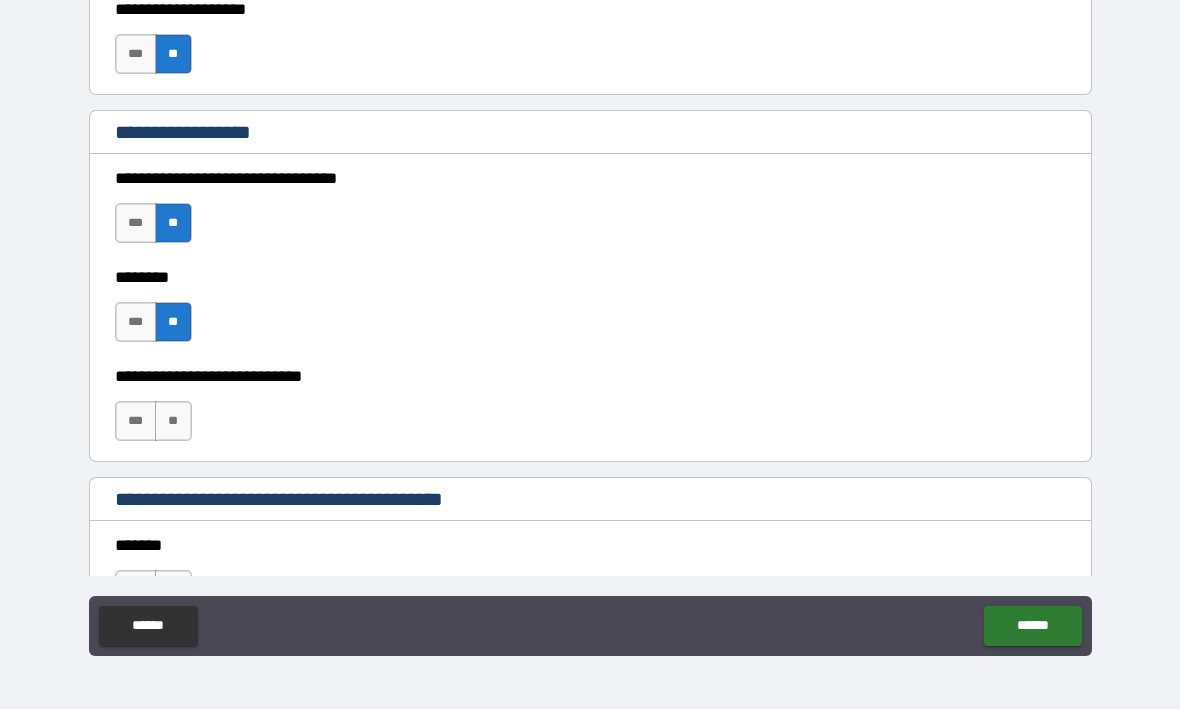 scroll, scrollTop: 1090, scrollLeft: 0, axis: vertical 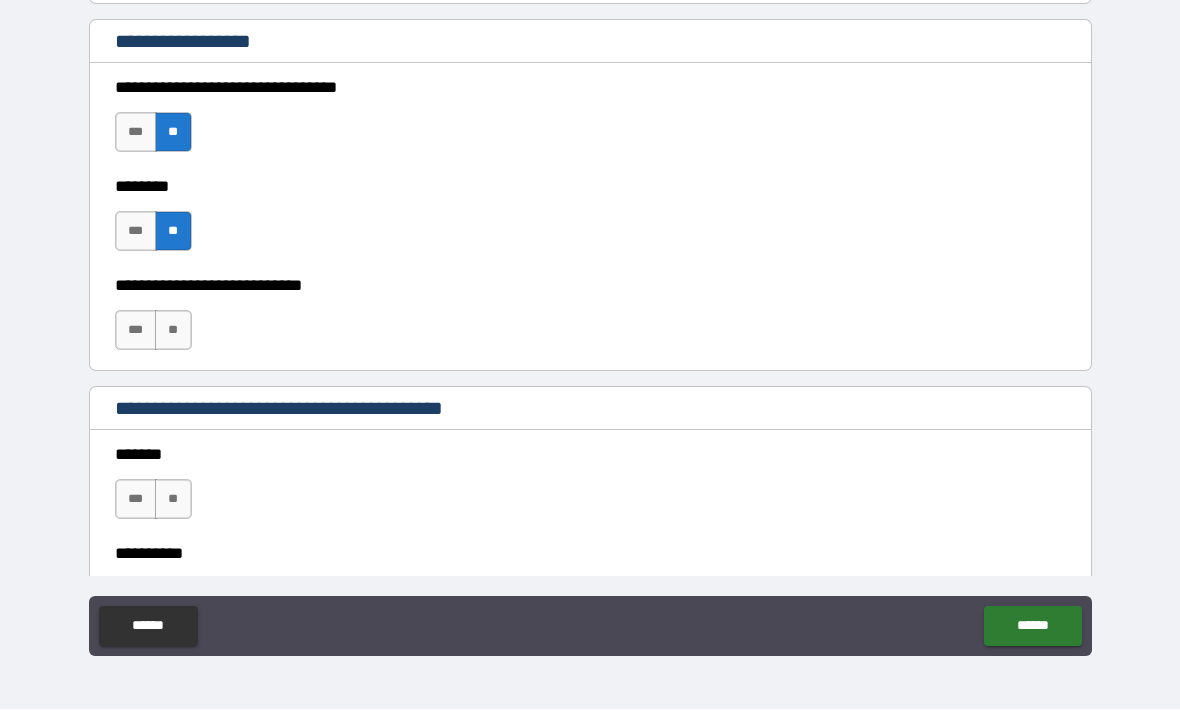 click on "**" at bounding box center (173, 331) 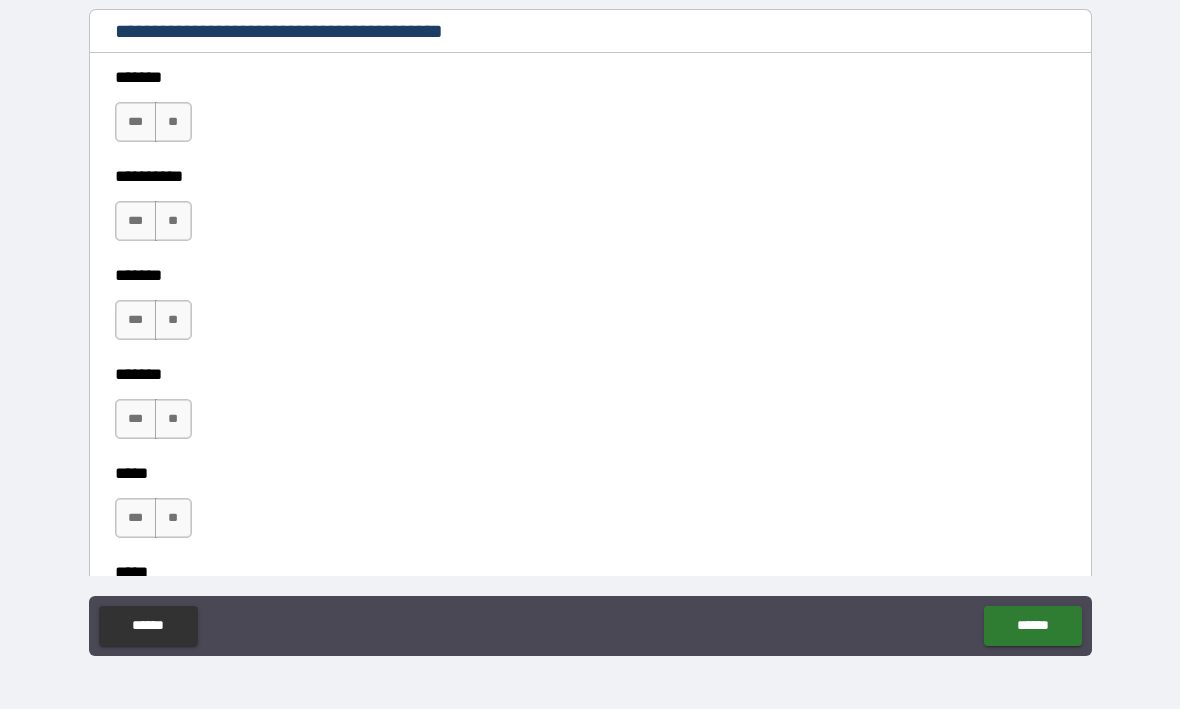 scroll, scrollTop: 1473, scrollLeft: 0, axis: vertical 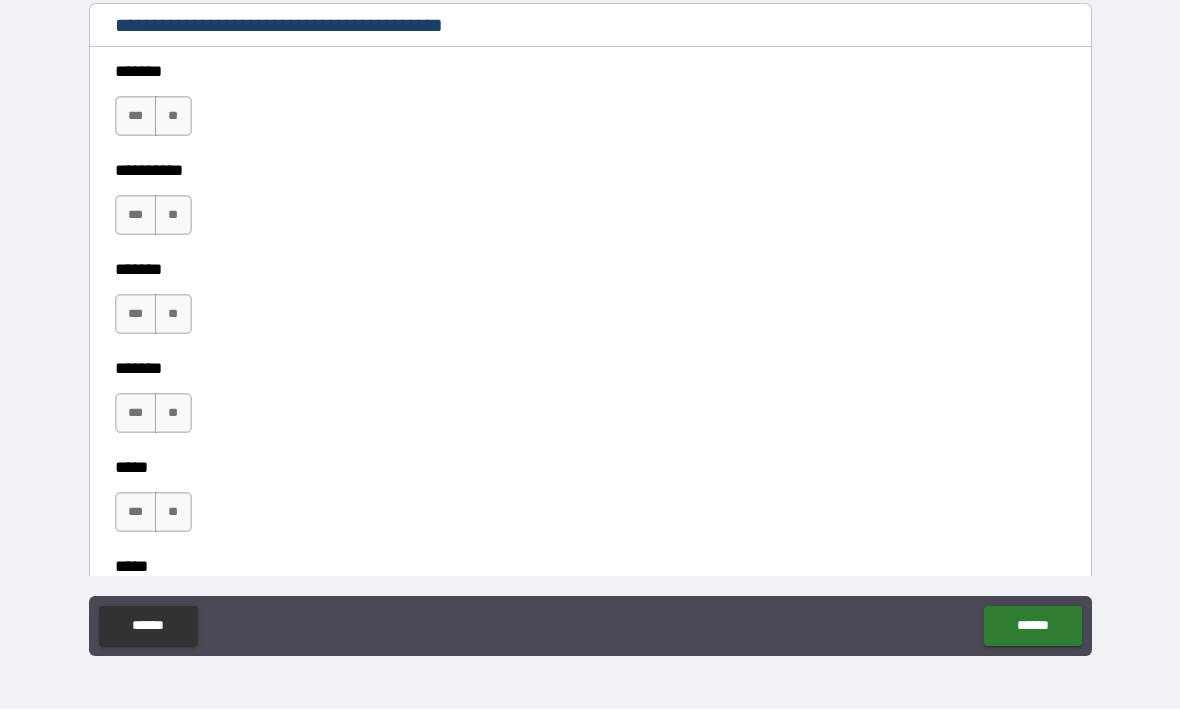 click on "**" at bounding box center [173, 117] 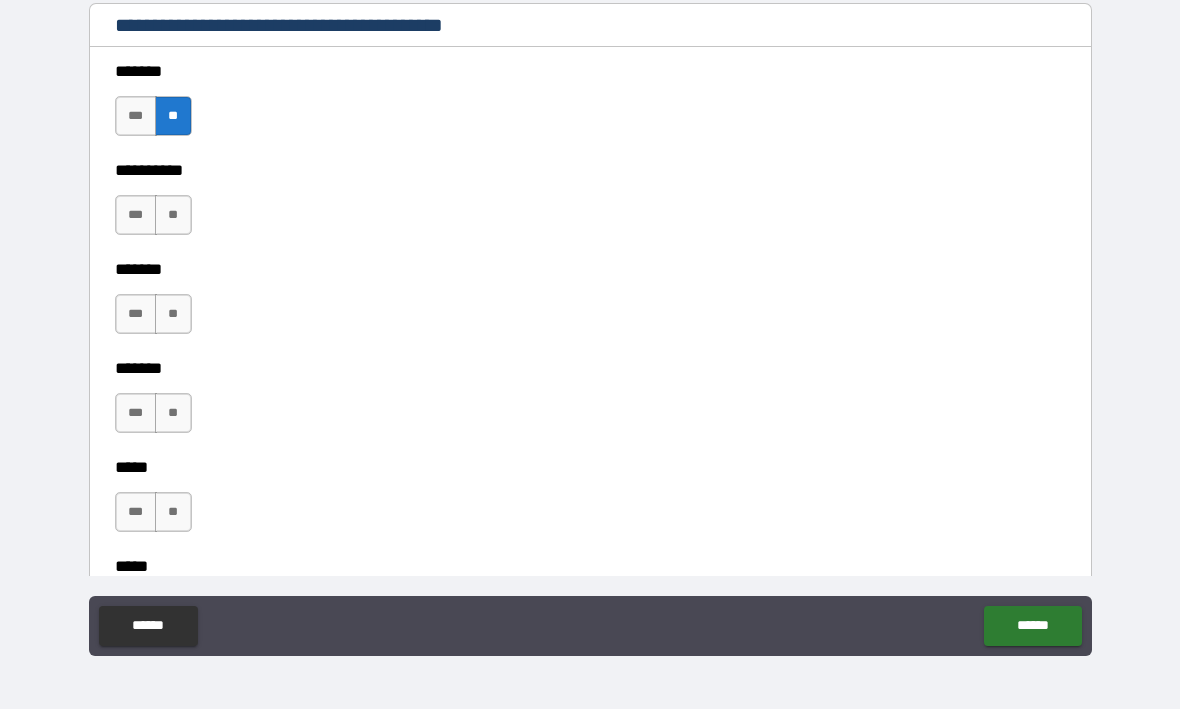 click on "**" at bounding box center [173, 216] 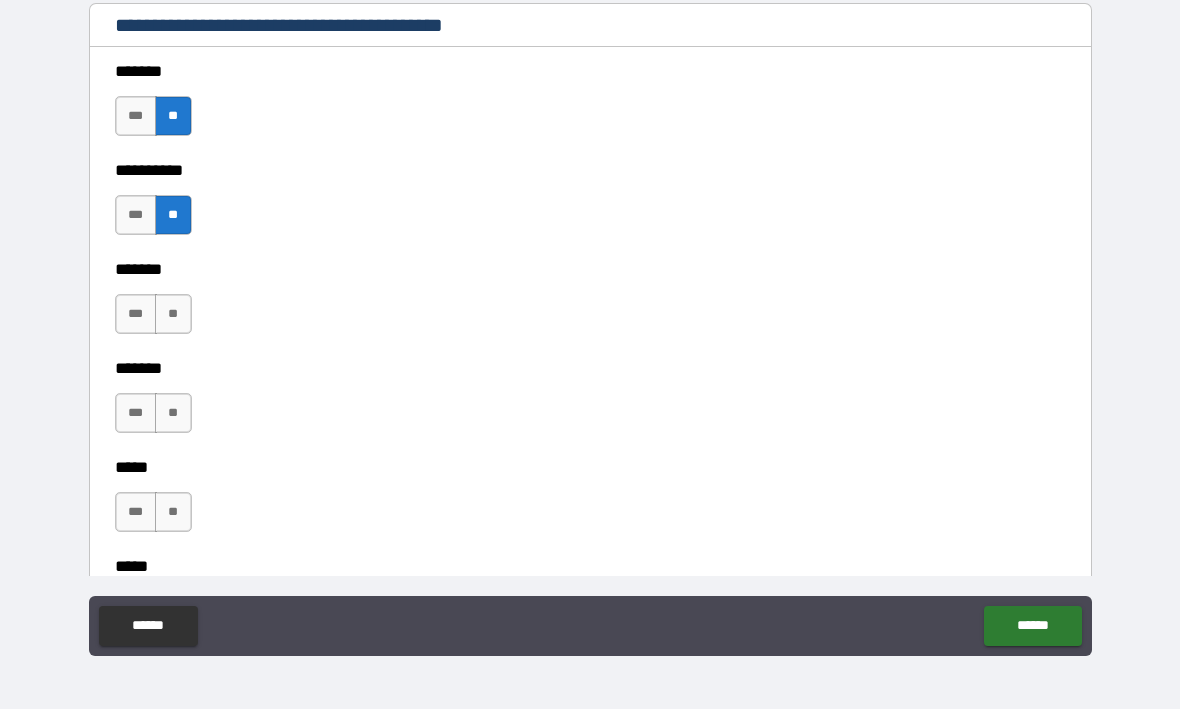 click on "**" at bounding box center [173, 315] 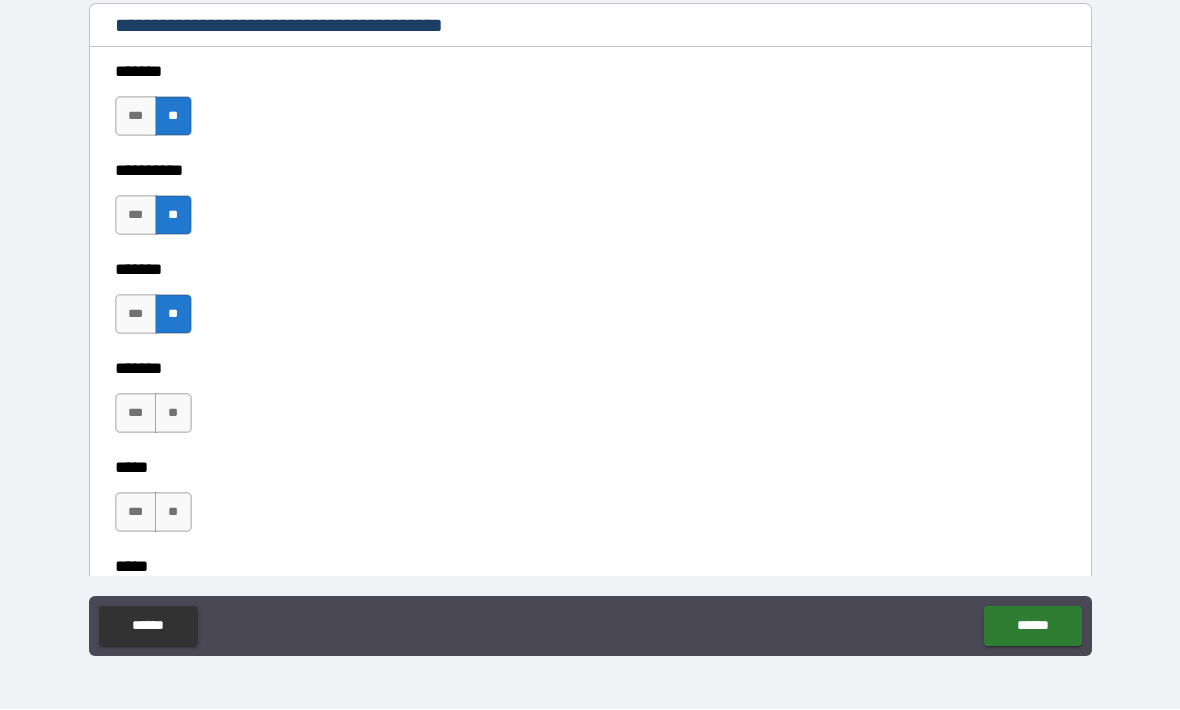 click on "**" at bounding box center (173, 414) 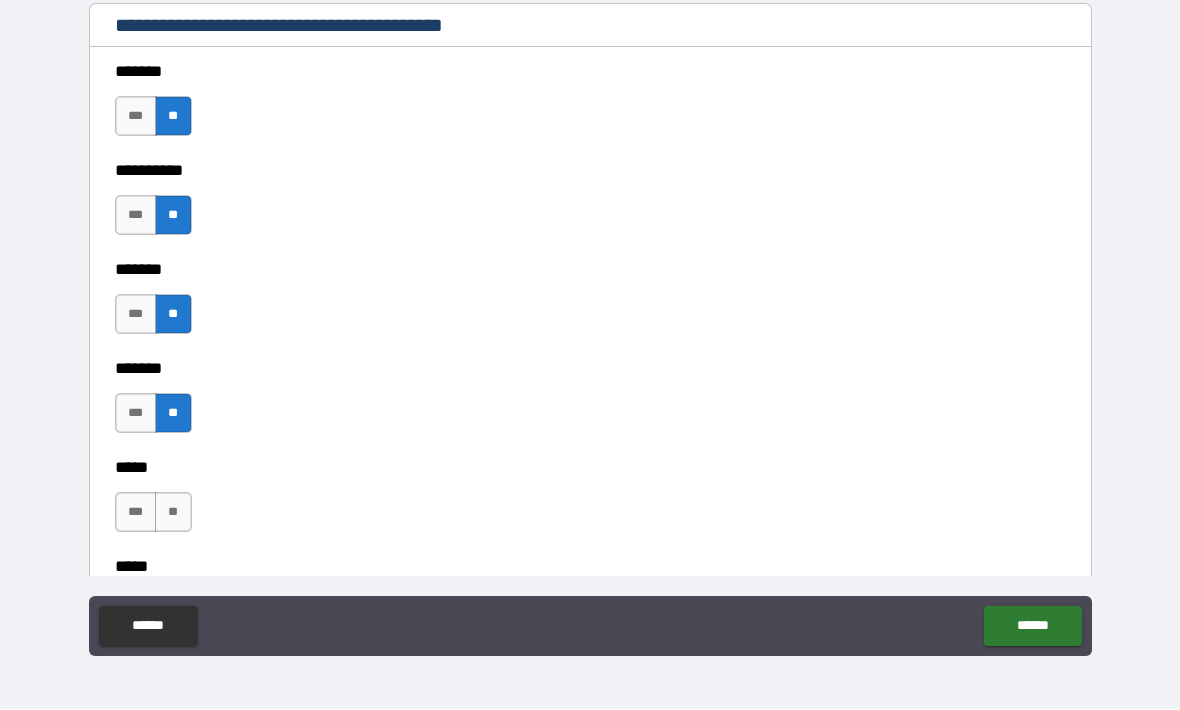 click on "**" at bounding box center [173, 513] 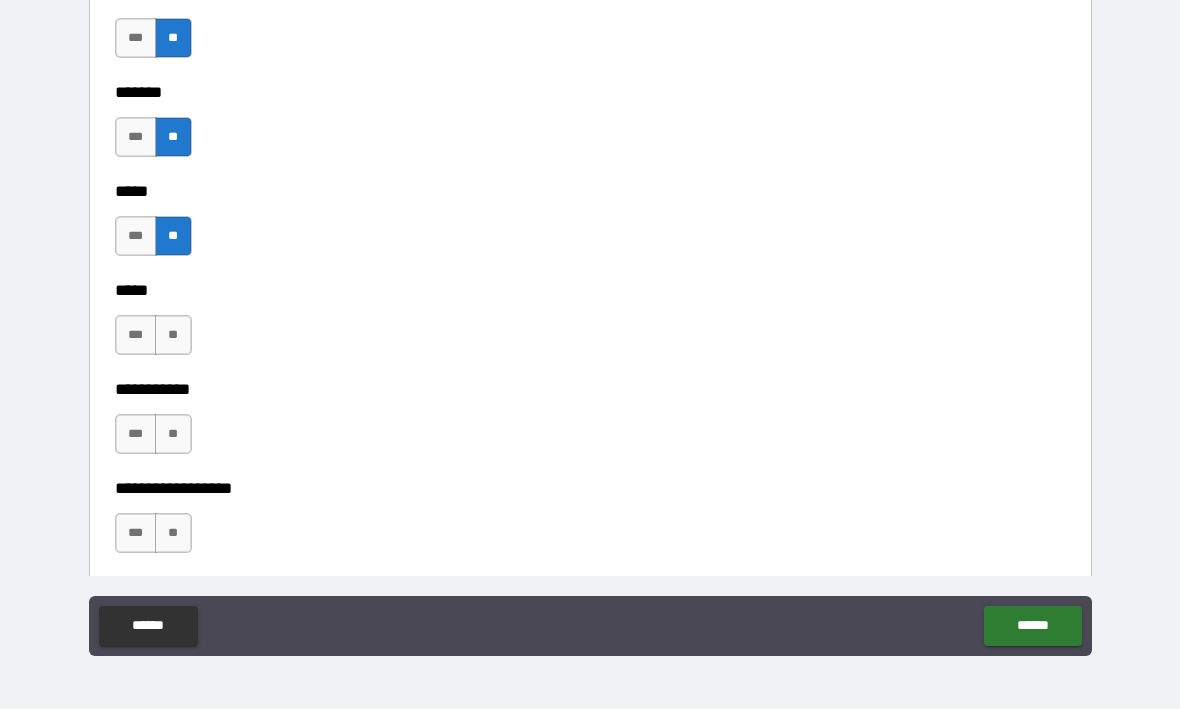 scroll, scrollTop: 1762, scrollLeft: 0, axis: vertical 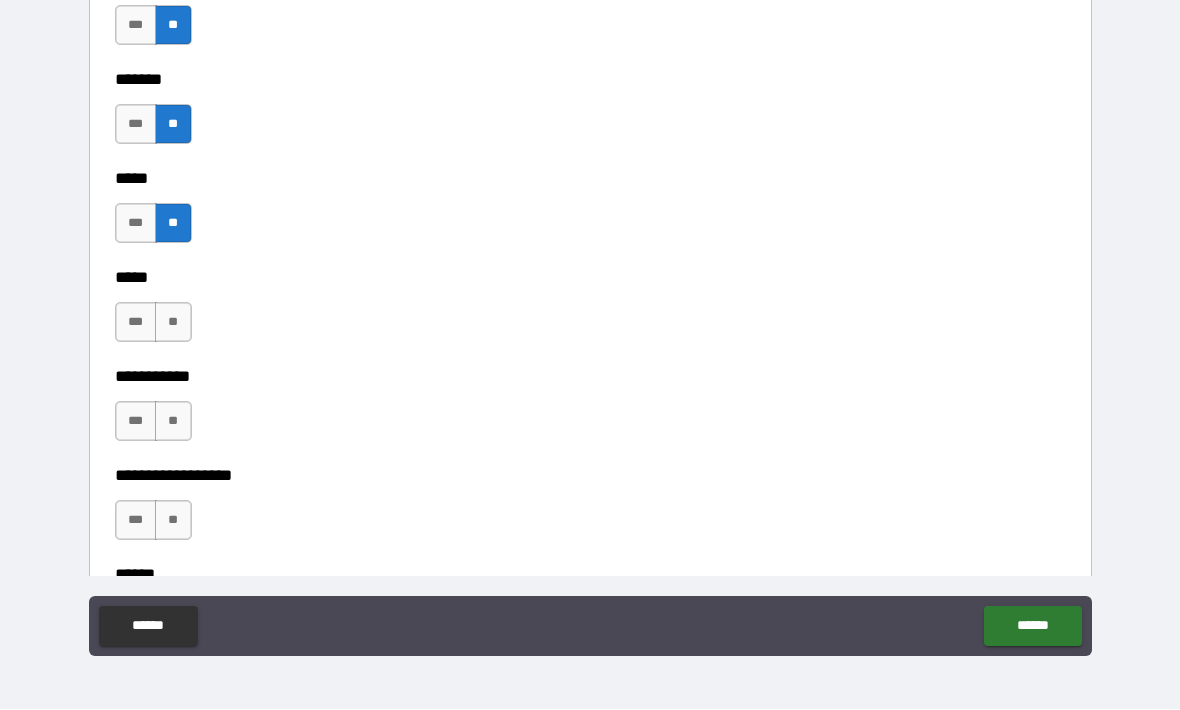 click on "**" at bounding box center [173, 323] 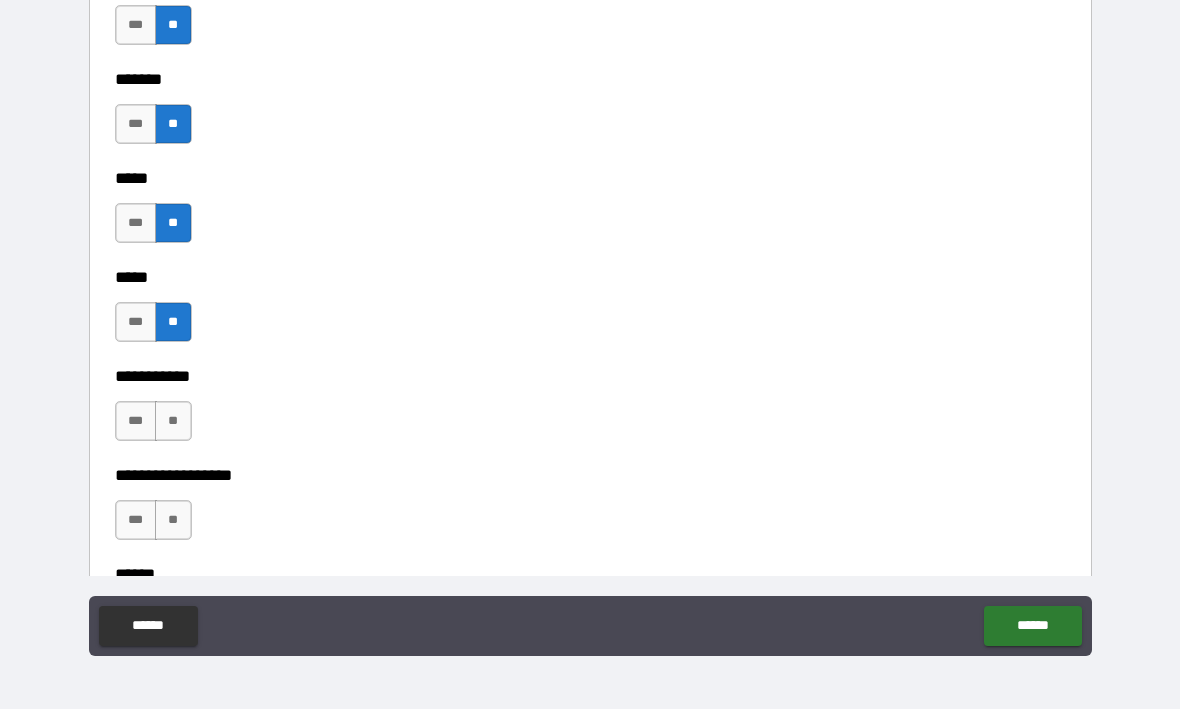 click on "**" at bounding box center (173, 422) 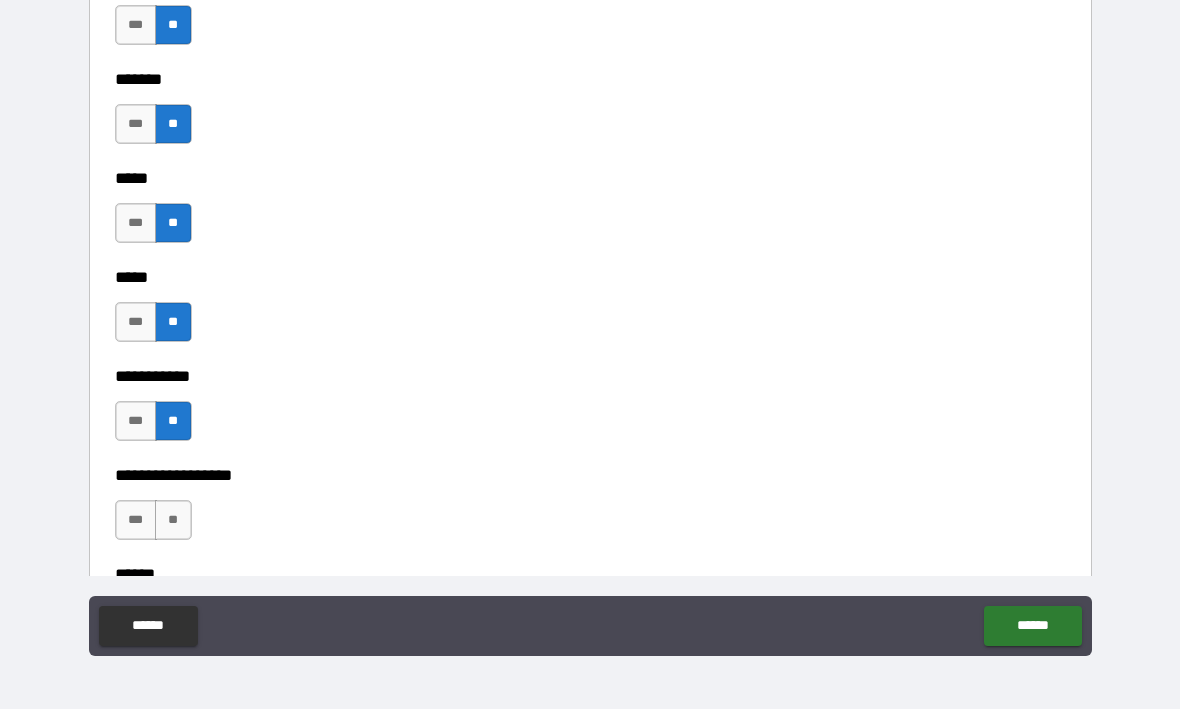 click on "**" at bounding box center (173, 521) 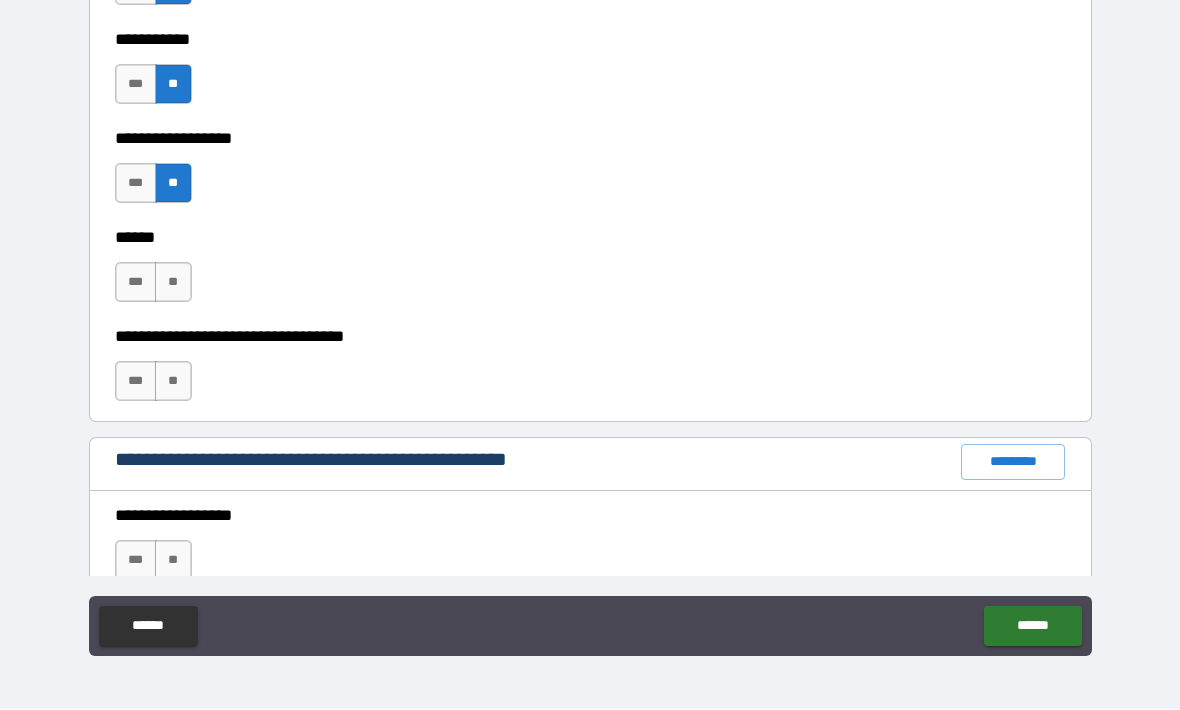 scroll, scrollTop: 2101, scrollLeft: 0, axis: vertical 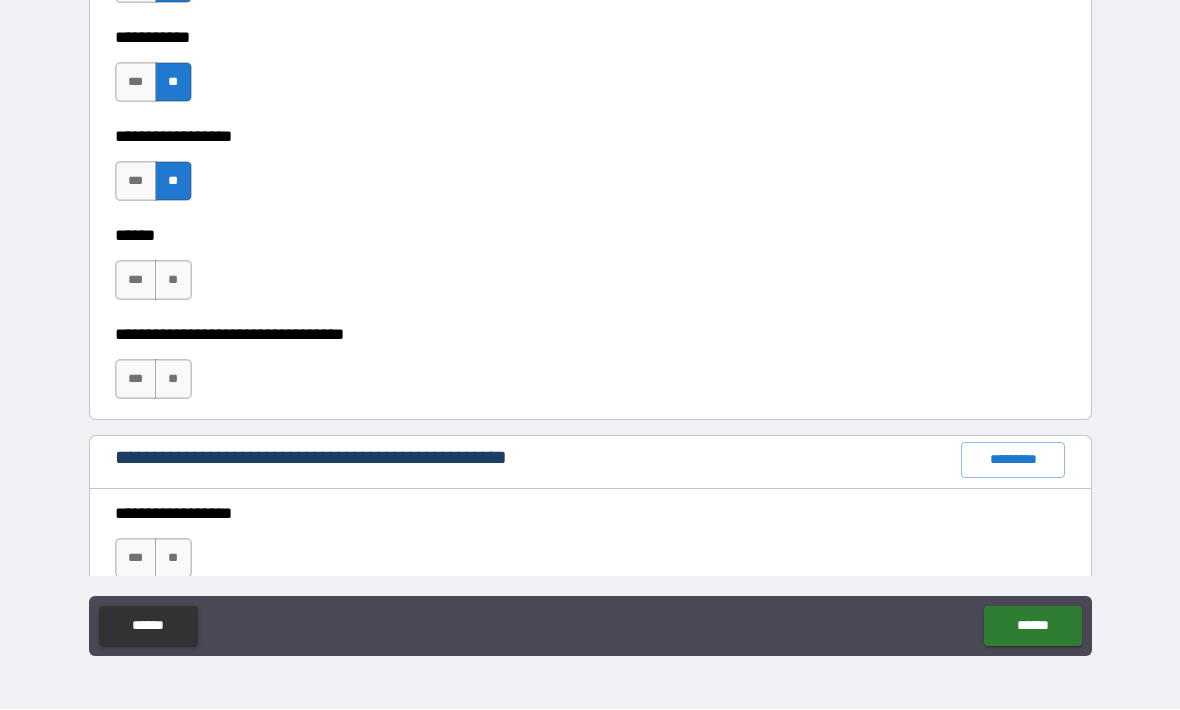 click on "**" at bounding box center (173, 281) 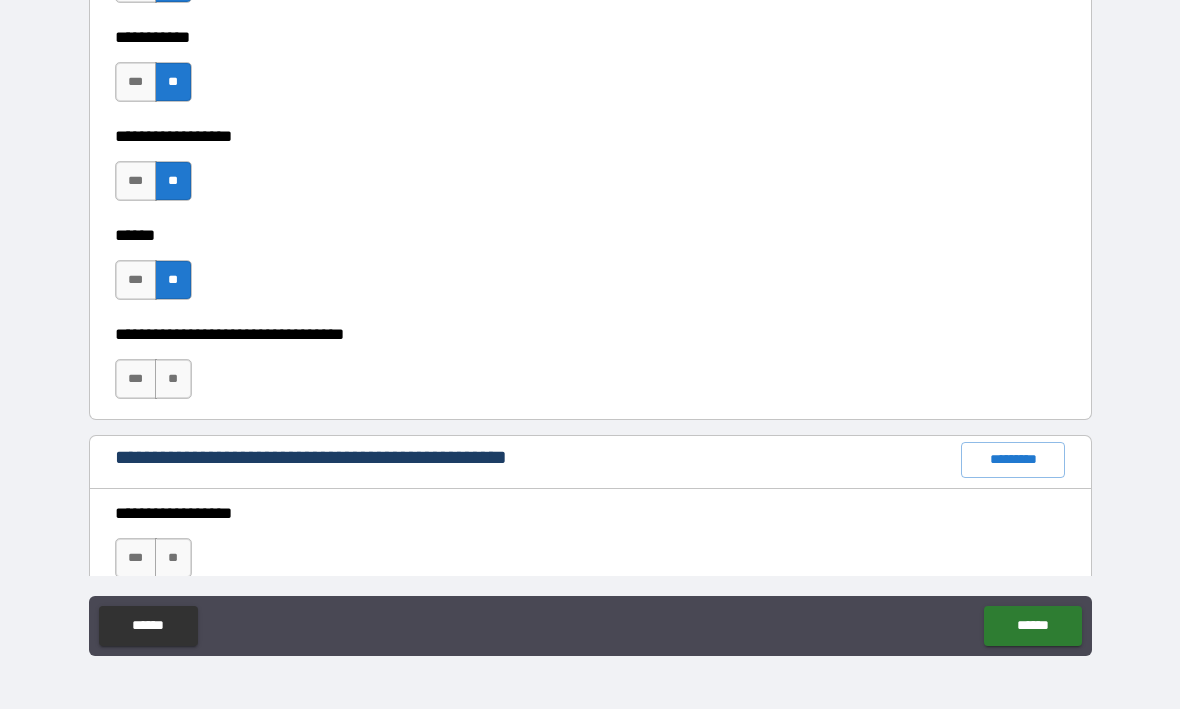click on "**" at bounding box center [173, 380] 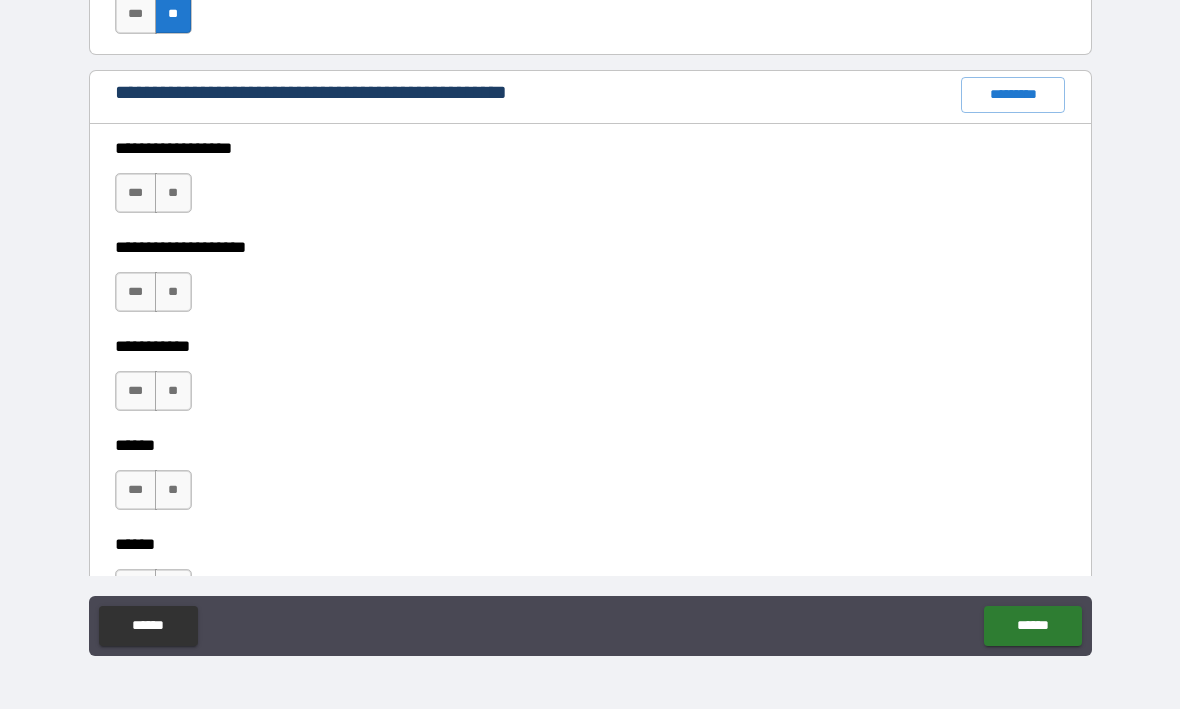 scroll, scrollTop: 2467, scrollLeft: 0, axis: vertical 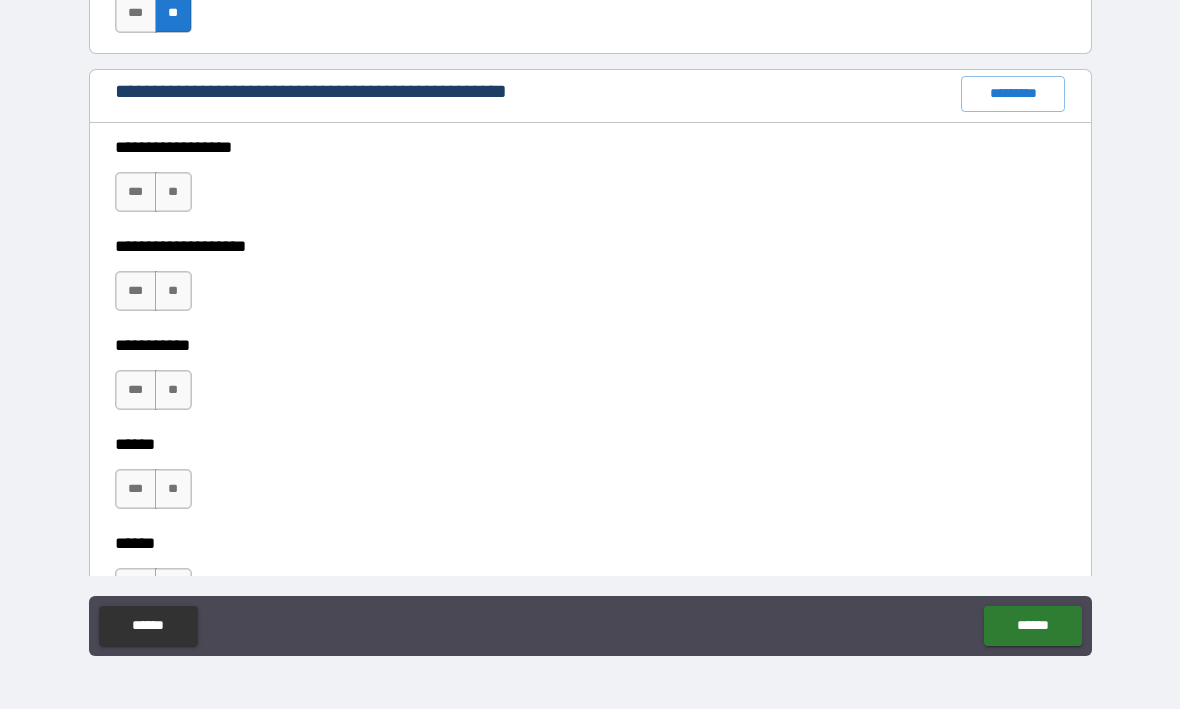 click on "**" at bounding box center [173, 193] 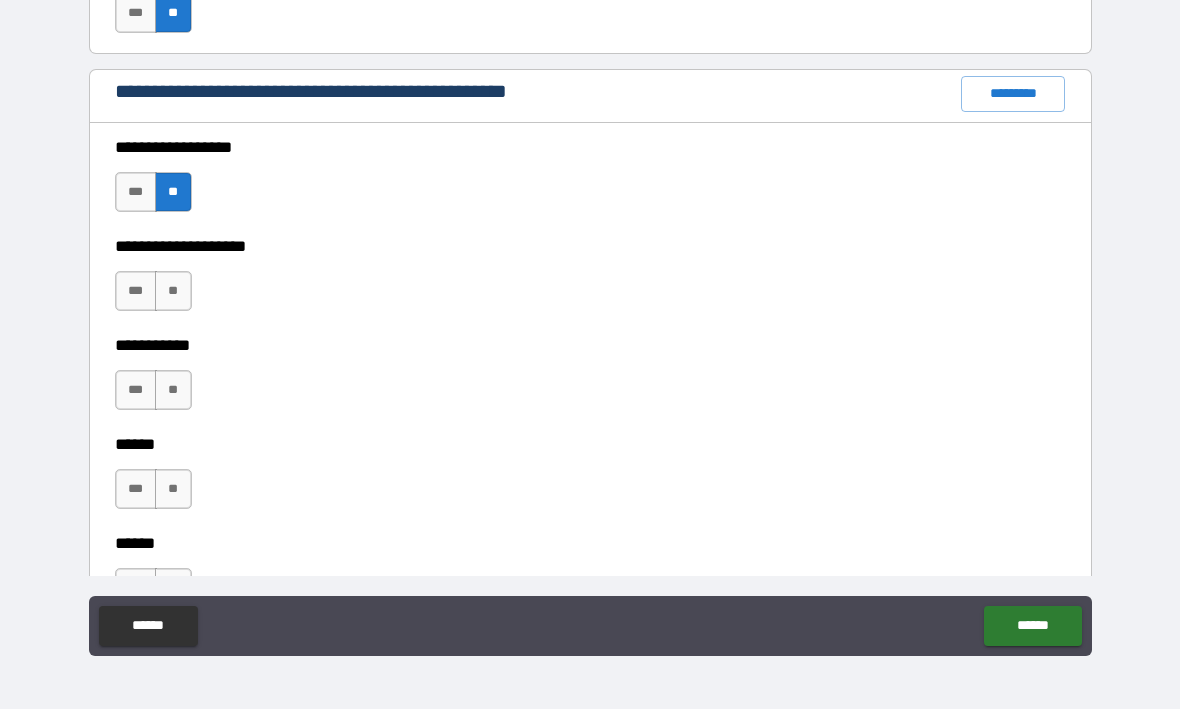 click on "**" at bounding box center [173, 292] 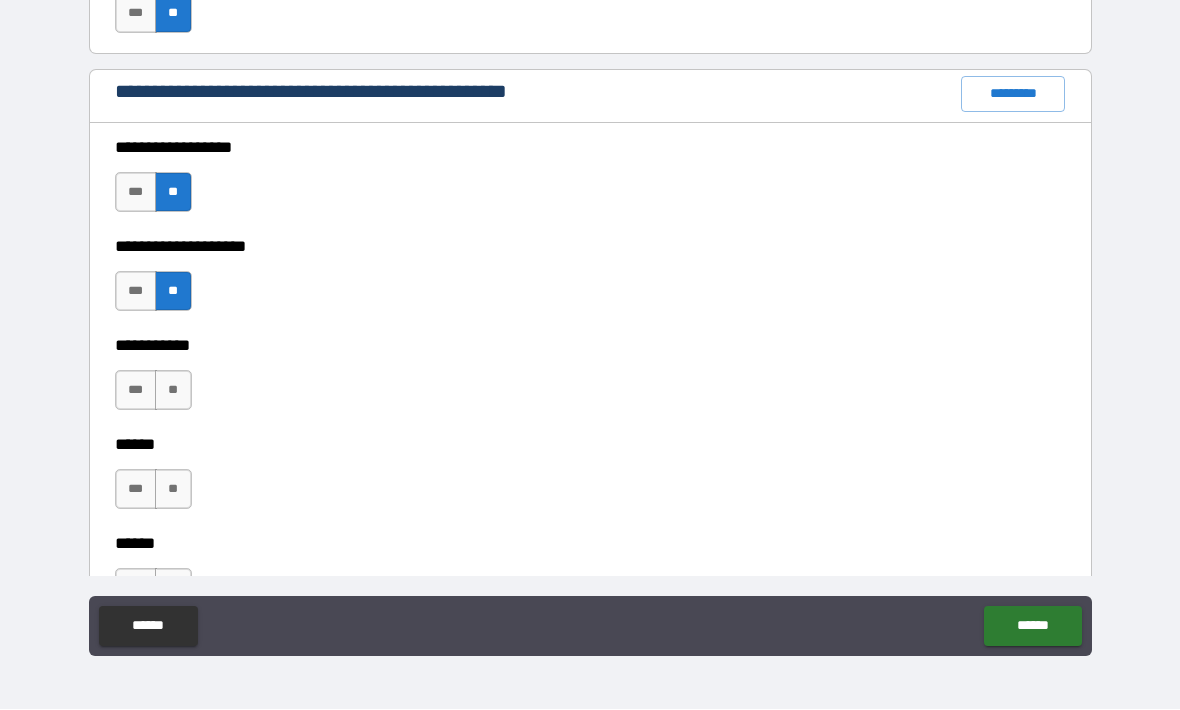 click on "**" at bounding box center (173, 391) 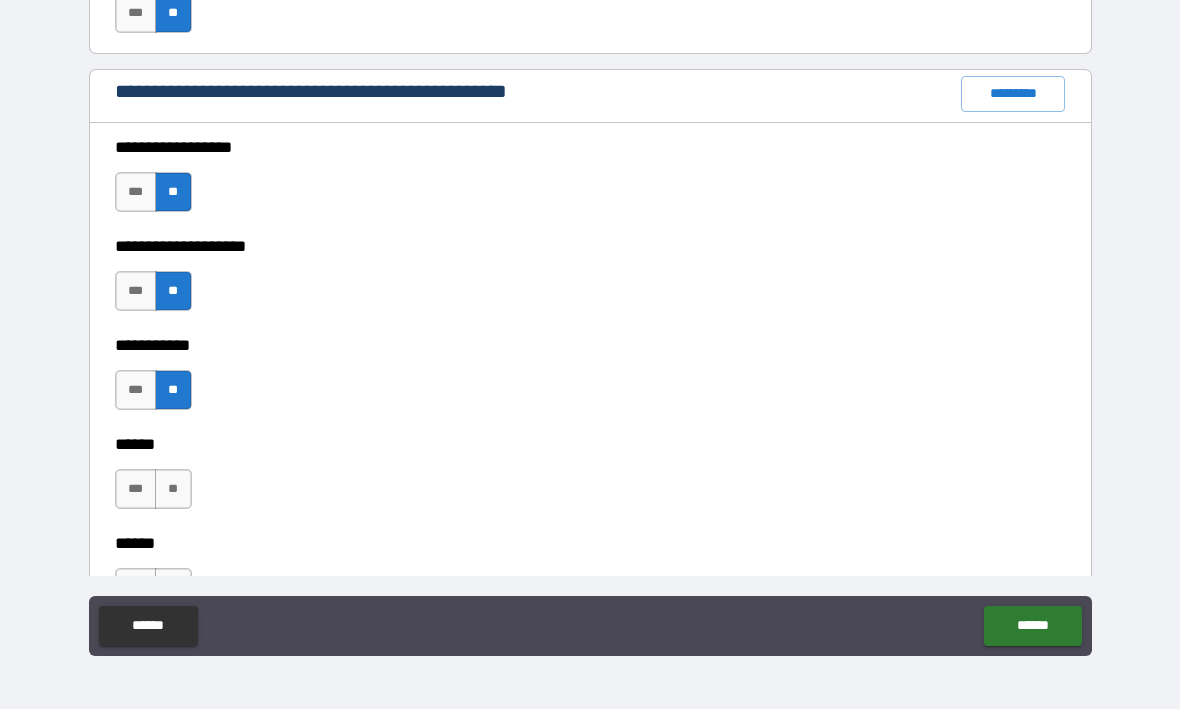 click on "**" at bounding box center [173, 490] 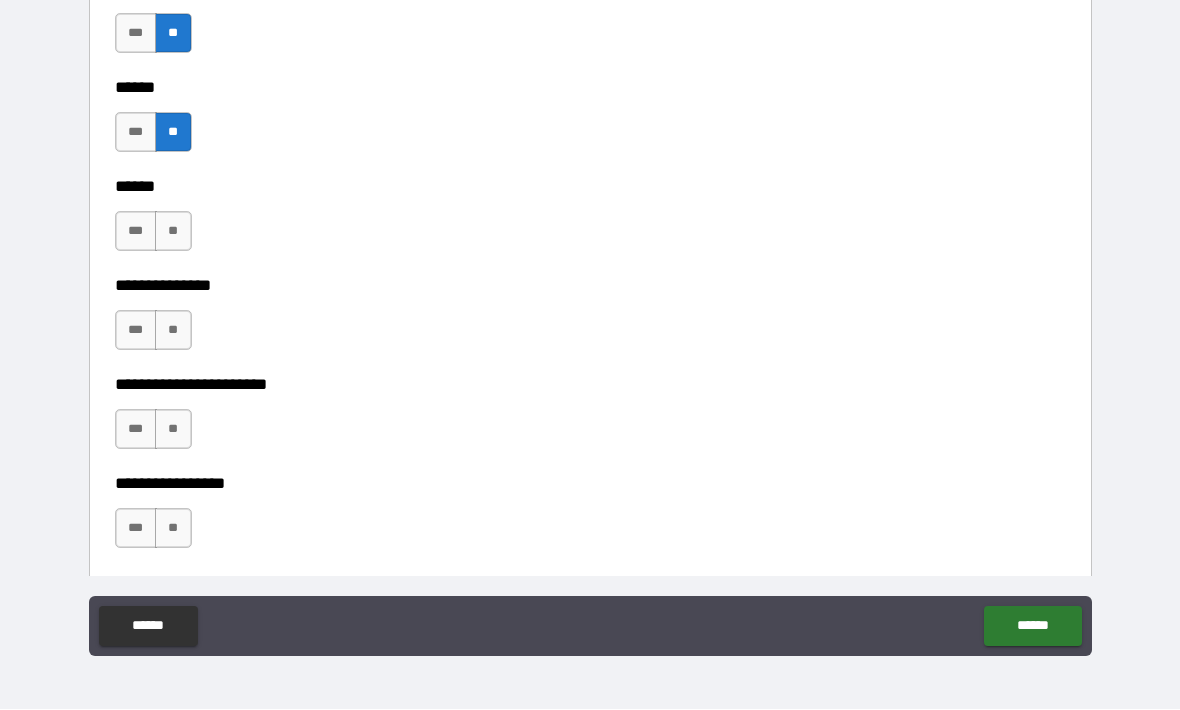scroll, scrollTop: 2825, scrollLeft: 0, axis: vertical 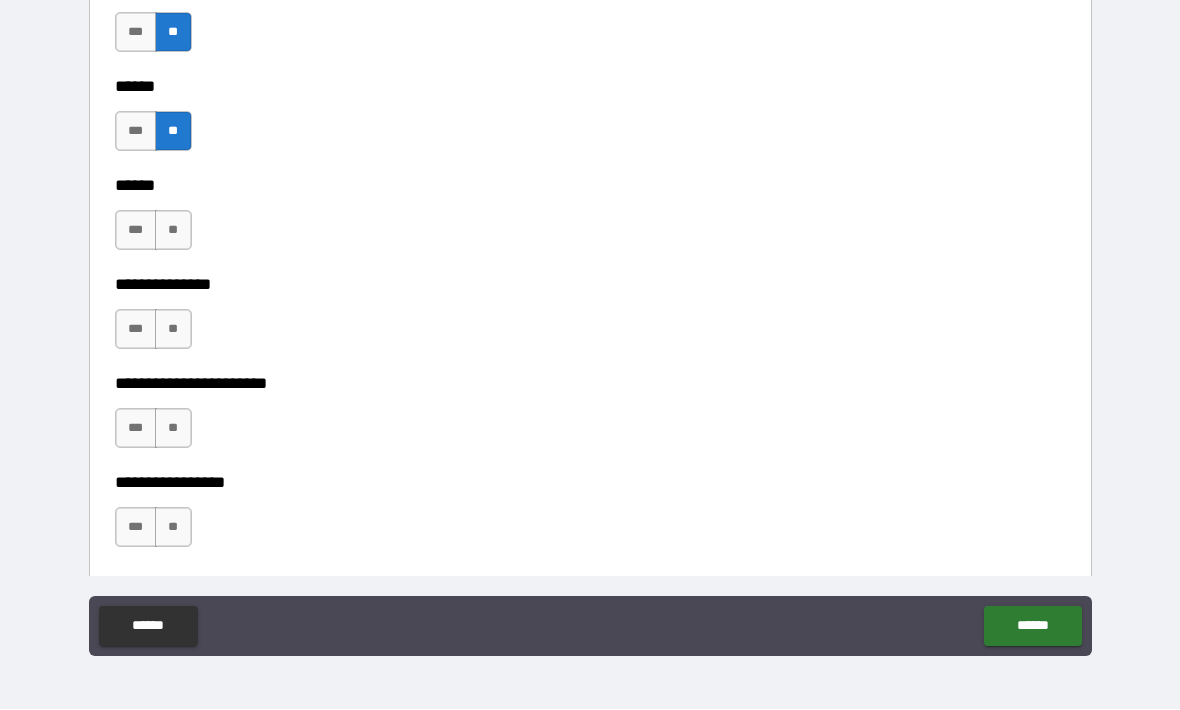 click on "**" at bounding box center [173, 231] 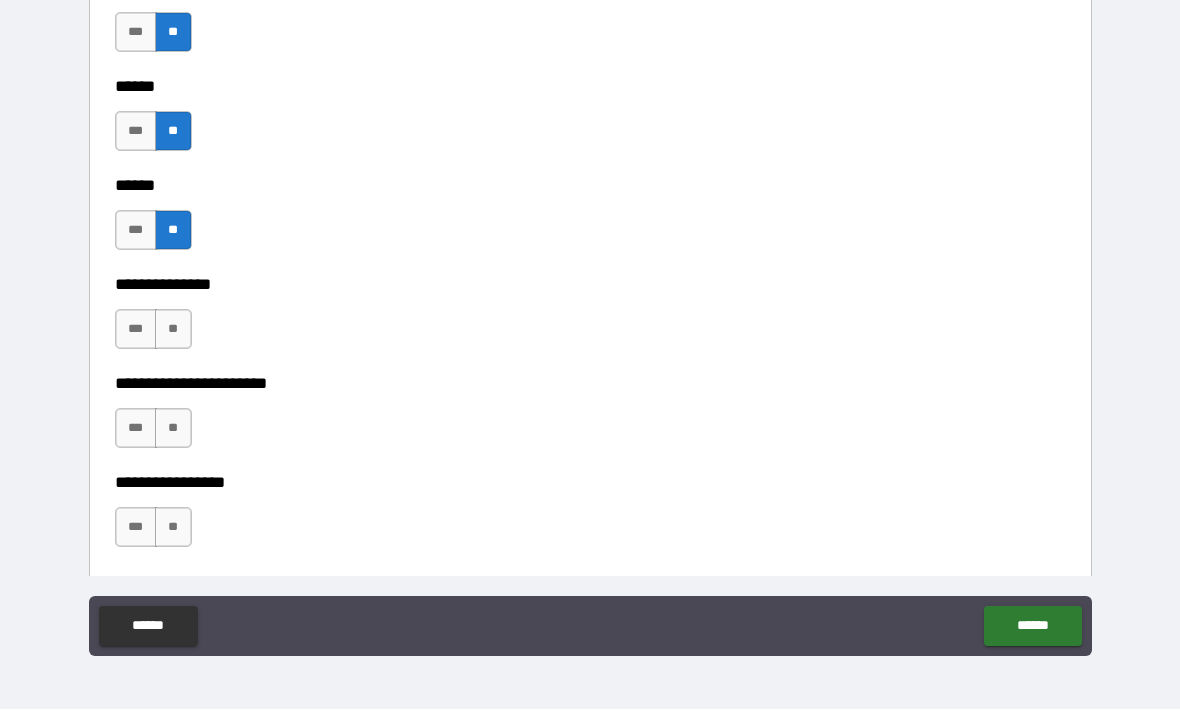 click on "**" at bounding box center (173, 330) 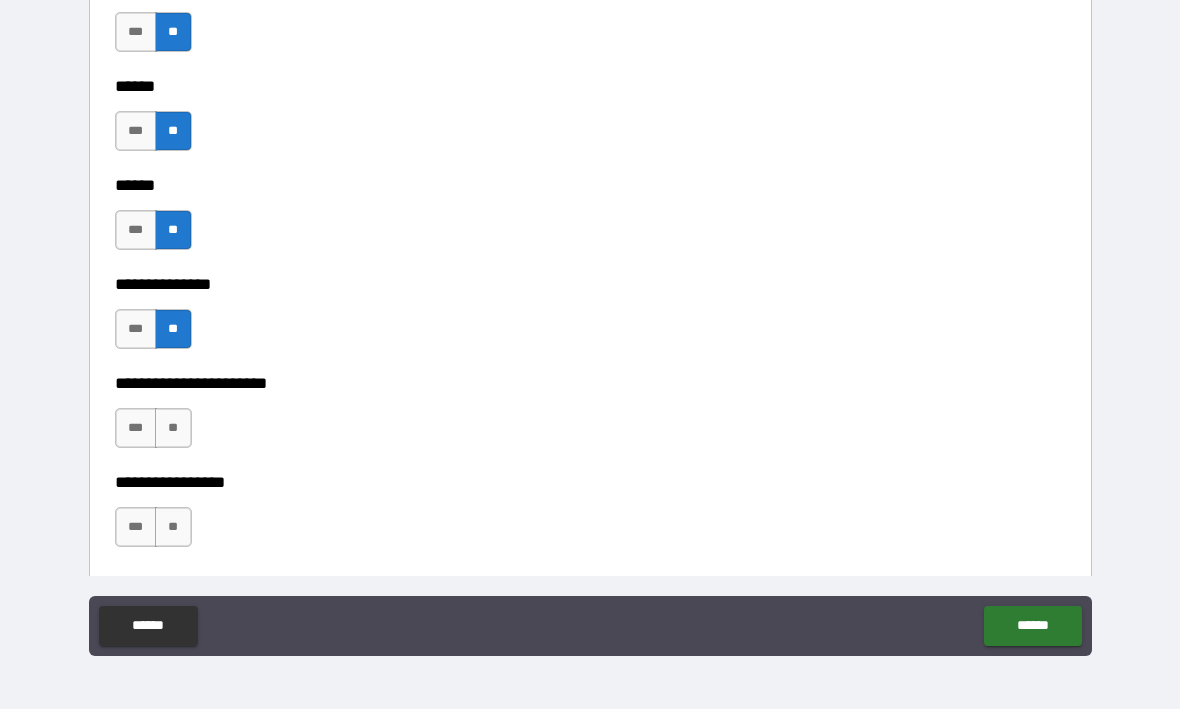 click on "**" at bounding box center [173, 429] 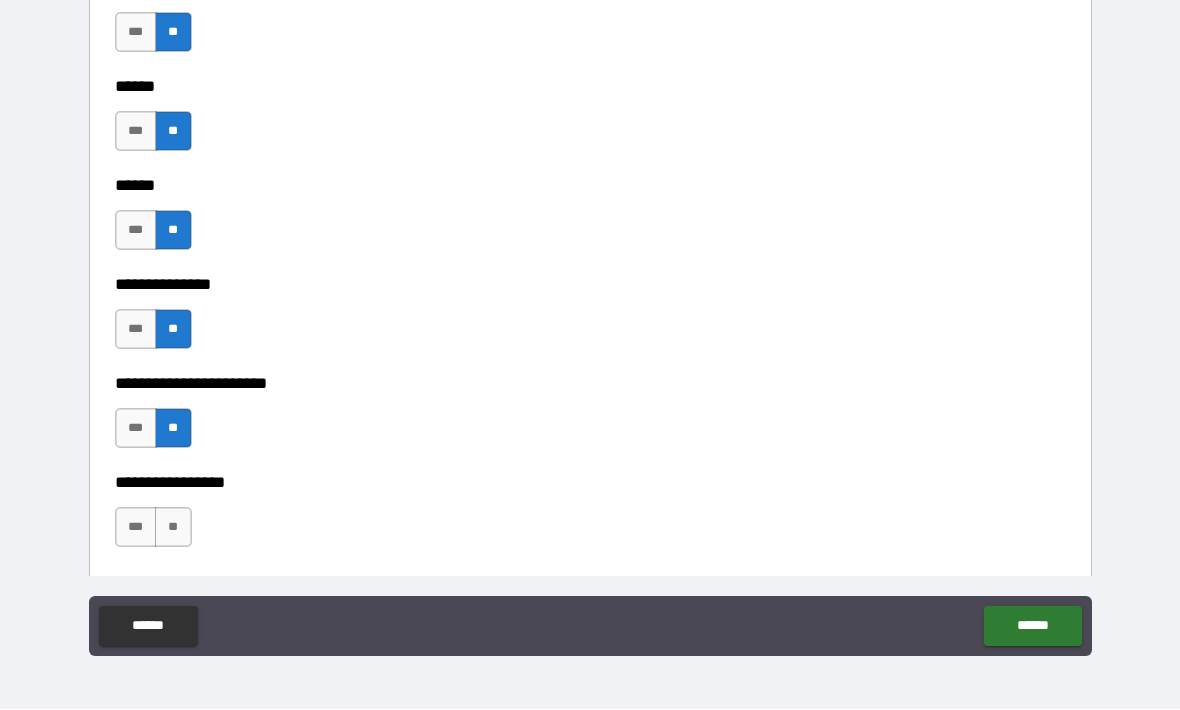 click on "**" at bounding box center [173, 528] 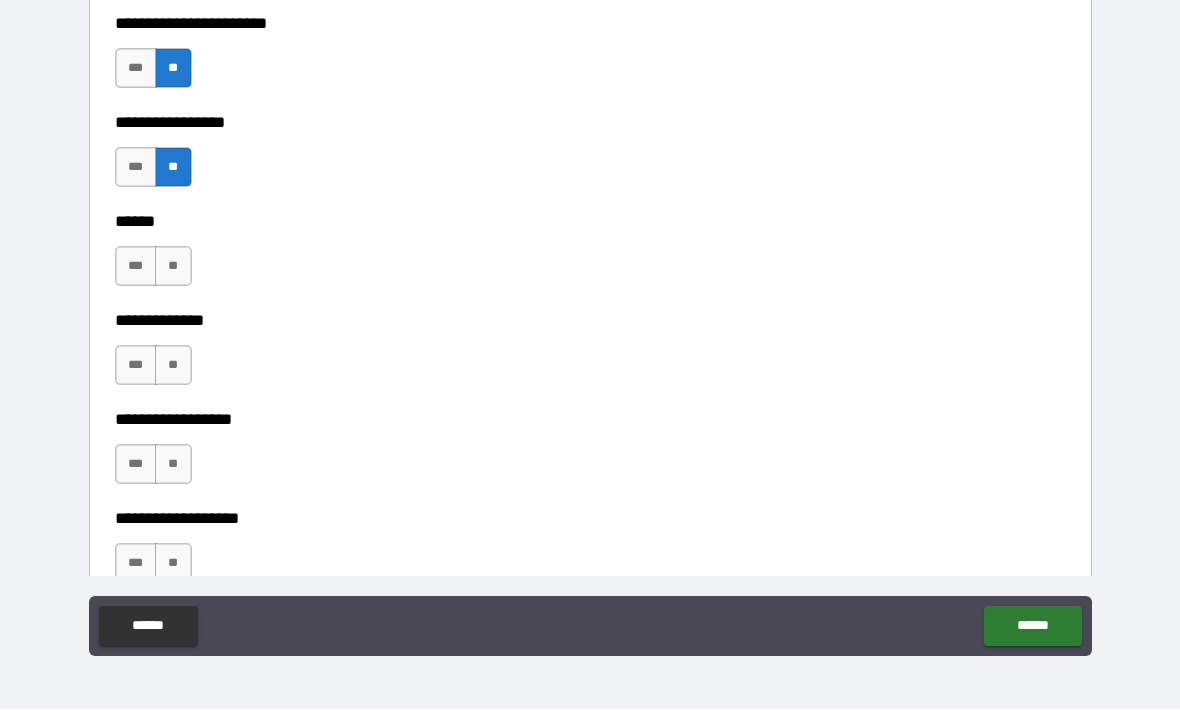 scroll, scrollTop: 3195, scrollLeft: 0, axis: vertical 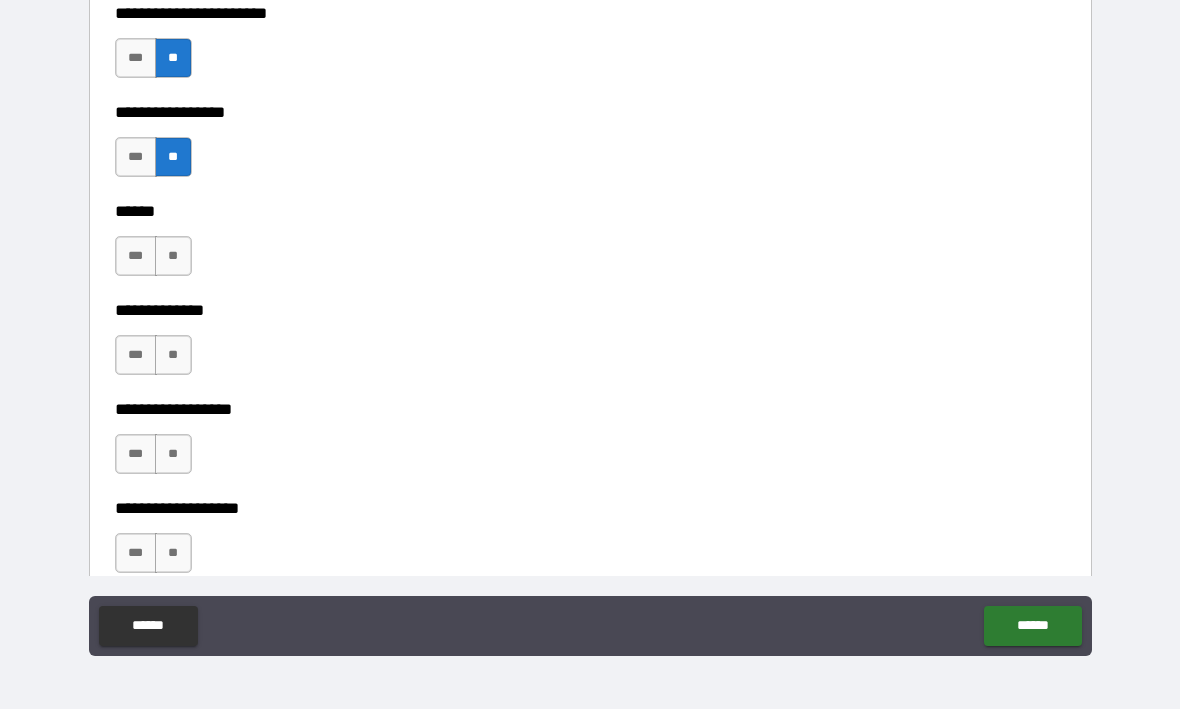 click on "**" at bounding box center [173, 257] 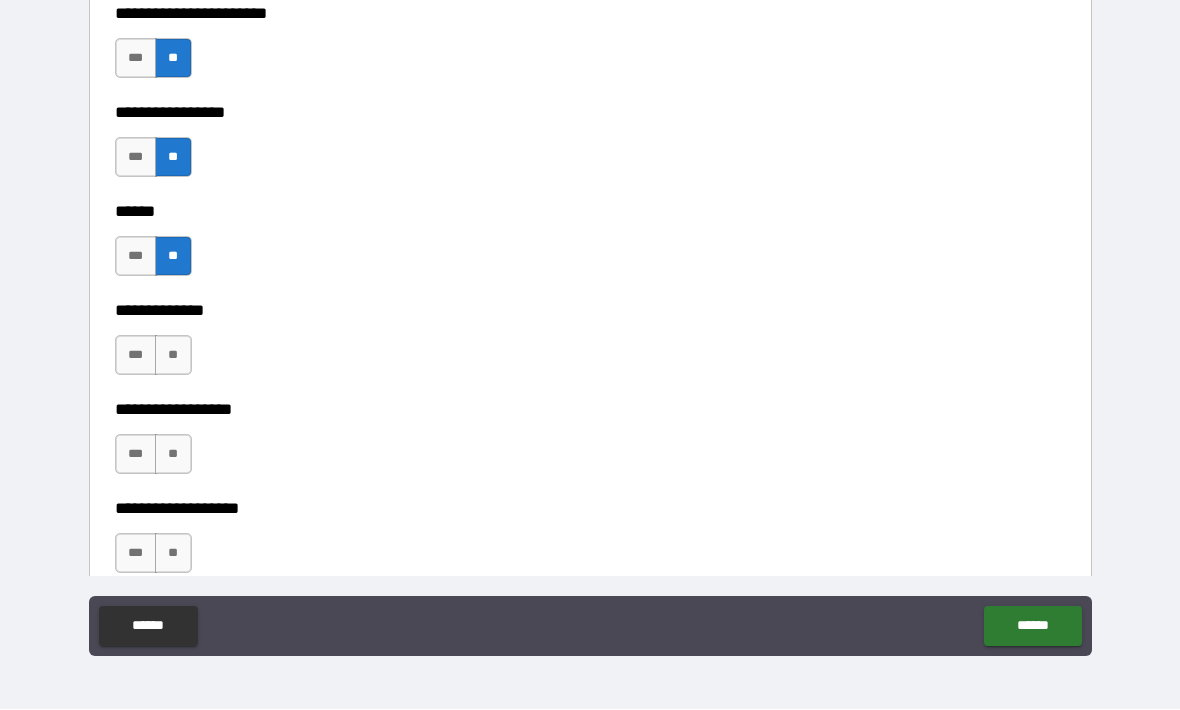 click on "**" at bounding box center (173, 356) 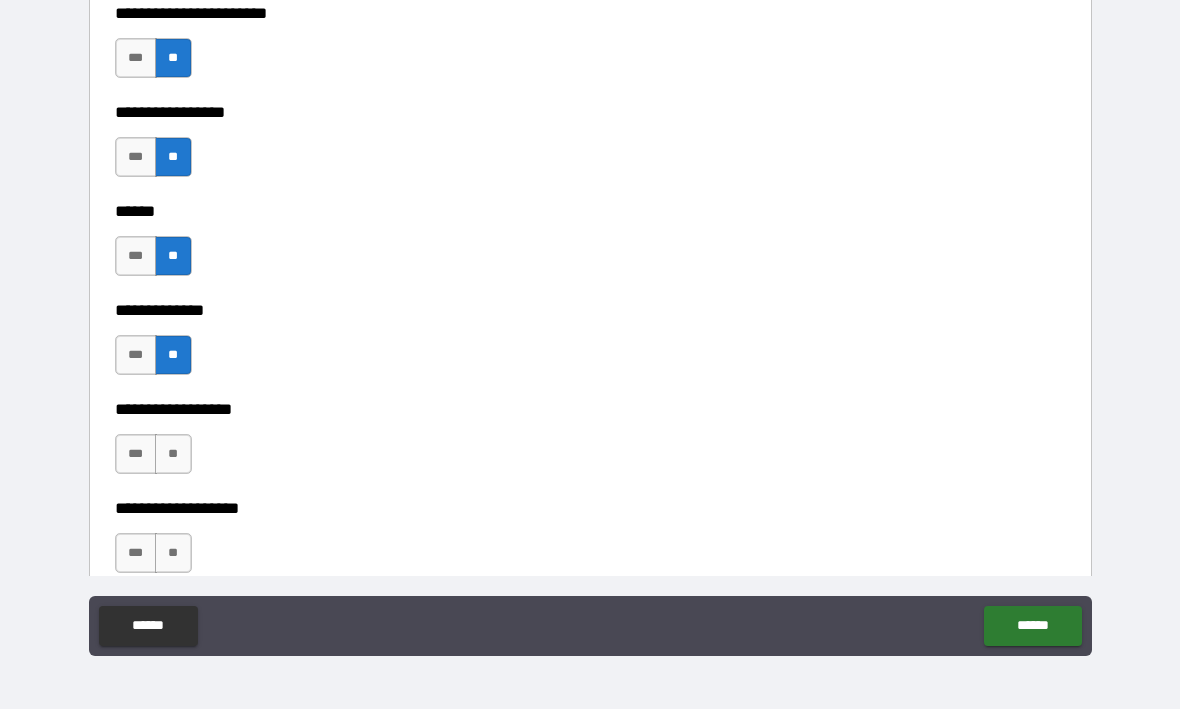 click on "**" at bounding box center (173, 455) 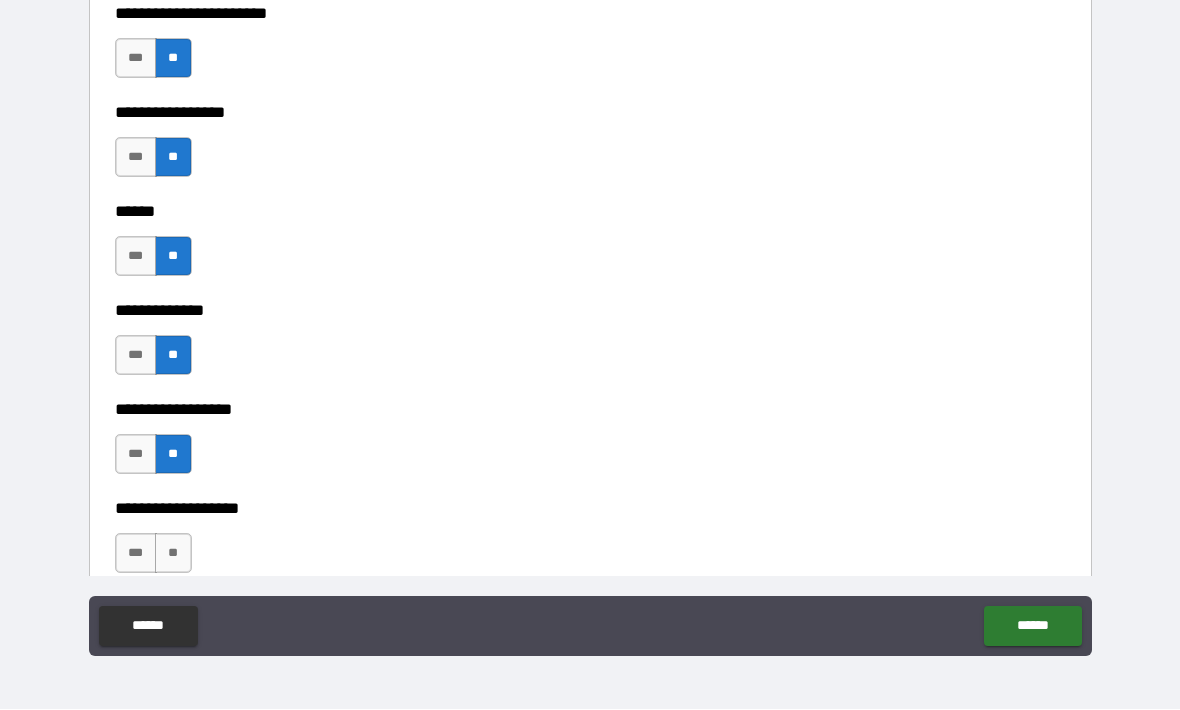 click on "**" at bounding box center [173, 554] 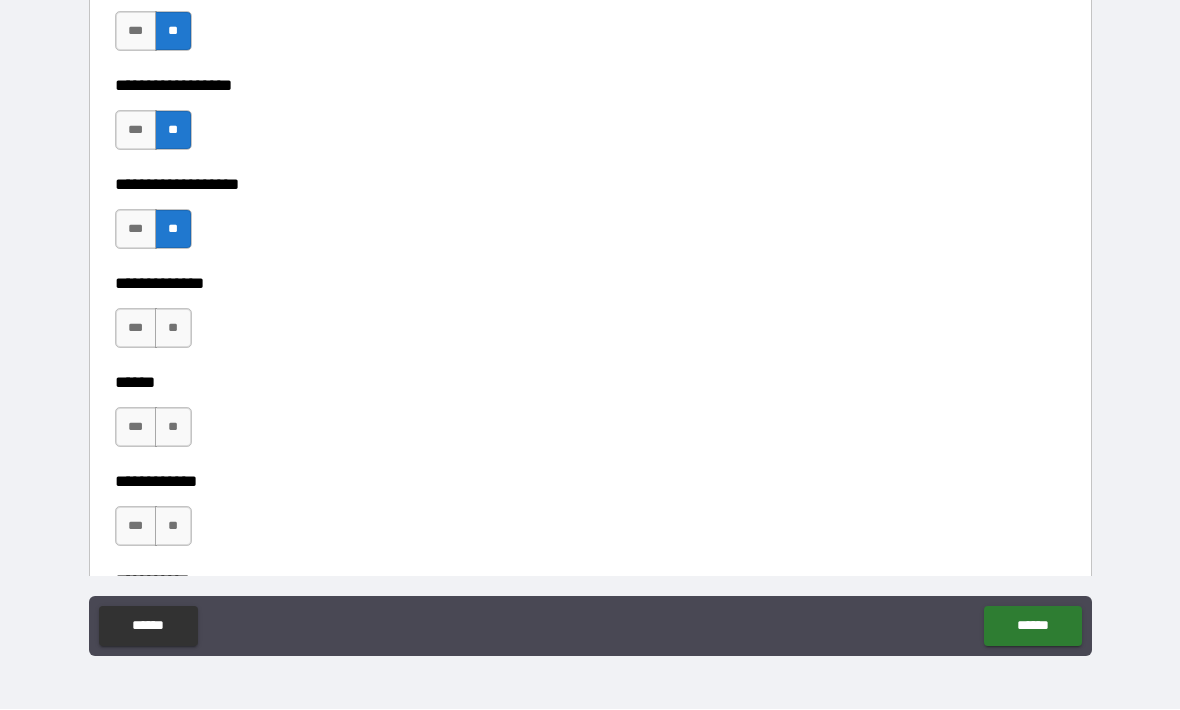 scroll, scrollTop: 3529, scrollLeft: 0, axis: vertical 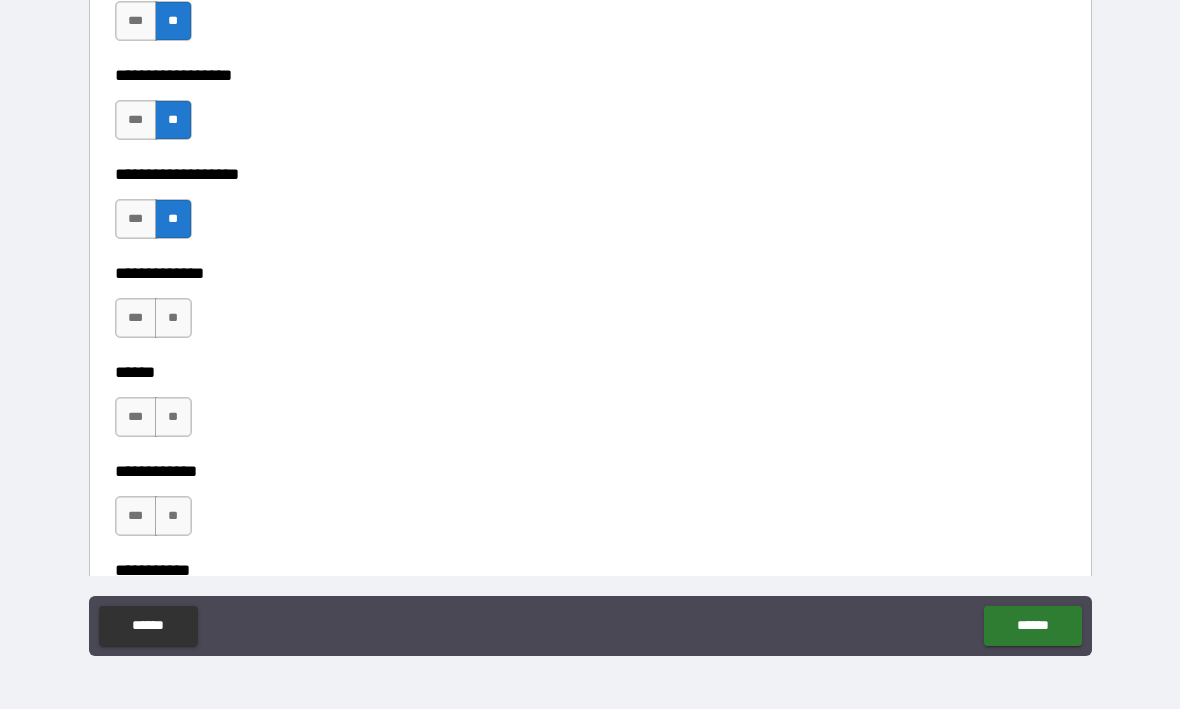 click on "***" at bounding box center [136, 121] 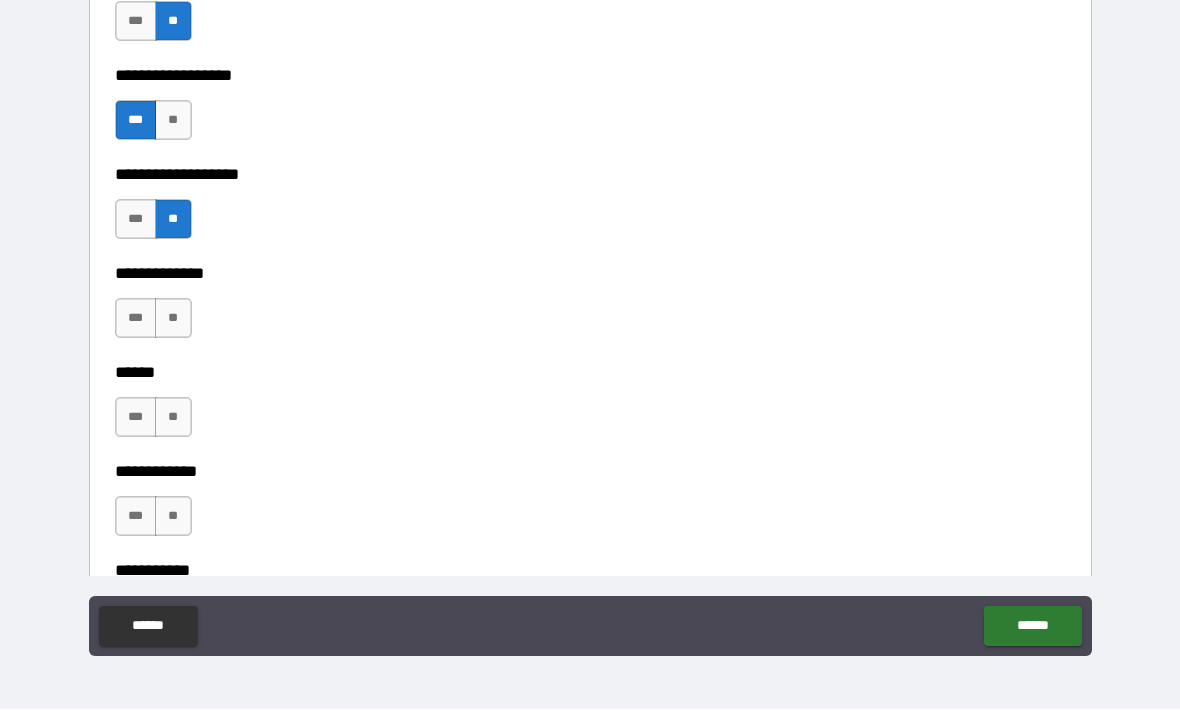 click on "**" at bounding box center [173, 319] 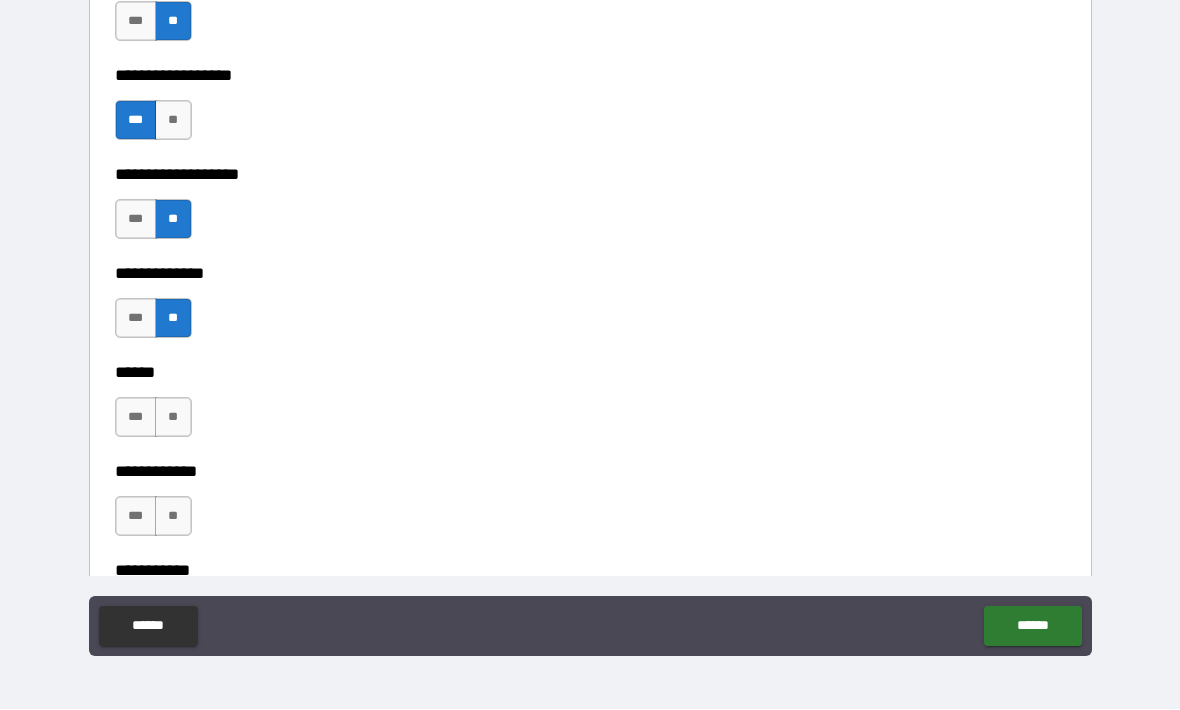 click on "**" at bounding box center [173, 418] 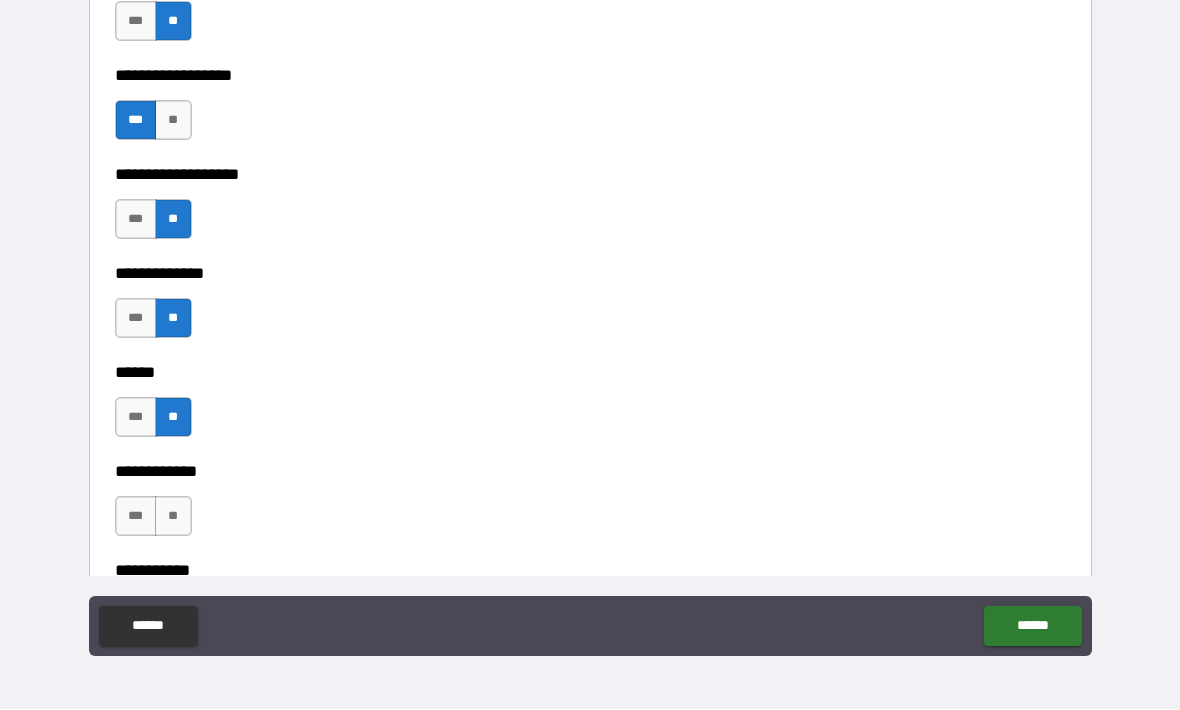 click on "**" at bounding box center [173, 517] 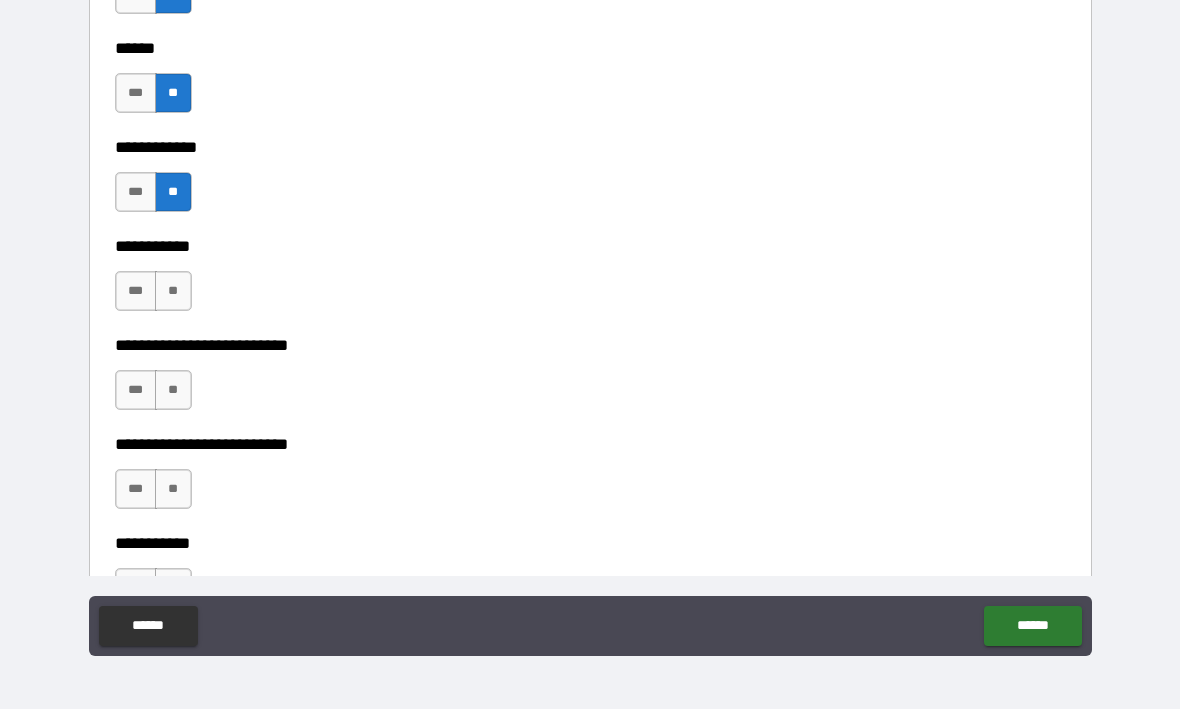 scroll, scrollTop: 3854, scrollLeft: 0, axis: vertical 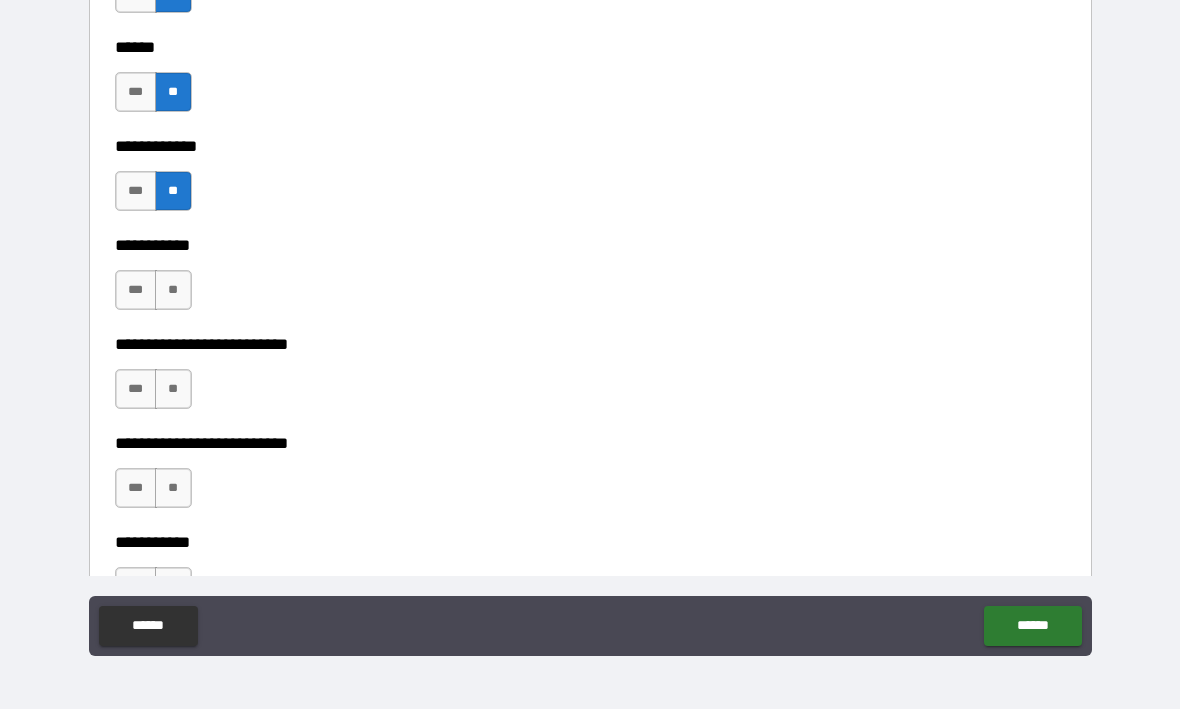 click on "**" at bounding box center [173, 291] 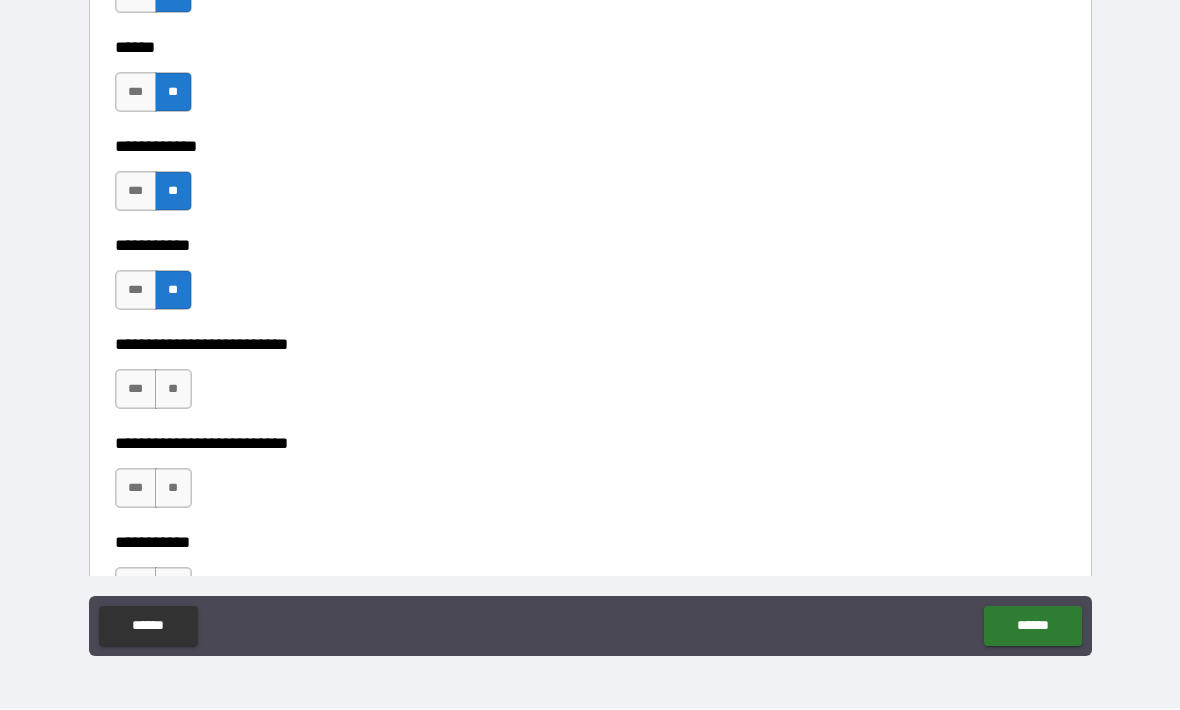 click on "**" at bounding box center [173, 390] 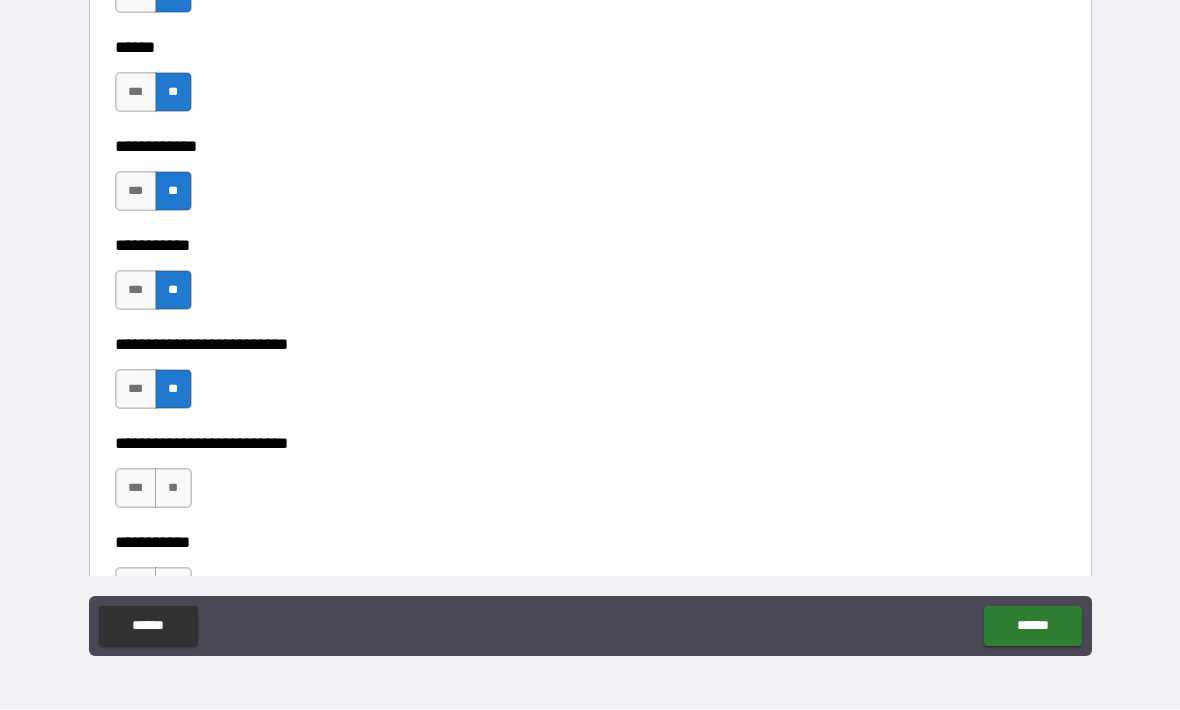 click on "**" at bounding box center [173, 489] 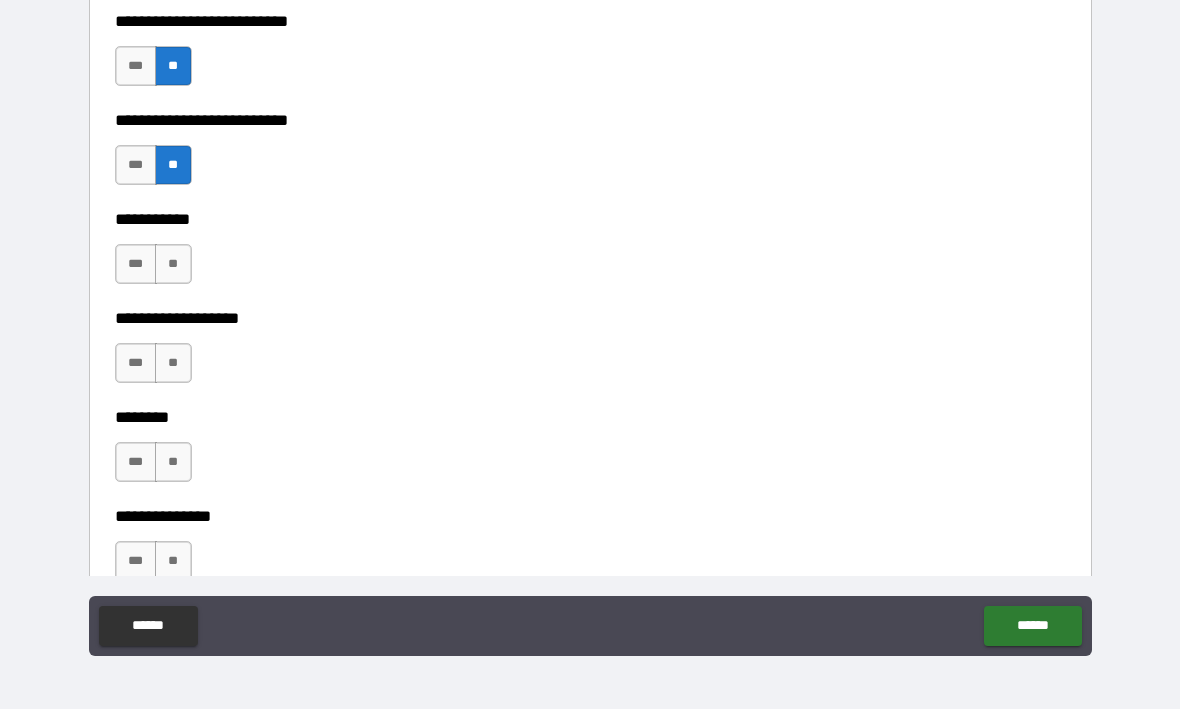 scroll, scrollTop: 4178, scrollLeft: 0, axis: vertical 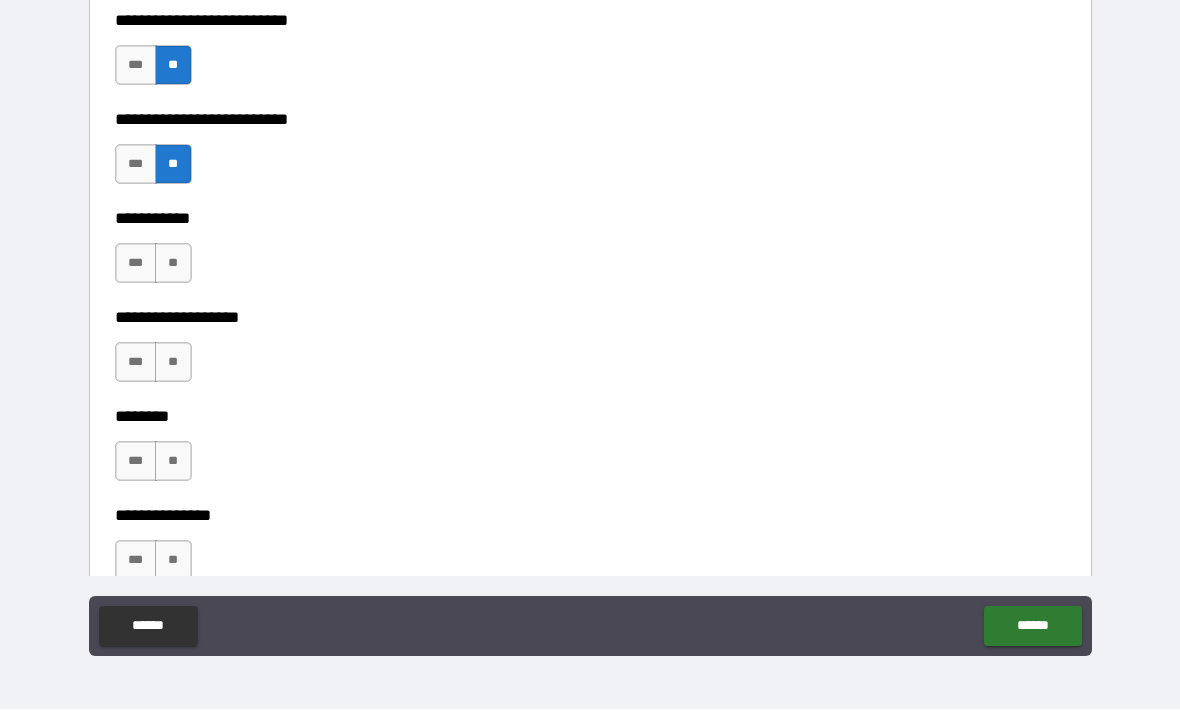 click on "**" at bounding box center (173, 264) 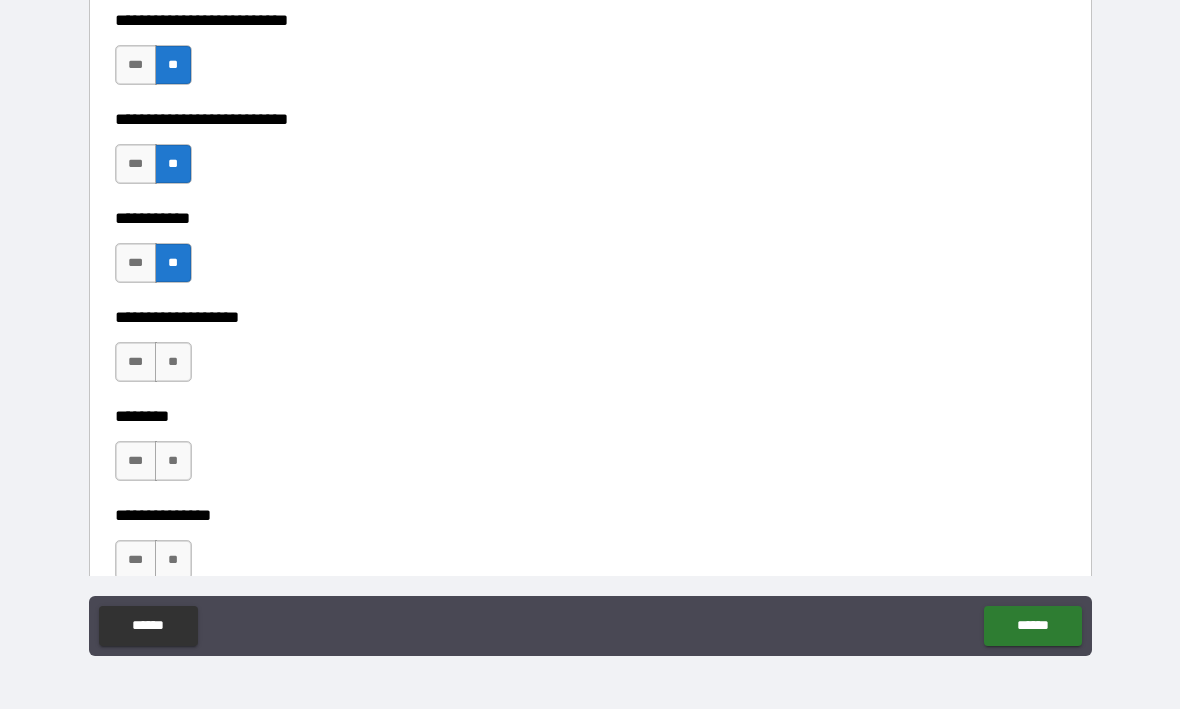 click on "**" at bounding box center [173, 363] 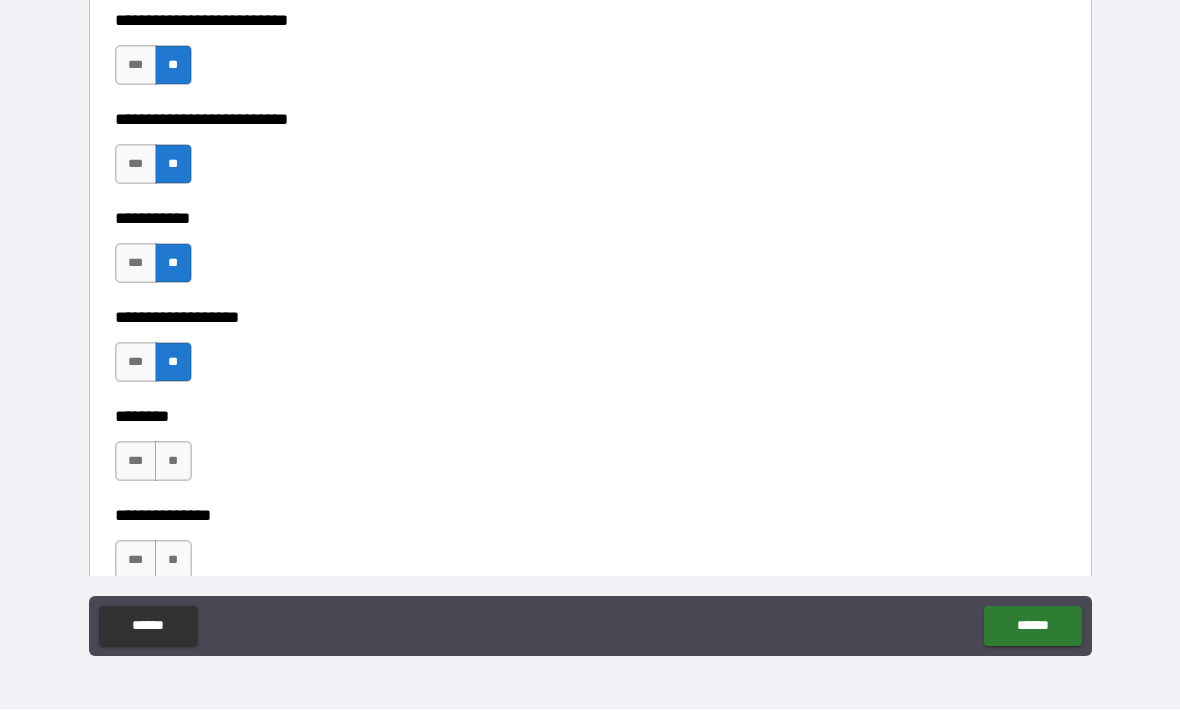 click on "**" at bounding box center (173, 462) 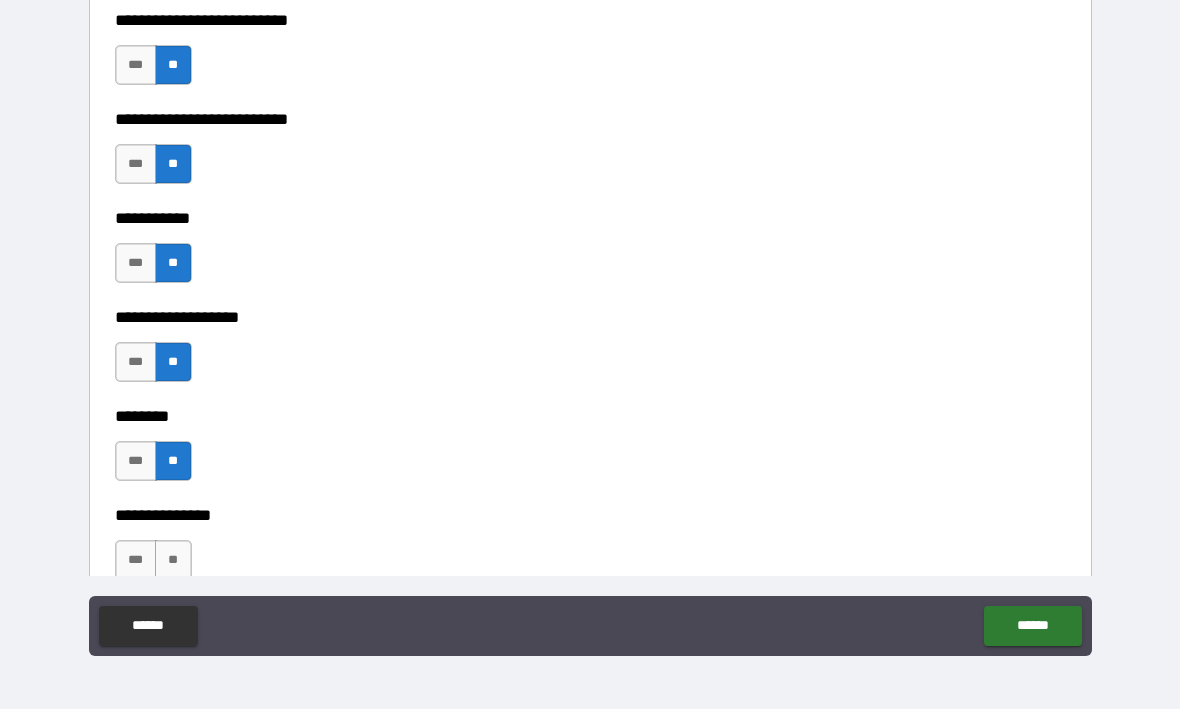 click on "**" at bounding box center (173, 561) 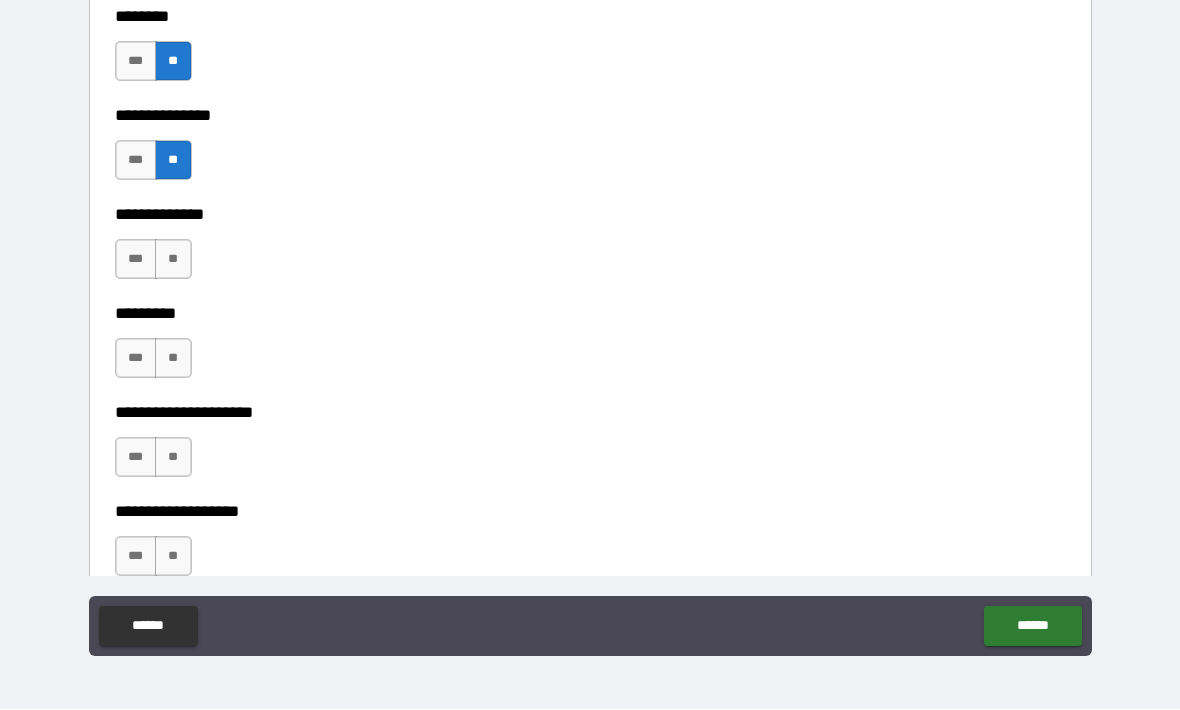 scroll, scrollTop: 4588, scrollLeft: 0, axis: vertical 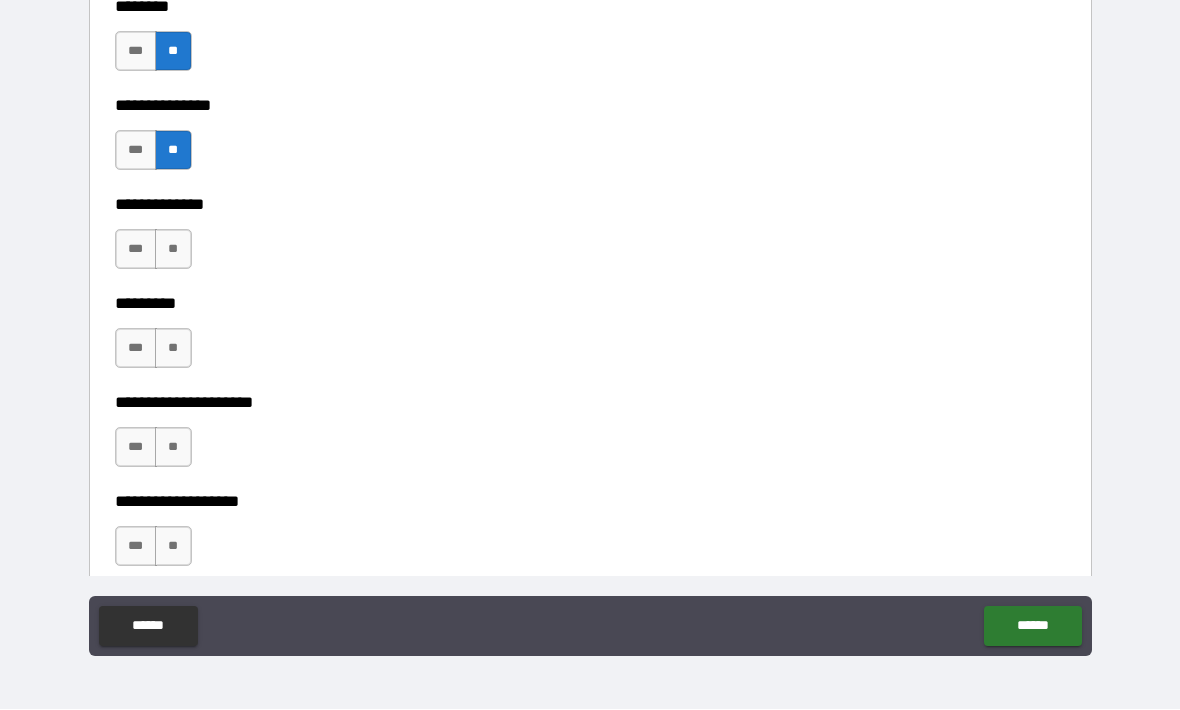 click on "**" at bounding box center [173, 250] 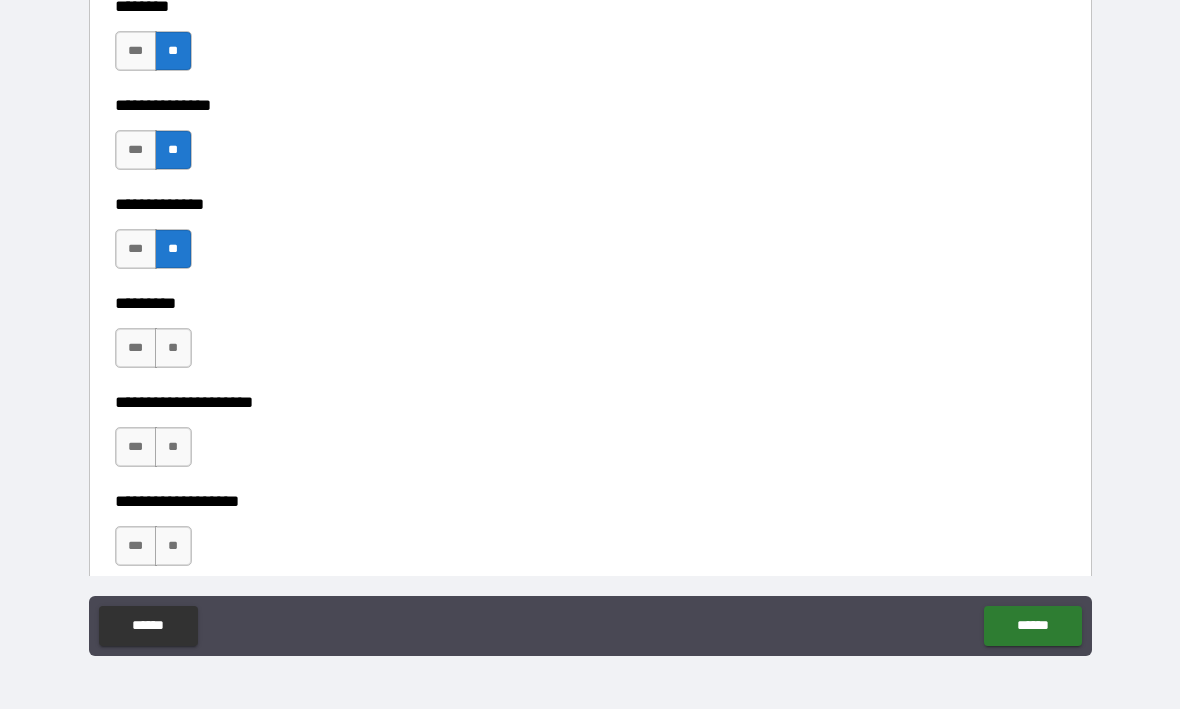 click on "**" at bounding box center [173, 349] 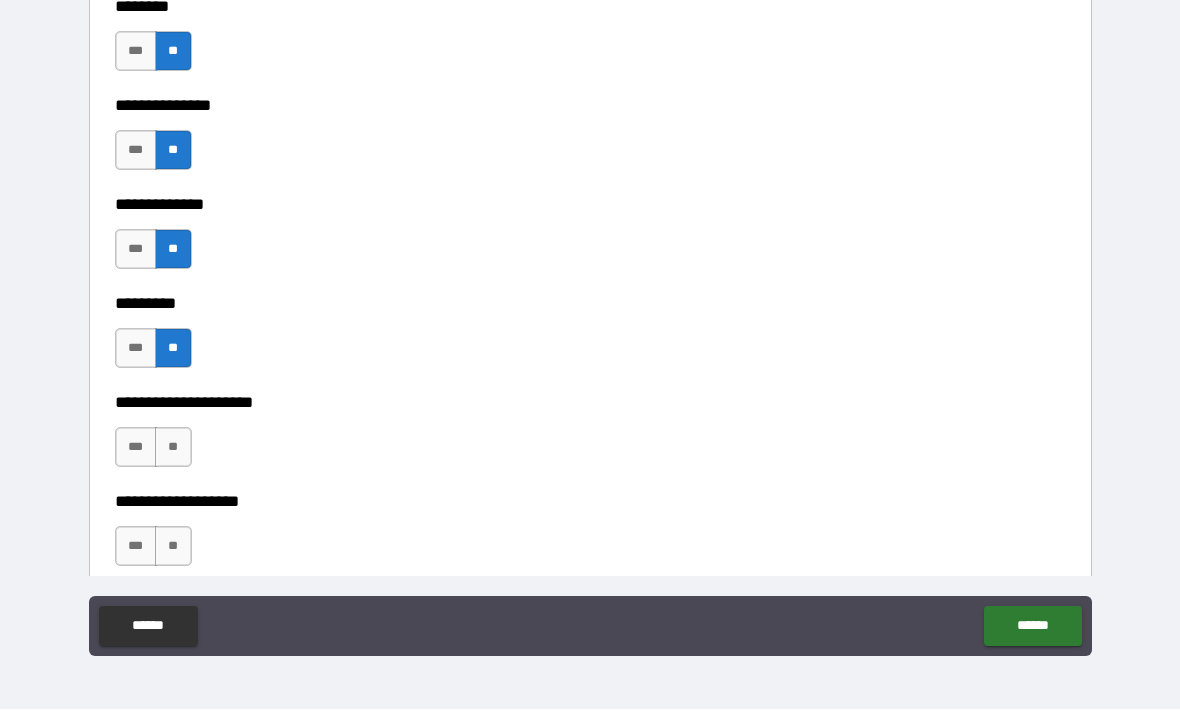 click on "**" at bounding box center (173, 448) 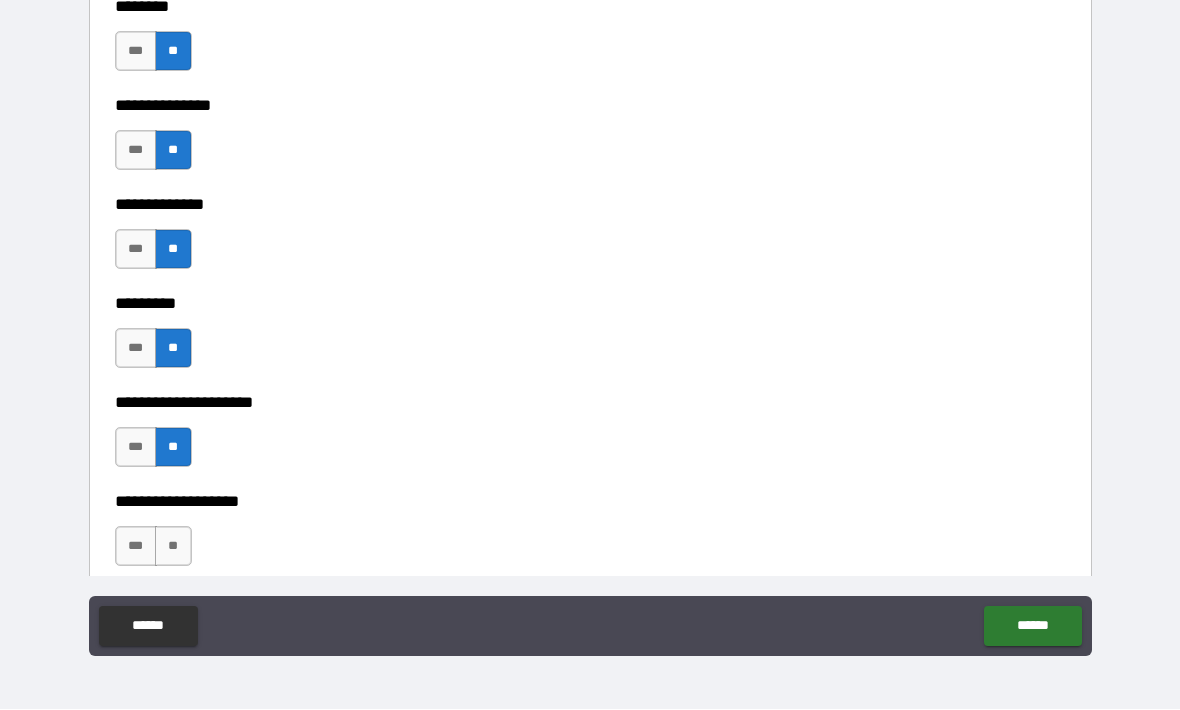 click on "**" at bounding box center (173, 547) 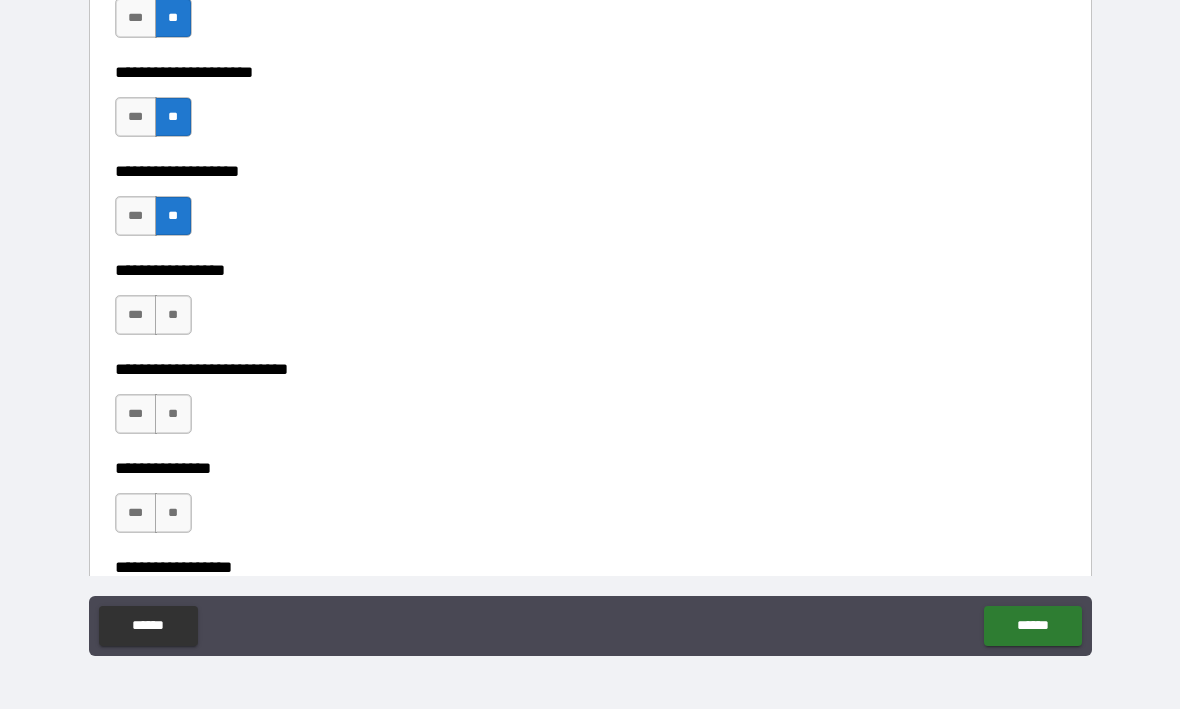 scroll, scrollTop: 4915, scrollLeft: 0, axis: vertical 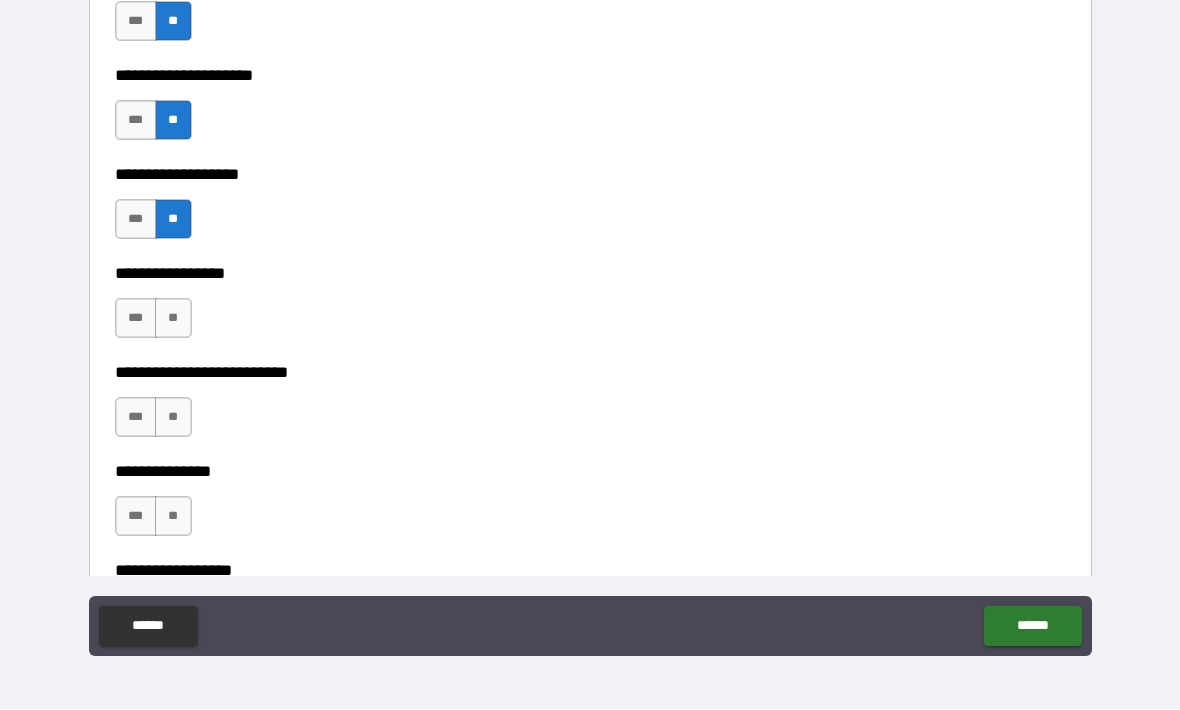 click on "**" at bounding box center [173, 319] 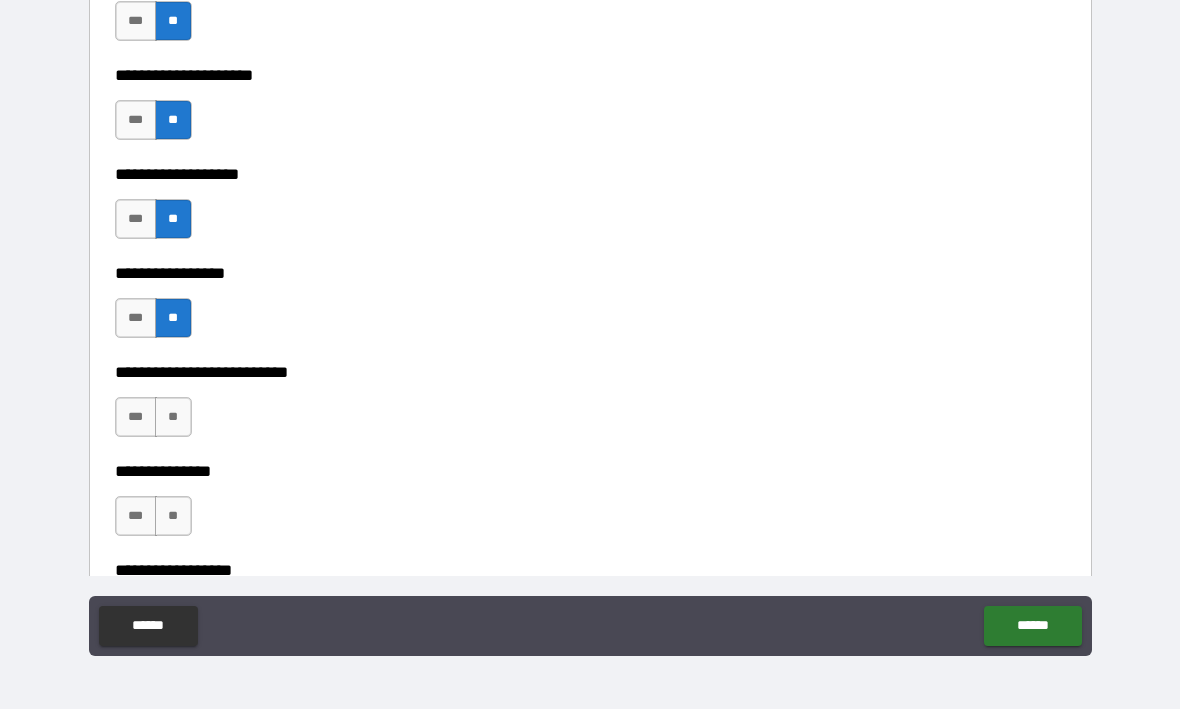click on "**" at bounding box center [173, 418] 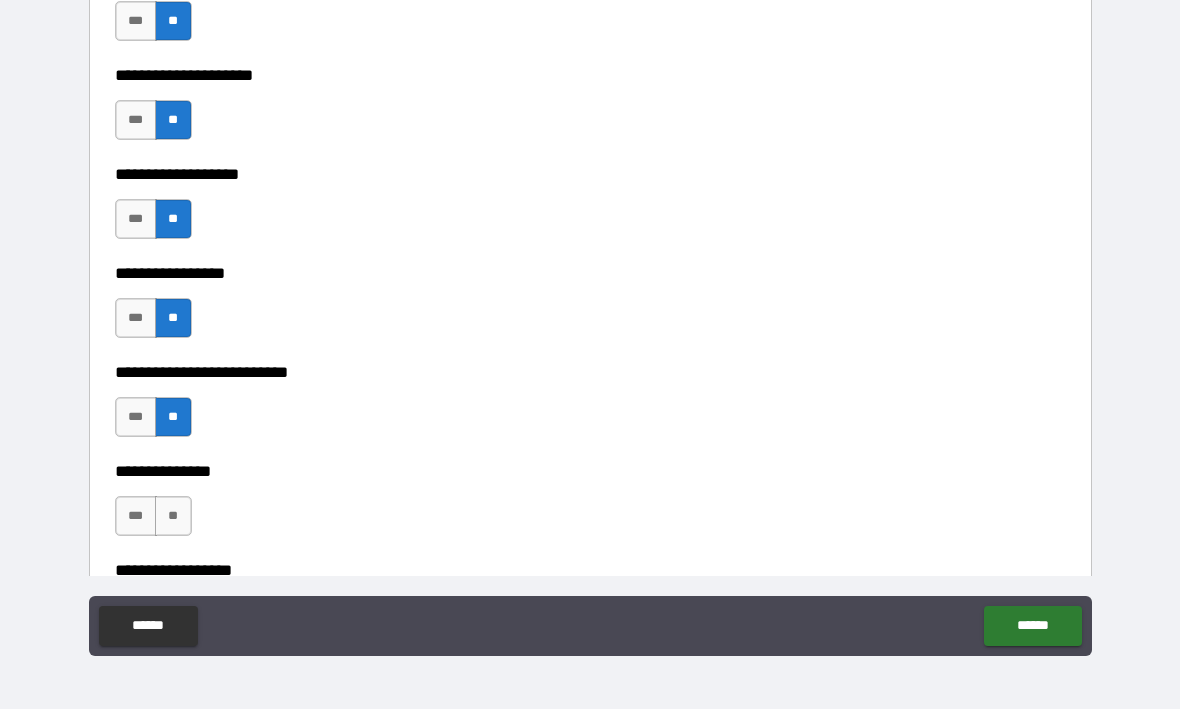 click on "**" at bounding box center (173, 517) 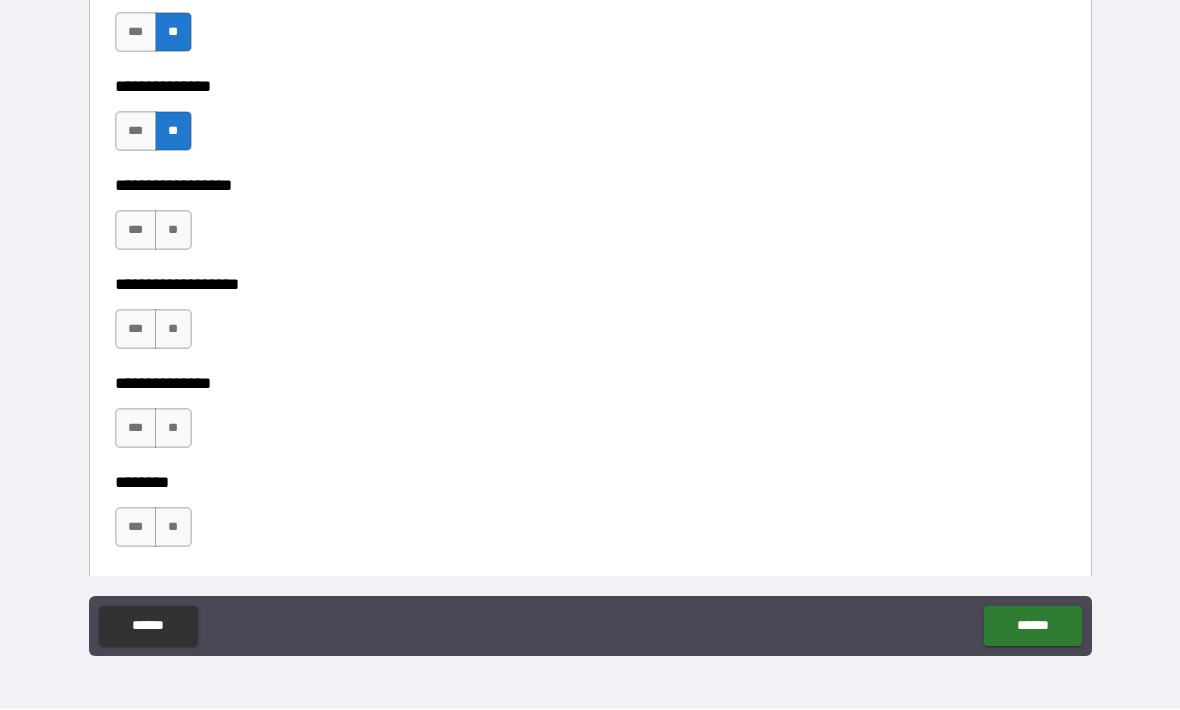 scroll, scrollTop: 5313, scrollLeft: 0, axis: vertical 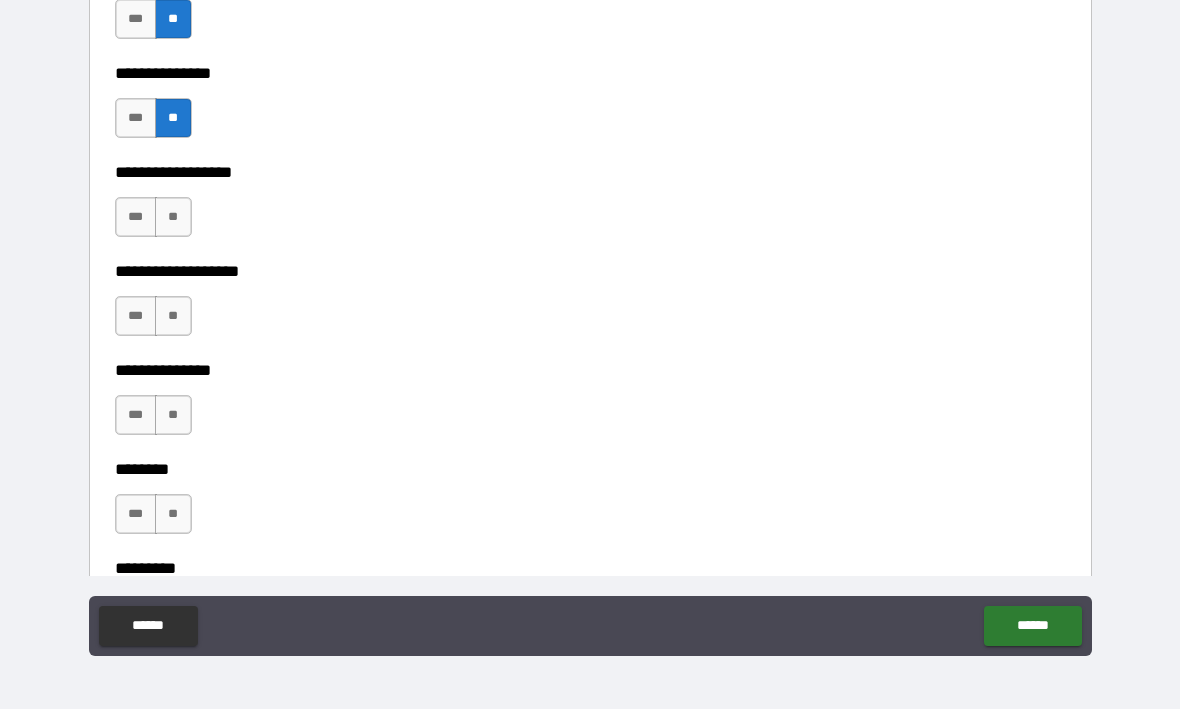 click on "**" at bounding box center (173, 218) 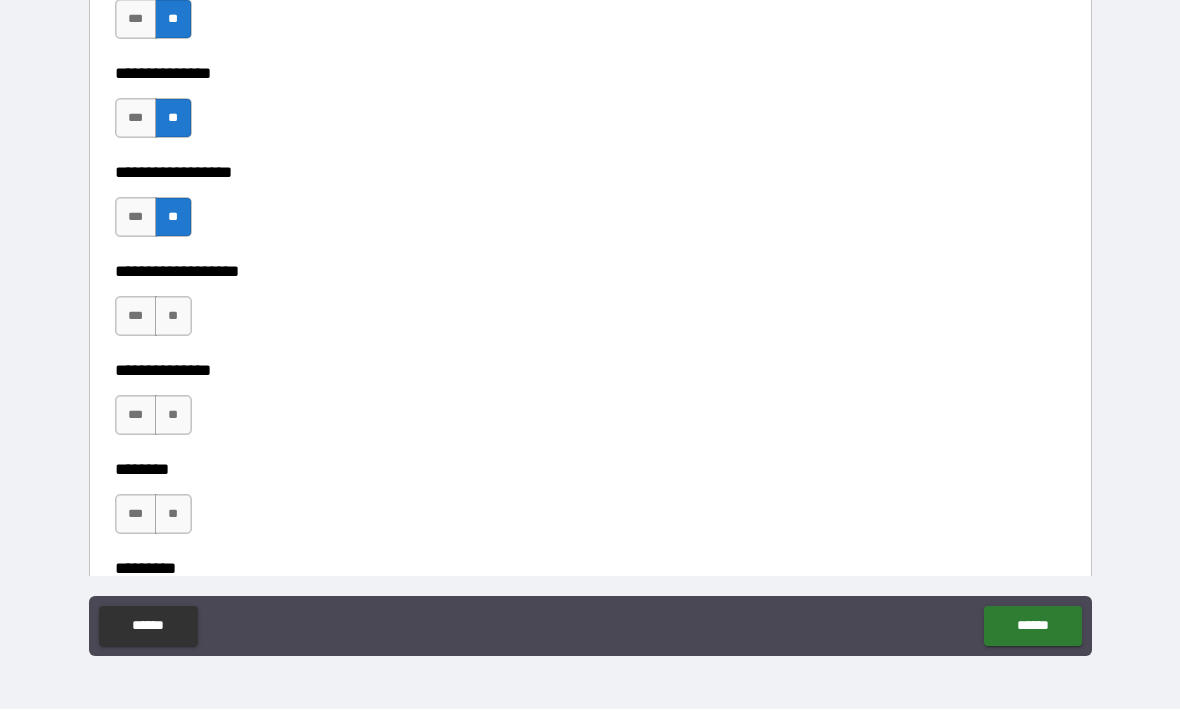 click on "**" at bounding box center (173, 317) 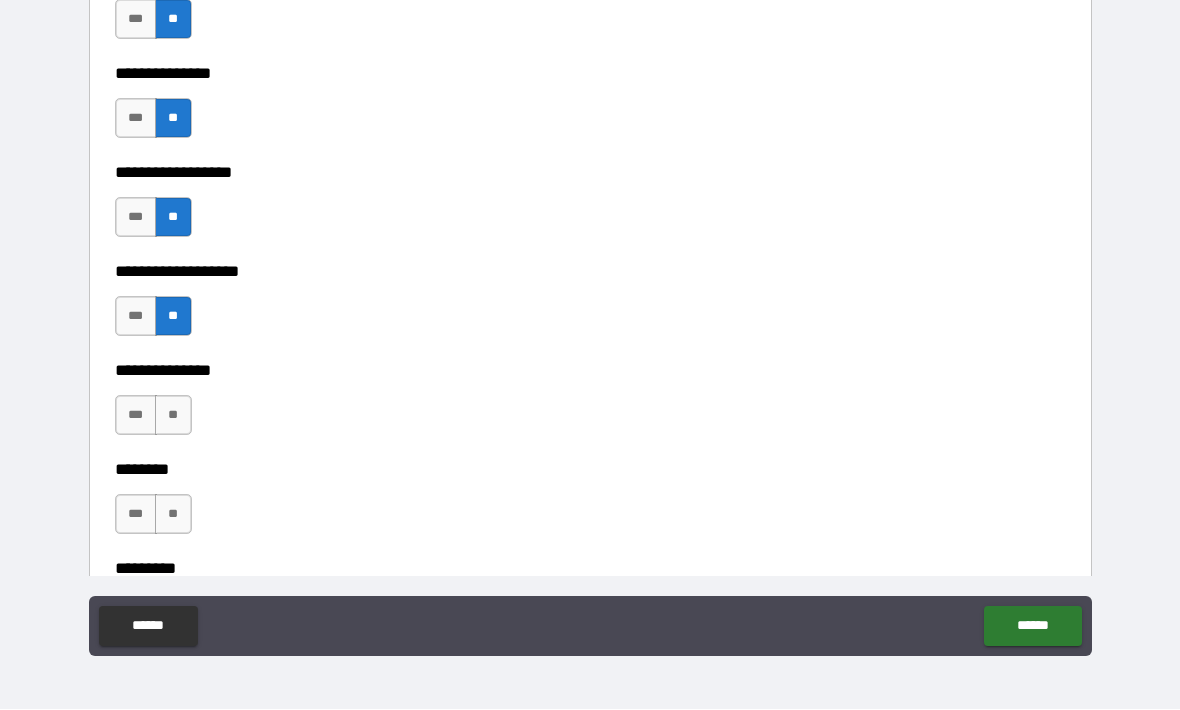 click on "**" at bounding box center [173, 416] 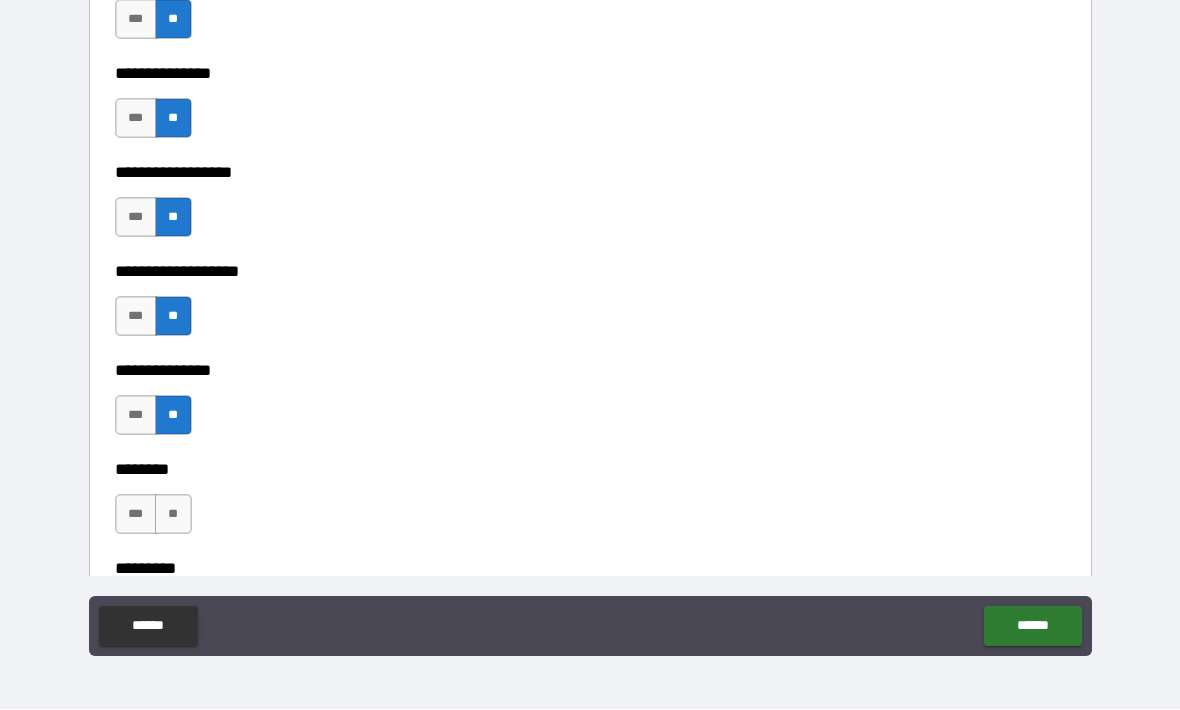 click on "**" at bounding box center [173, 515] 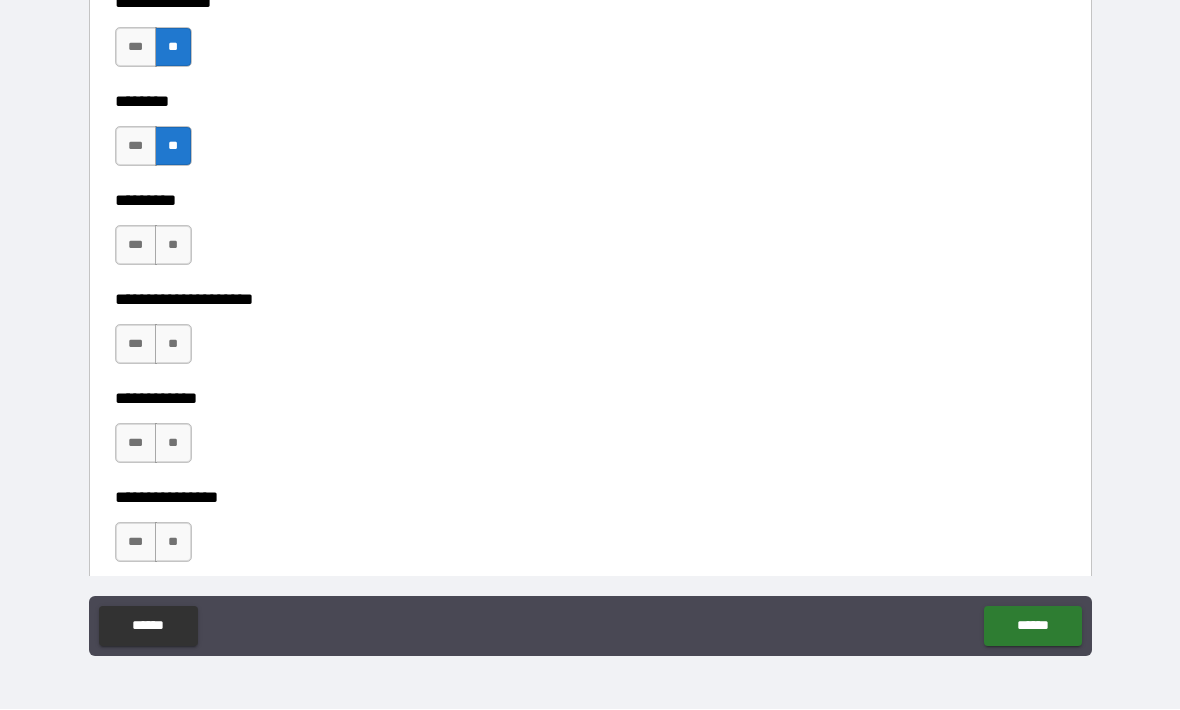 scroll, scrollTop: 5682, scrollLeft: 0, axis: vertical 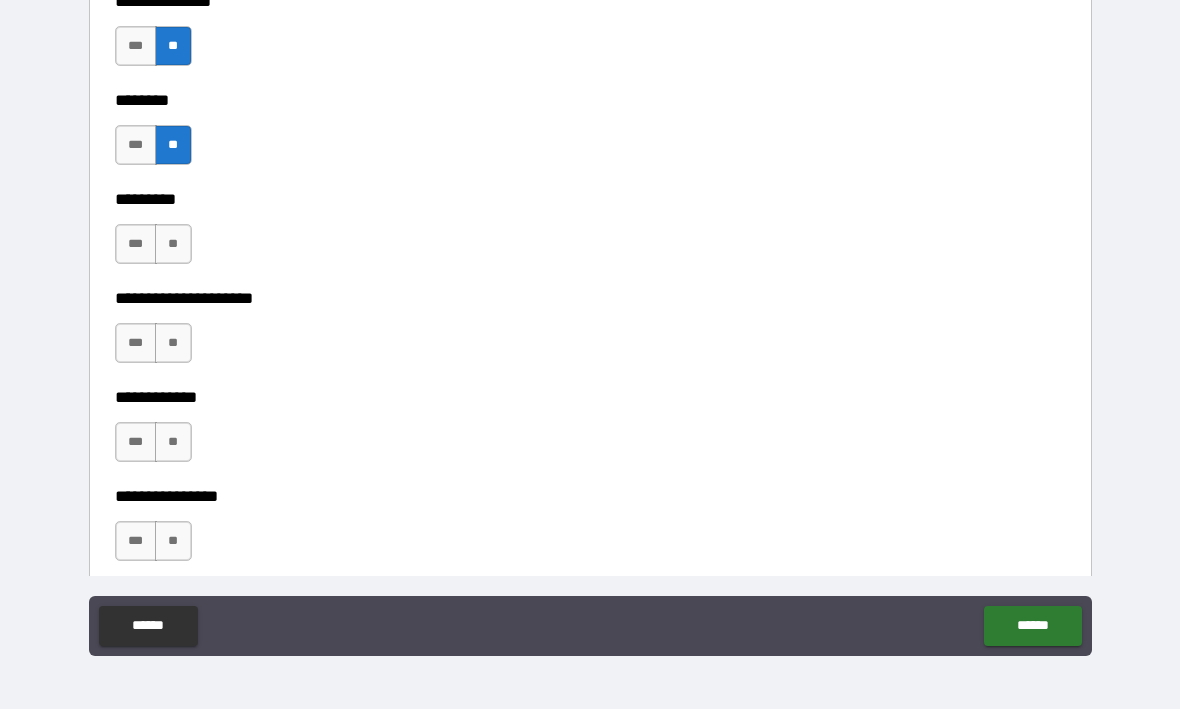 click on "**" at bounding box center (173, 245) 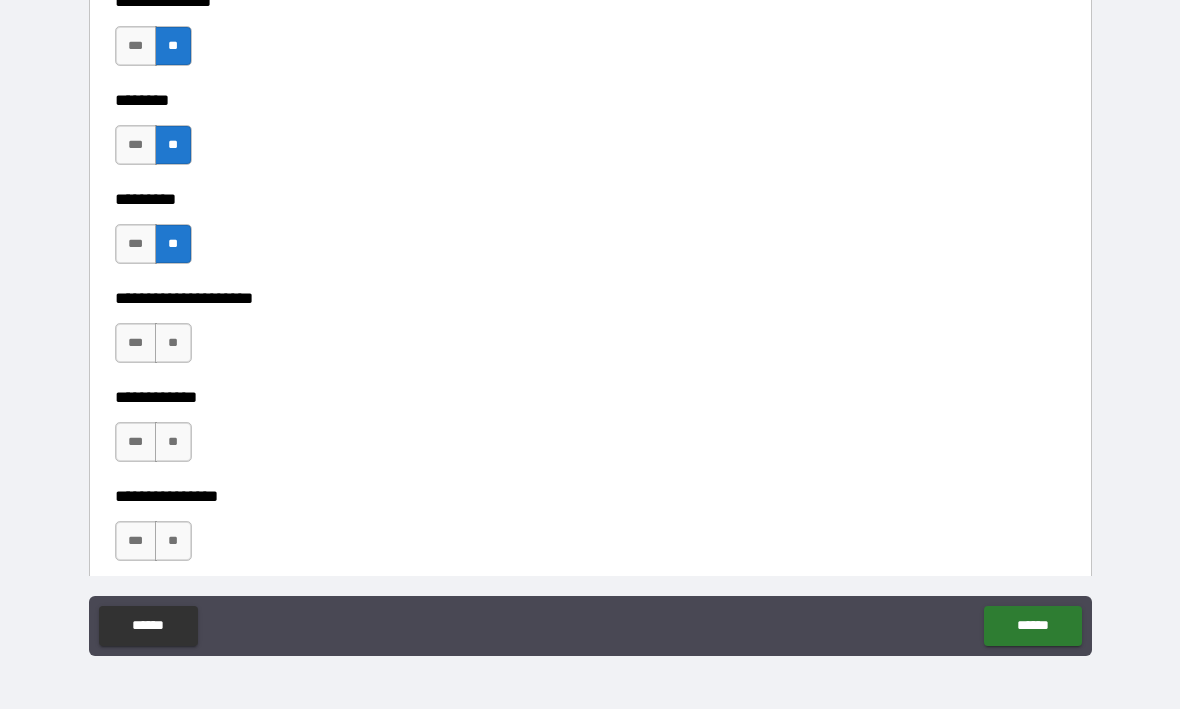 click on "**" at bounding box center (173, 344) 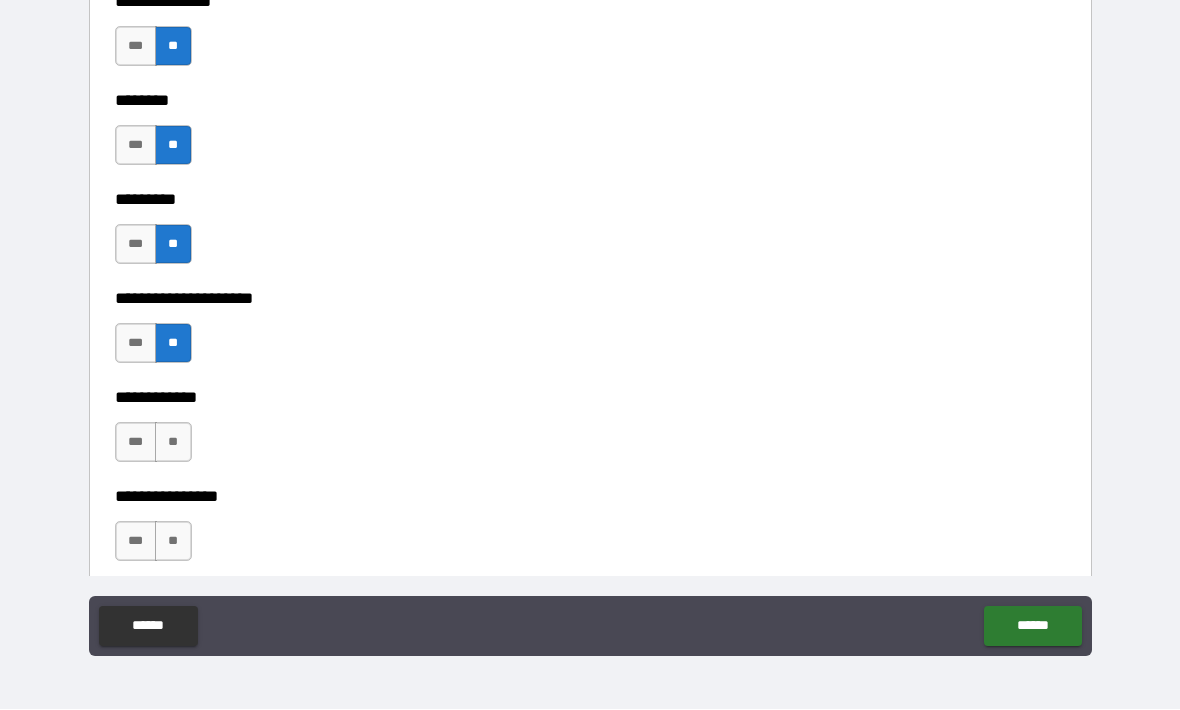 click on "**" at bounding box center [173, 443] 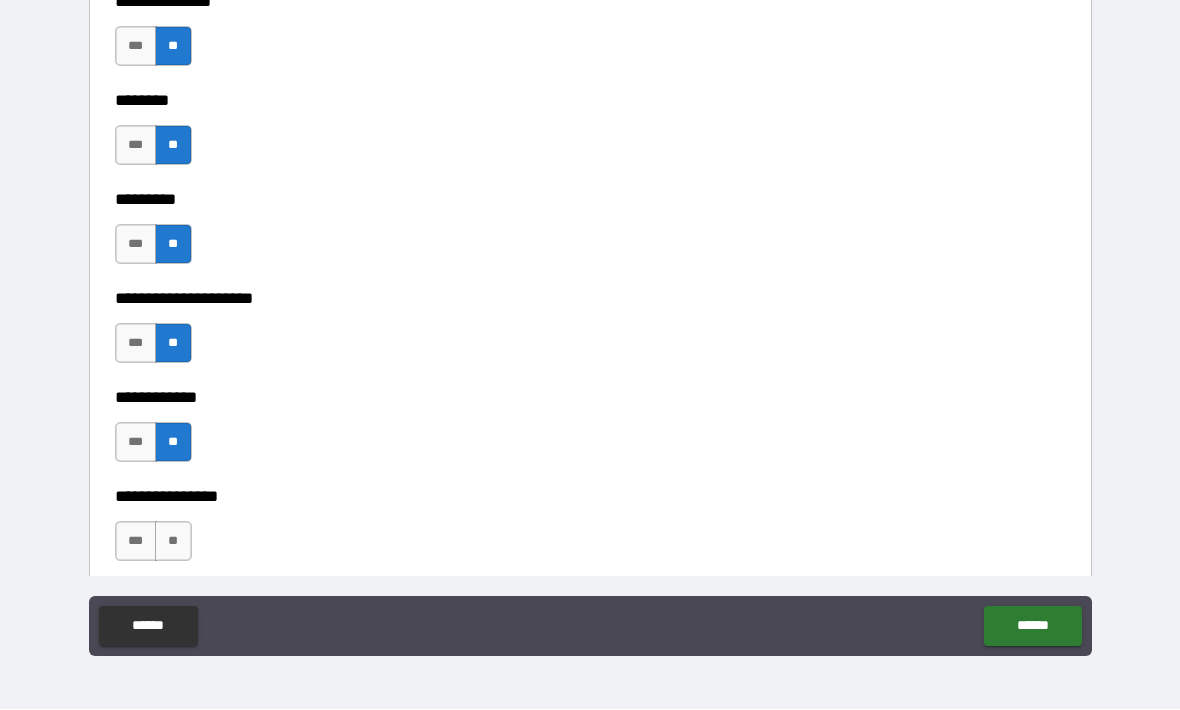 click on "**" at bounding box center (173, 542) 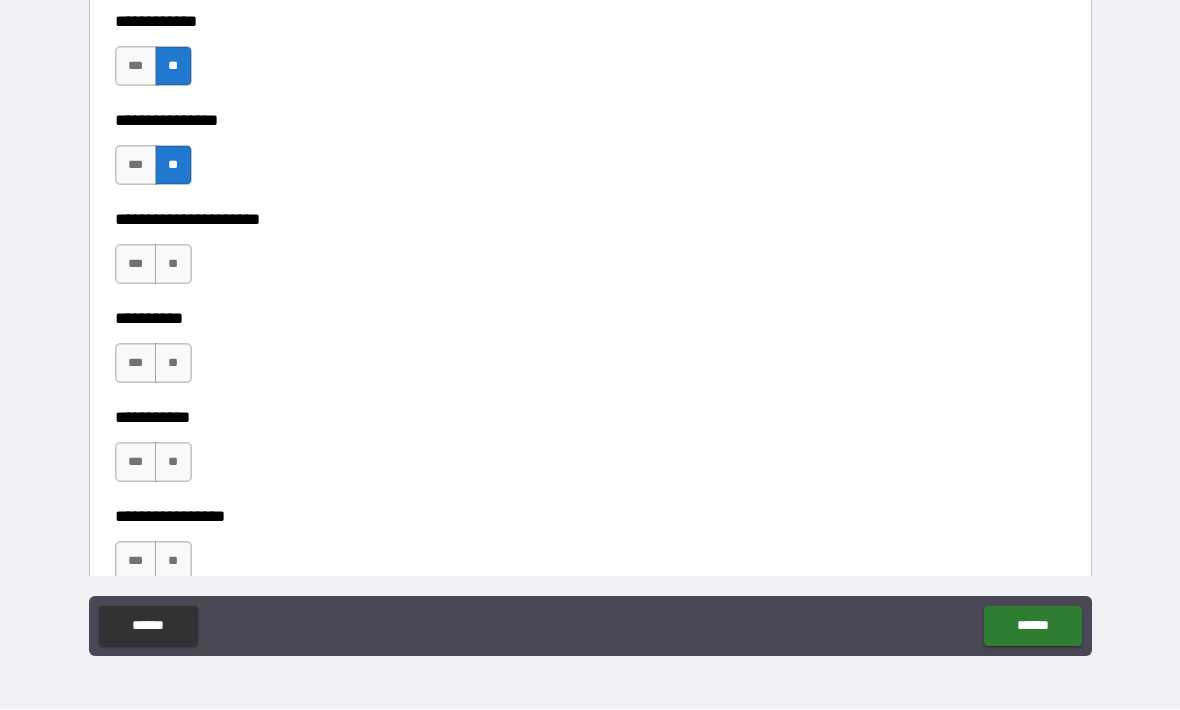 scroll, scrollTop: 6055, scrollLeft: 0, axis: vertical 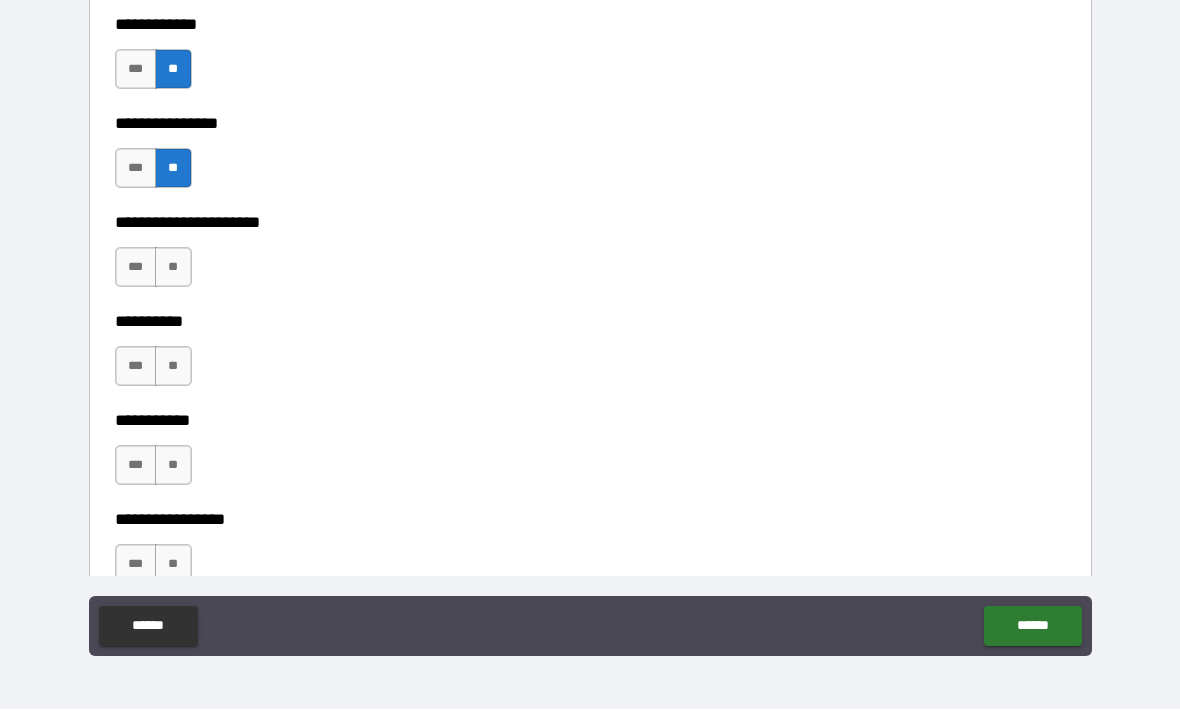 click on "**" at bounding box center [173, 268] 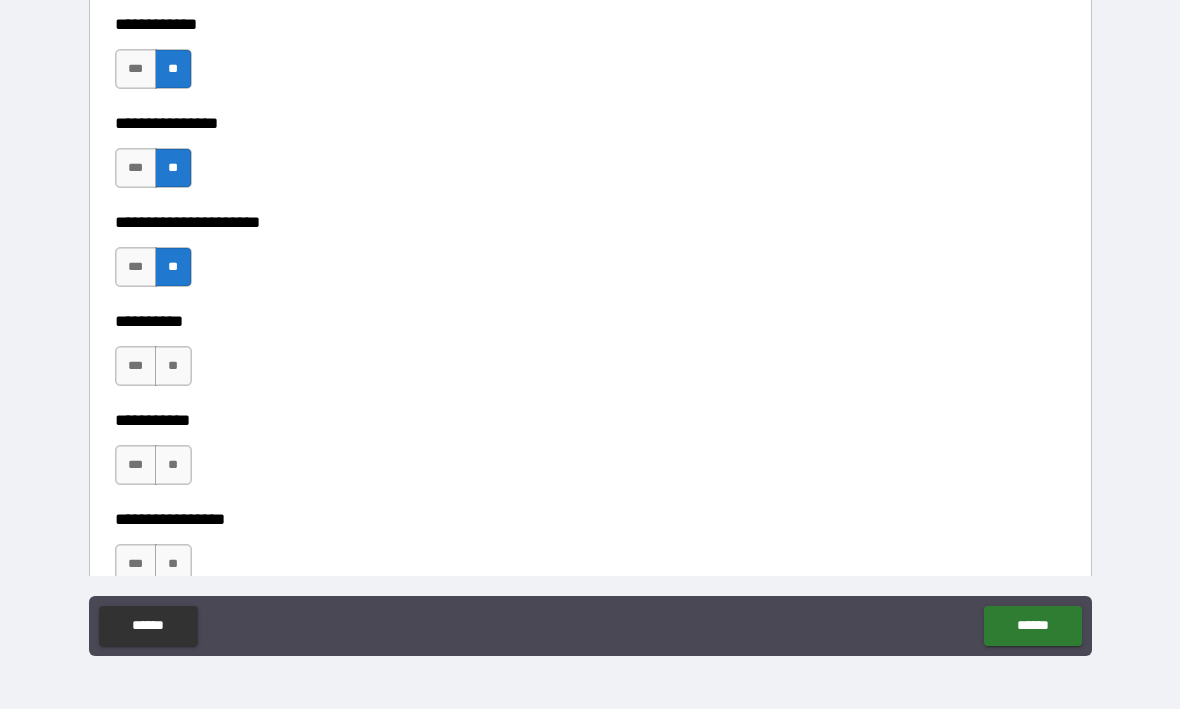 click on "**" at bounding box center (173, 367) 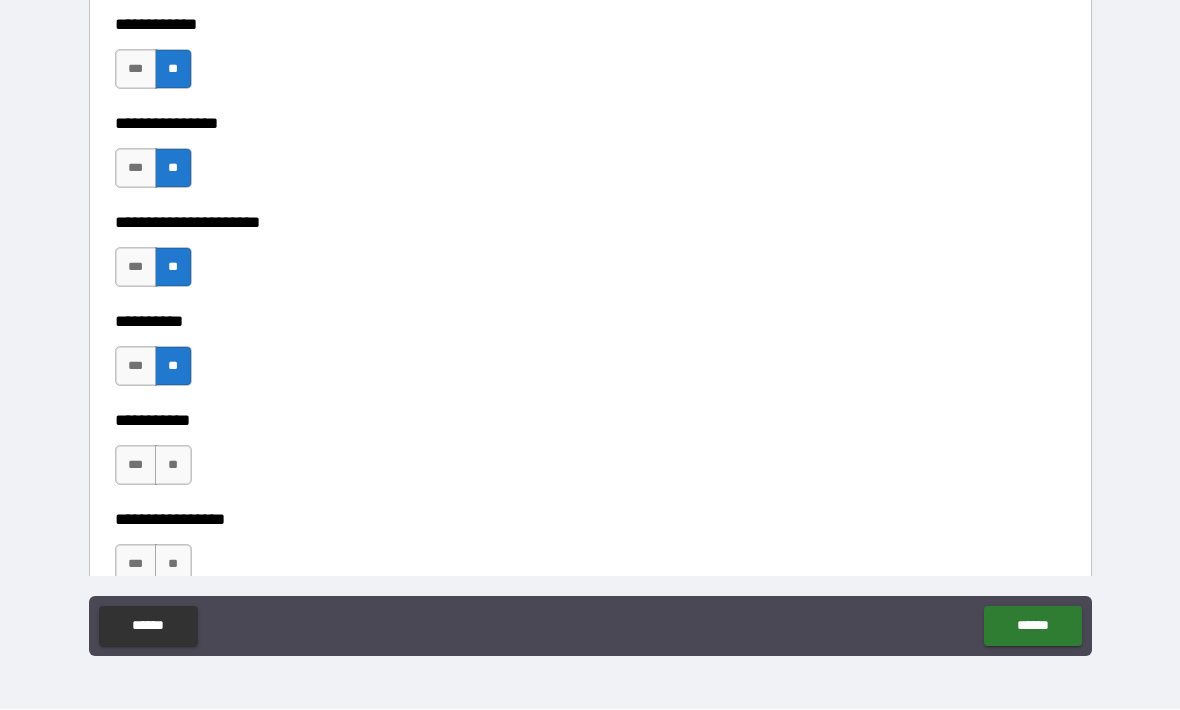 click on "**" at bounding box center [173, 466] 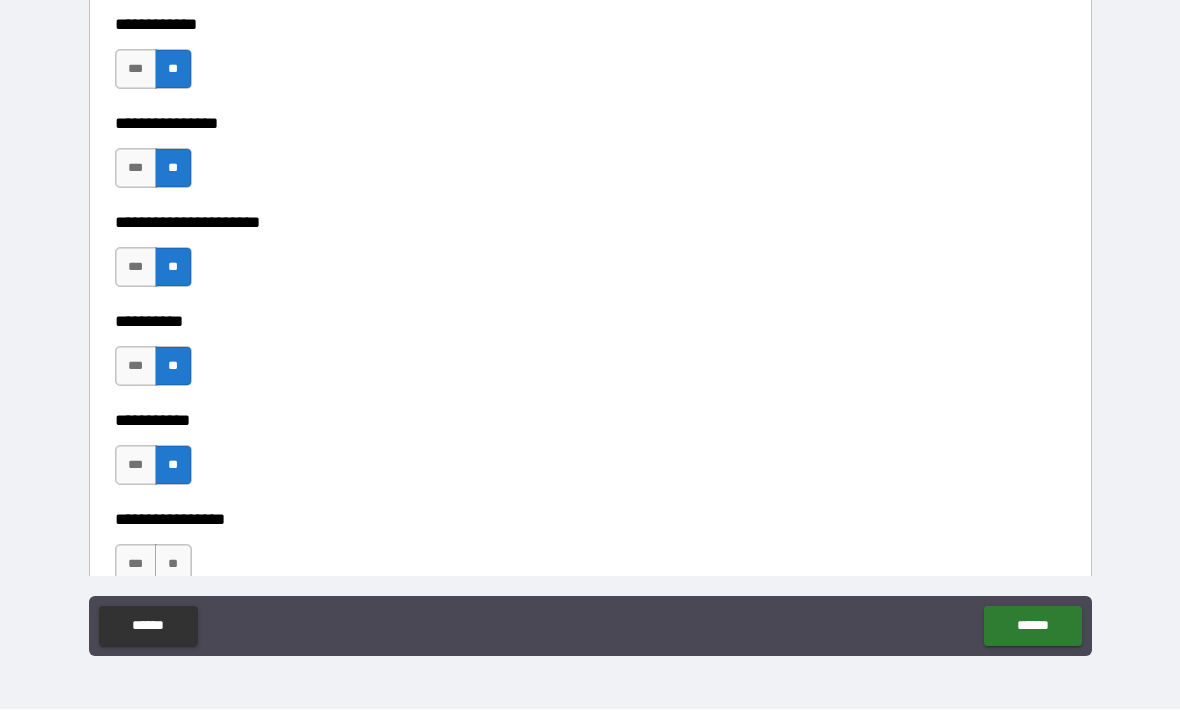 click on "**" at bounding box center (173, 565) 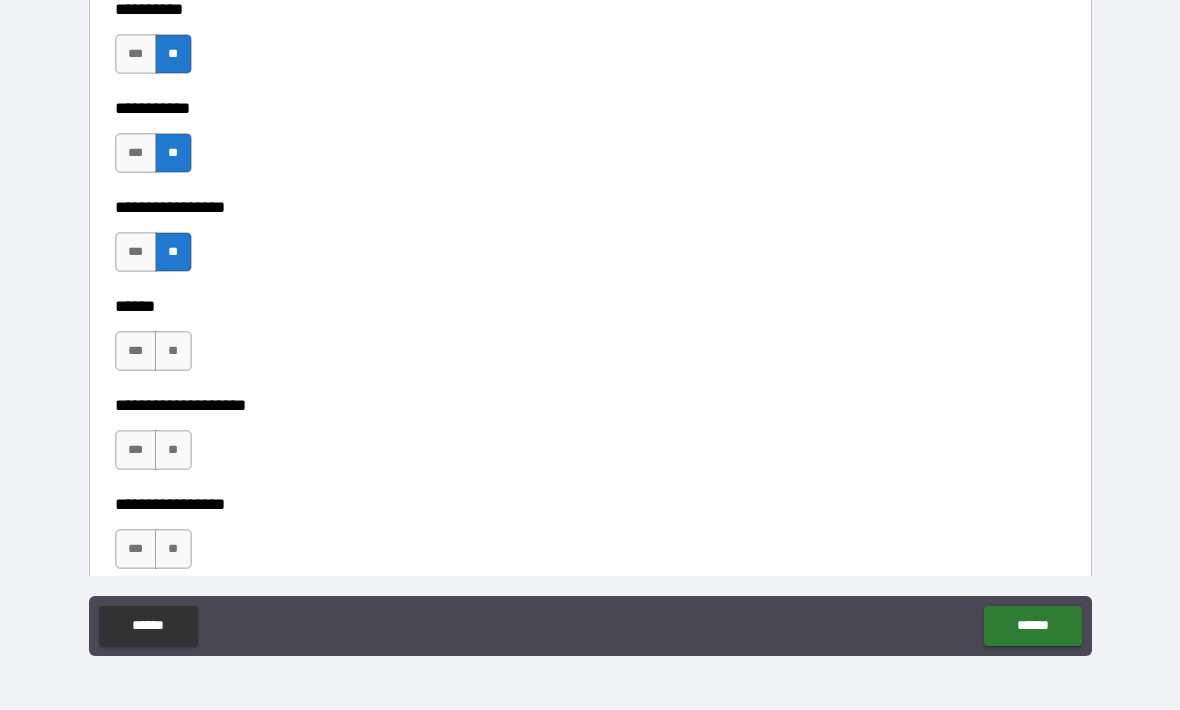 scroll, scrollTop: 6380, scrollLeft: 0, axis: vertical 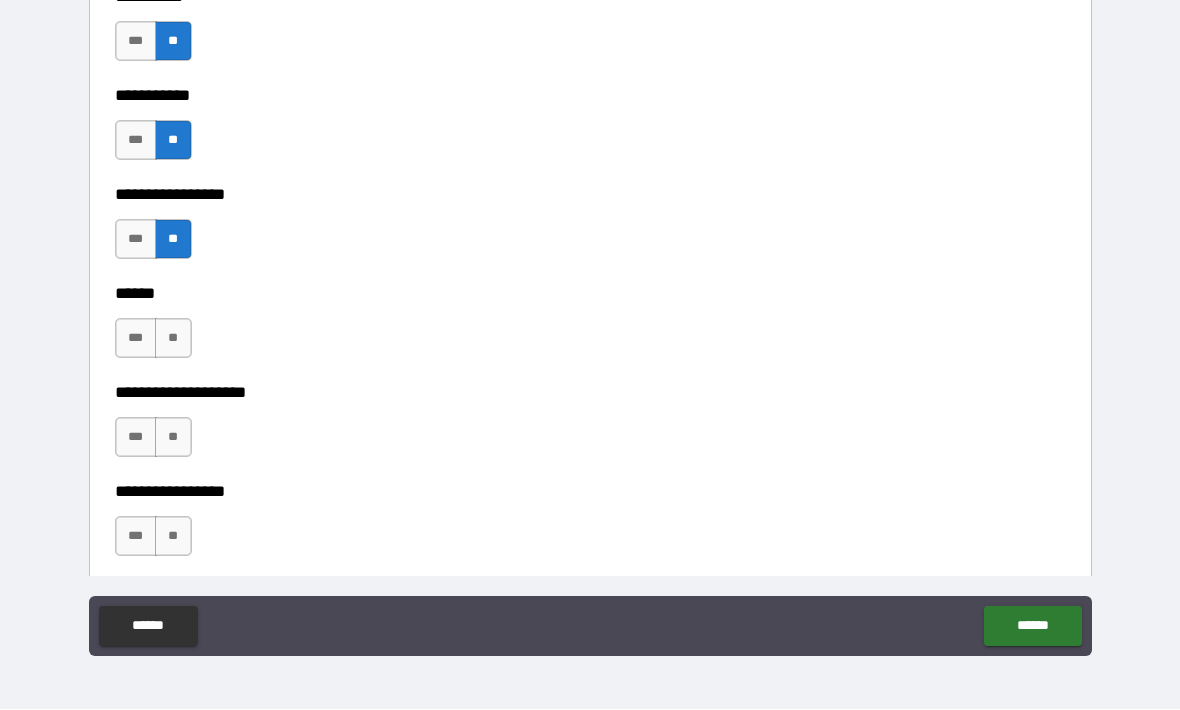 click on "**" at bounding box center (173, 339) 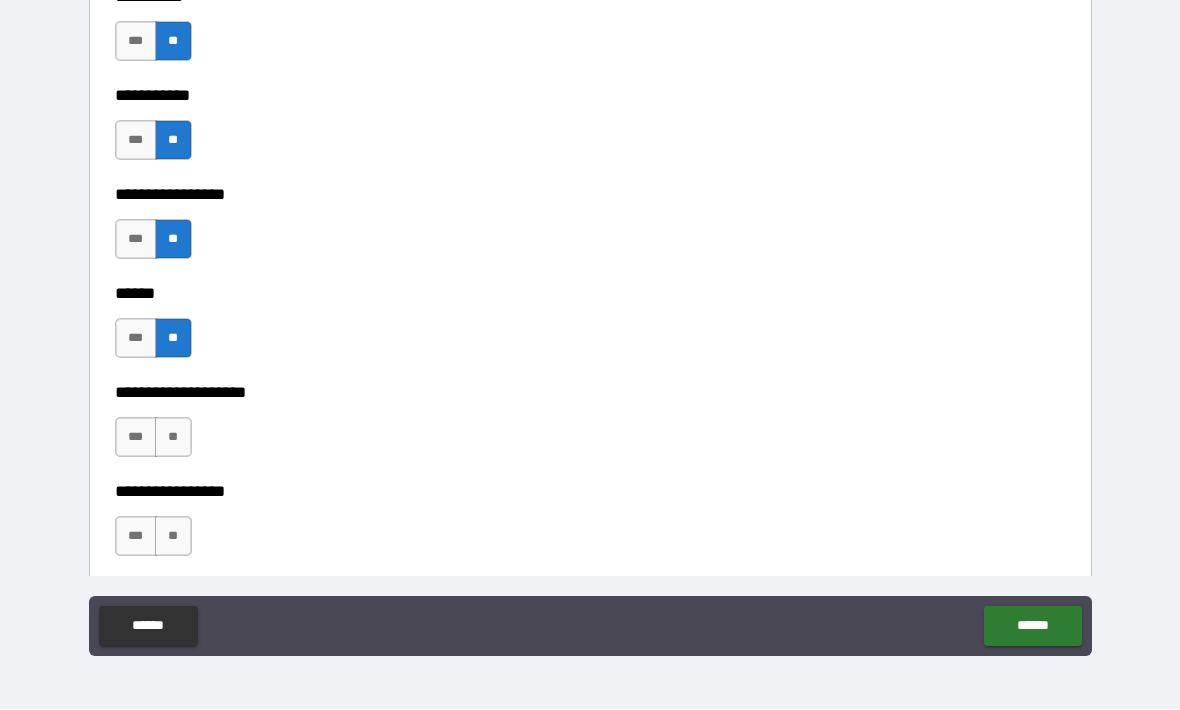 click on "**" at bounding box center [173, 438] 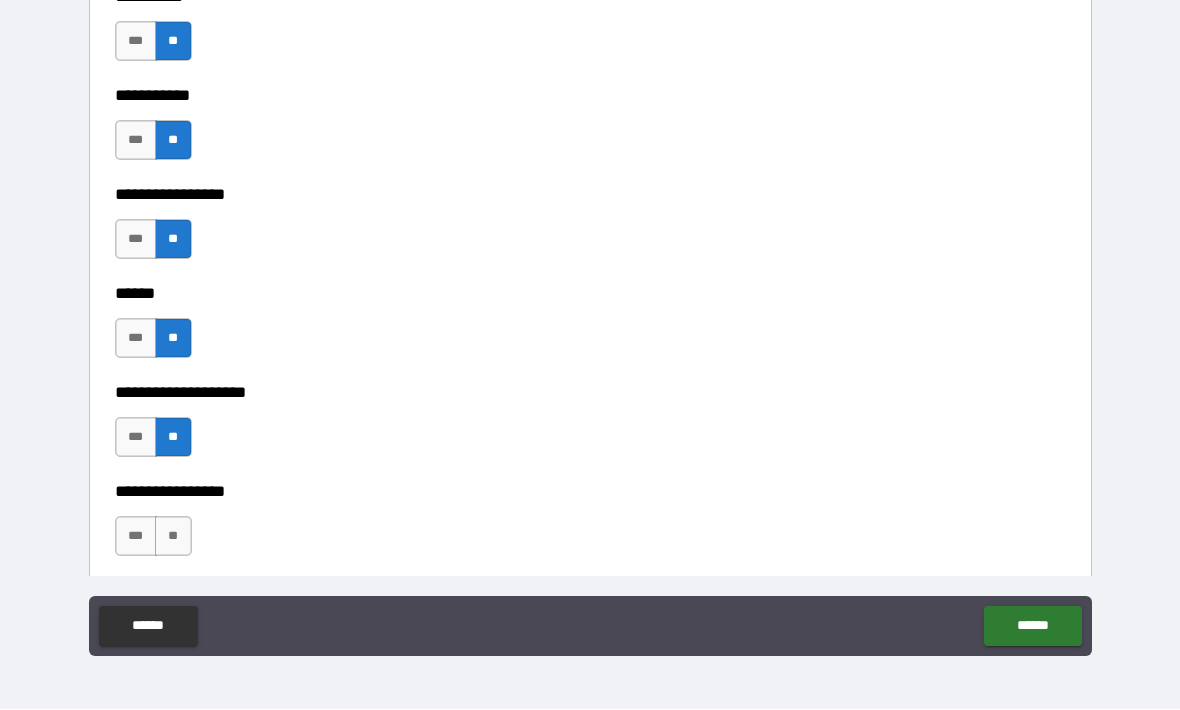 click on "**" at bounding box center (173, 537) 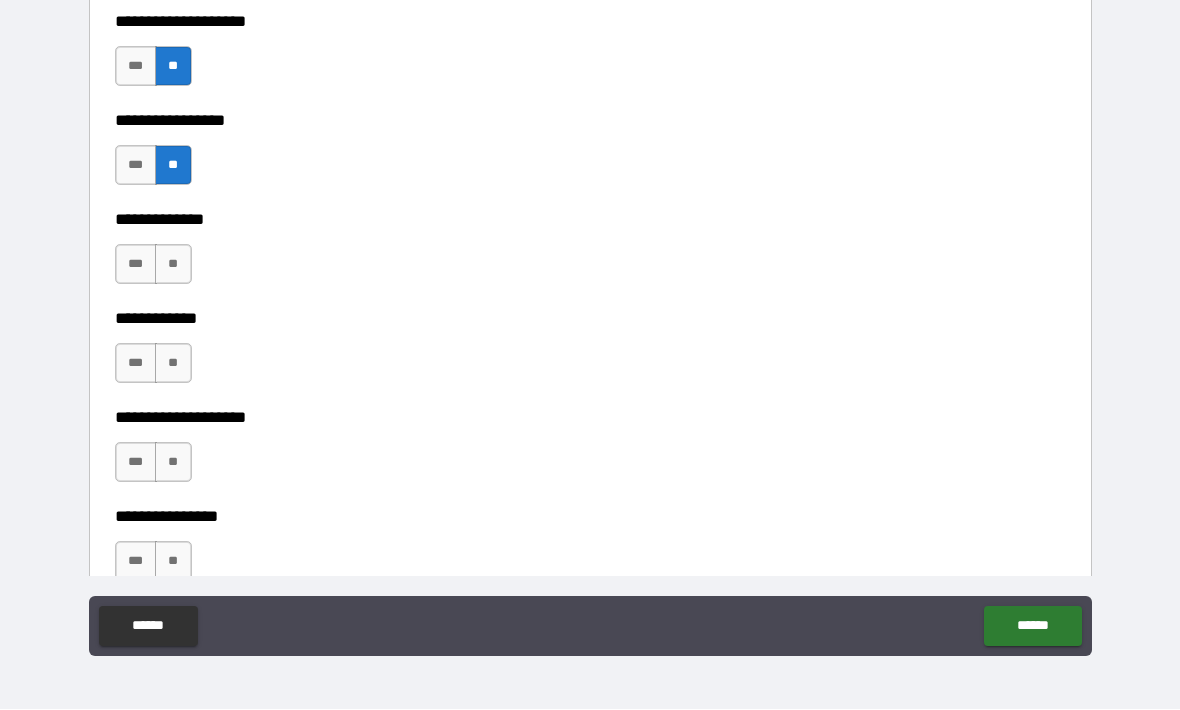 scroll, scrollTop: 6798, scrollLeft: 0, axis: vertical 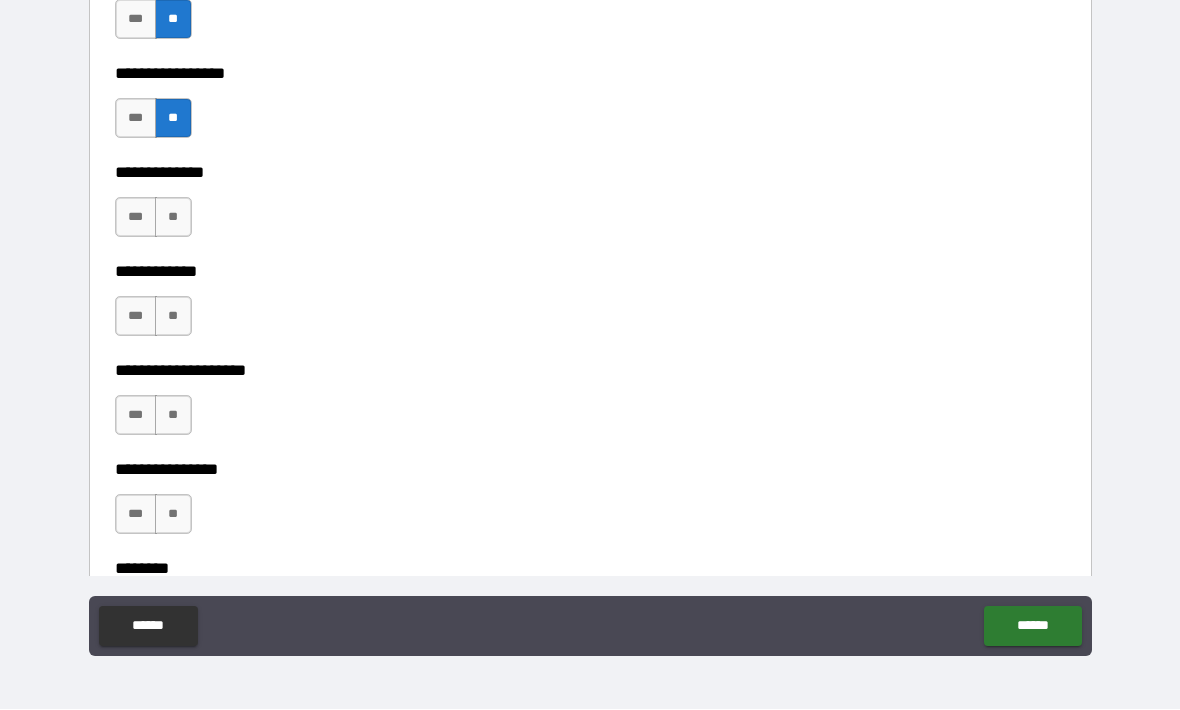 click on "**" at bounding box center [173, 218] 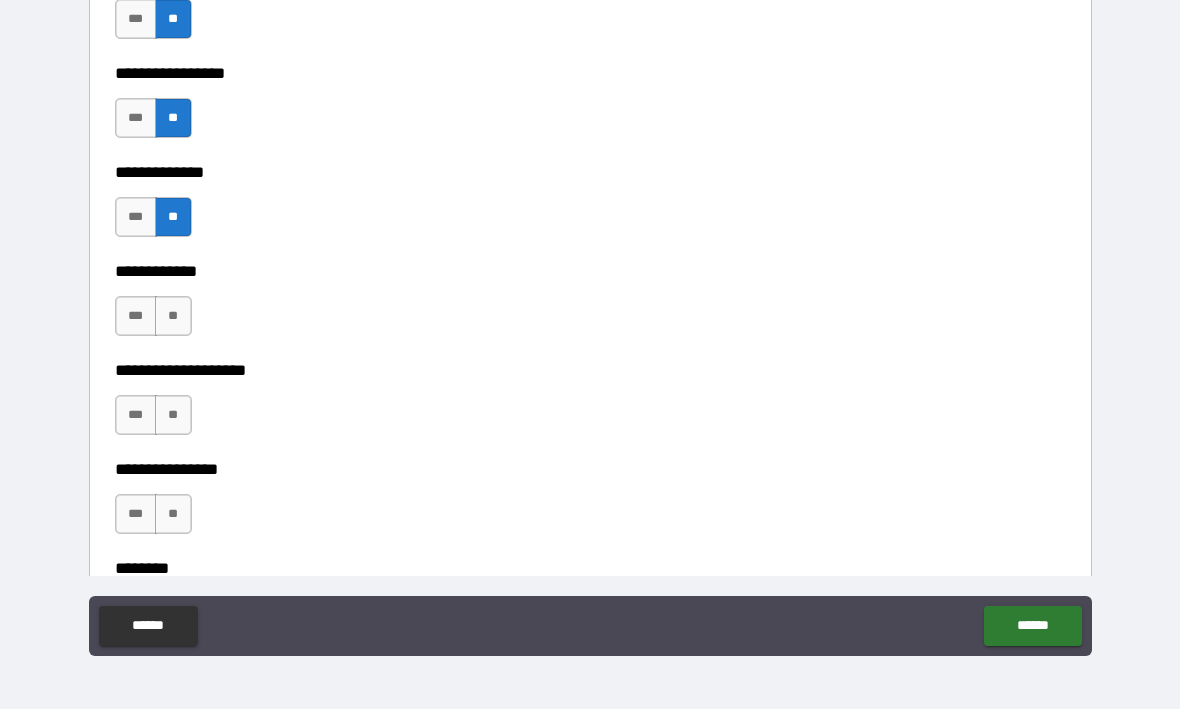 click on "**" at bounding box center (173, 317) 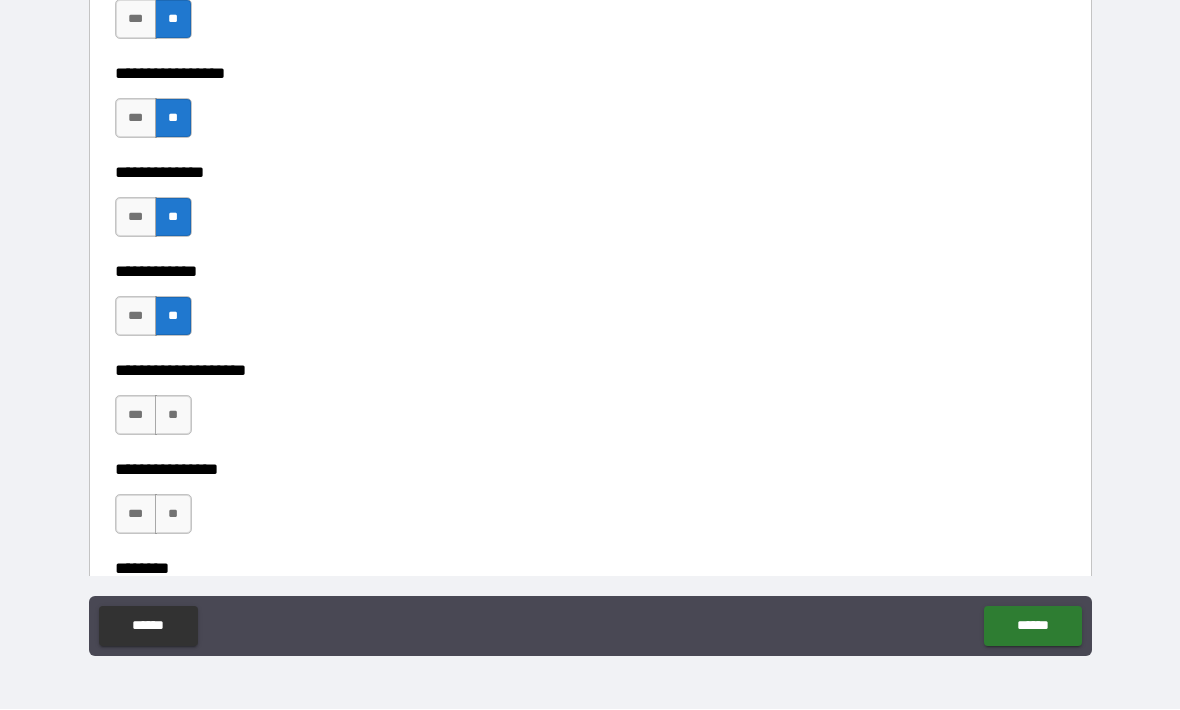 click on "**" at bounding box center [173, 416] 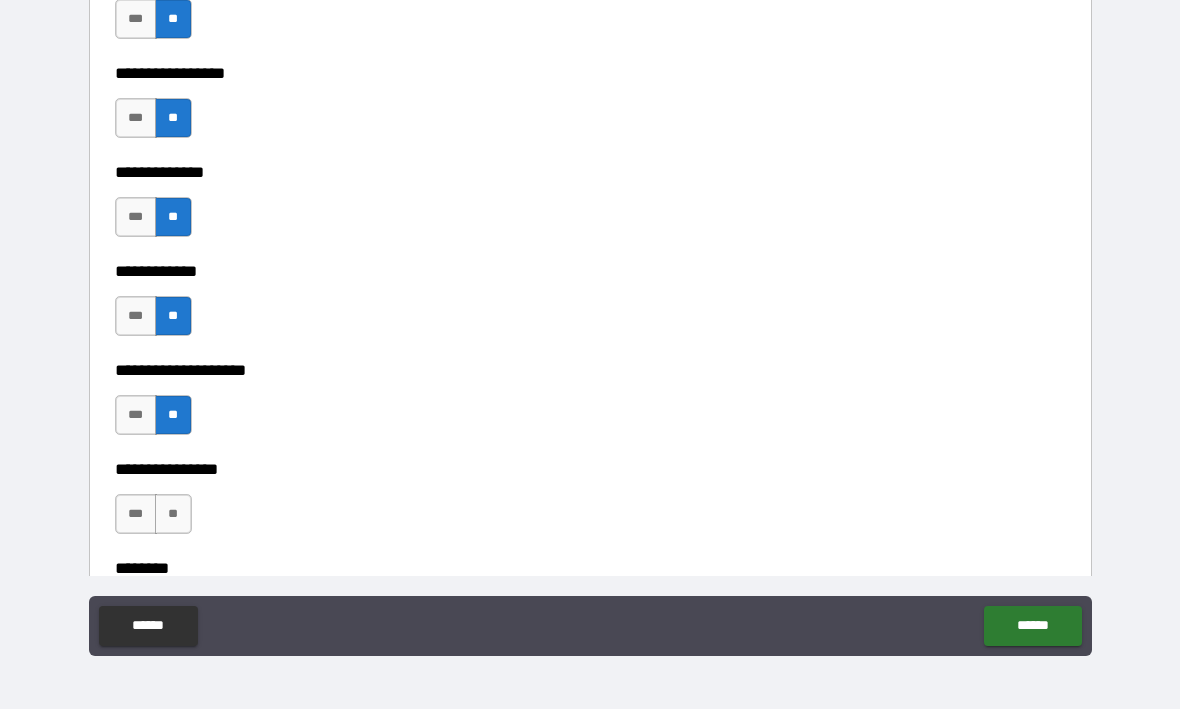 click on "**" at bounding box center (173, 515) 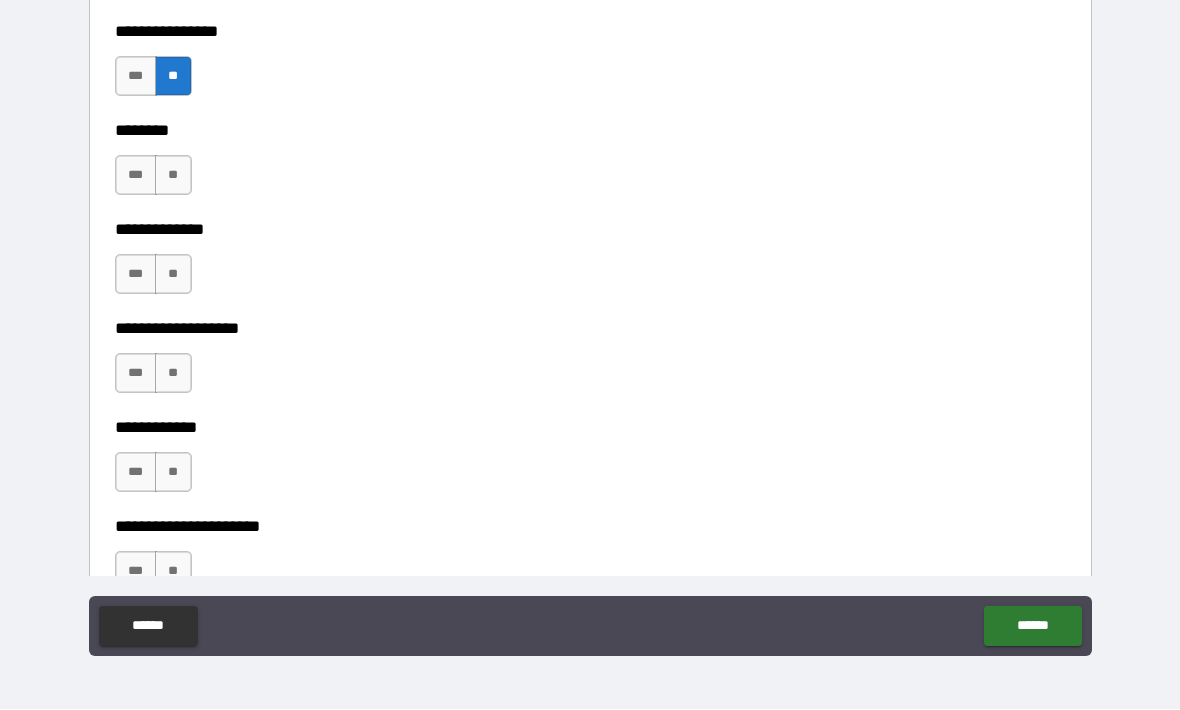 scroll, scrollTop: 7243, scrollLeft: 0, axis: vertical 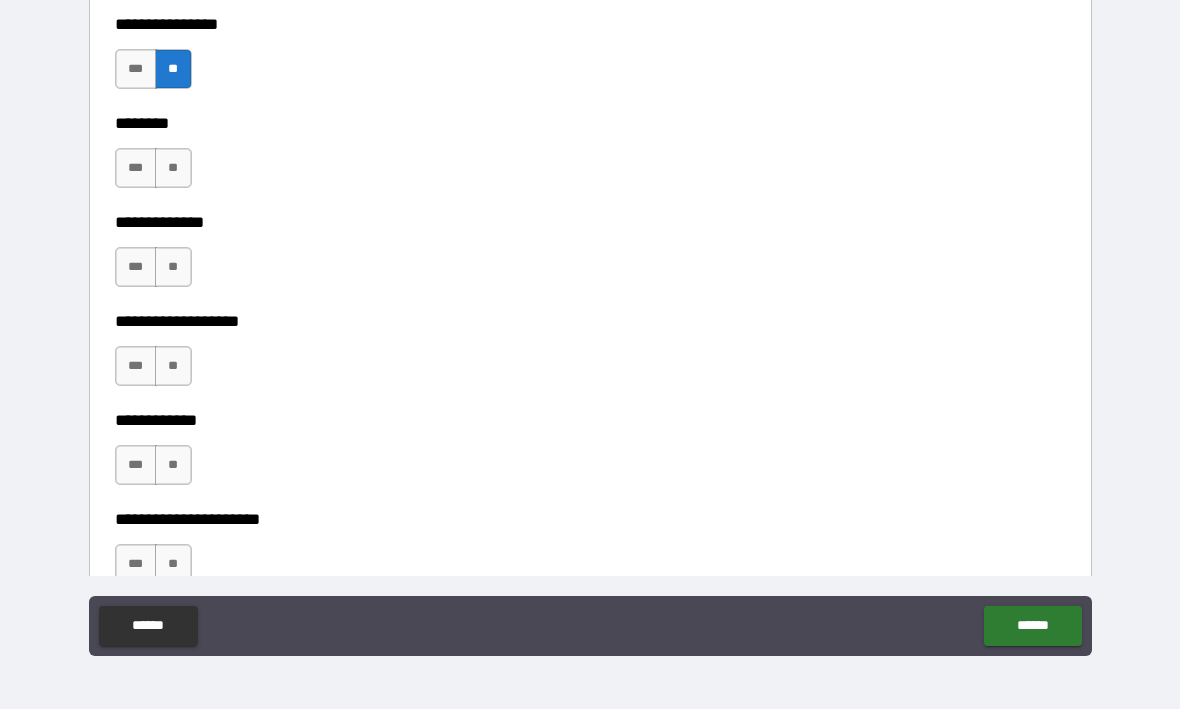click on "**" at bounding box center [173, 169] 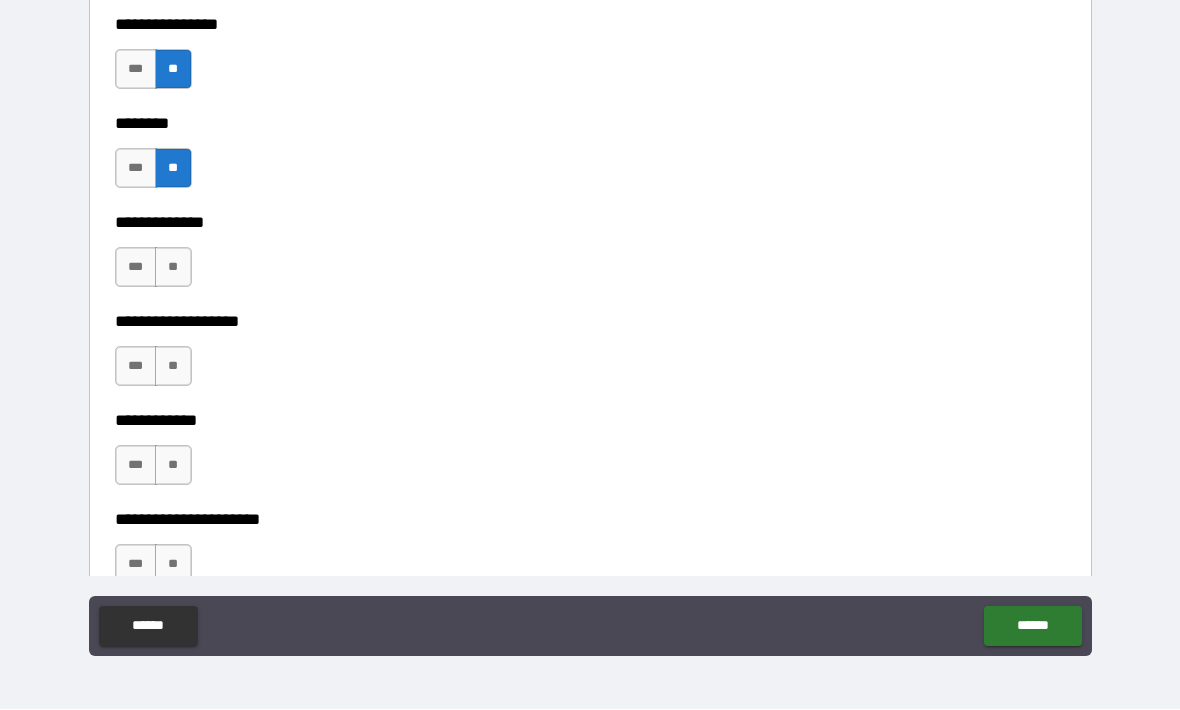 click on "**" at bounding box center [173, 268] 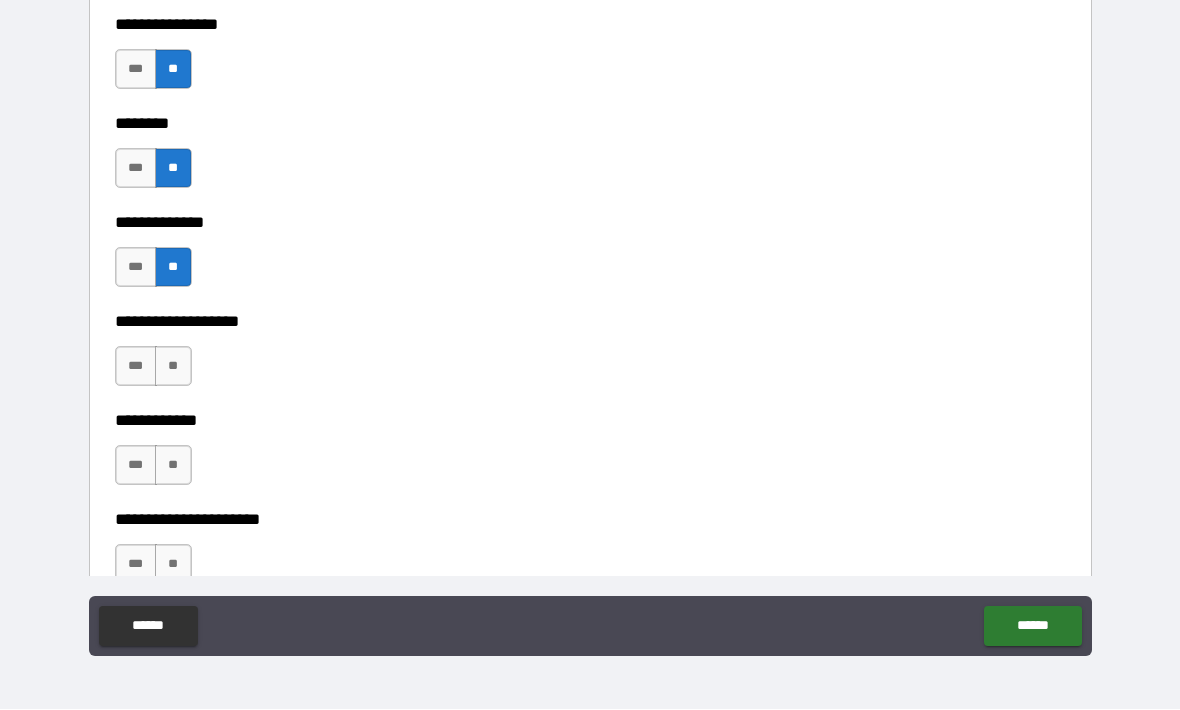 click on "**" at bounding box center (173, 367) 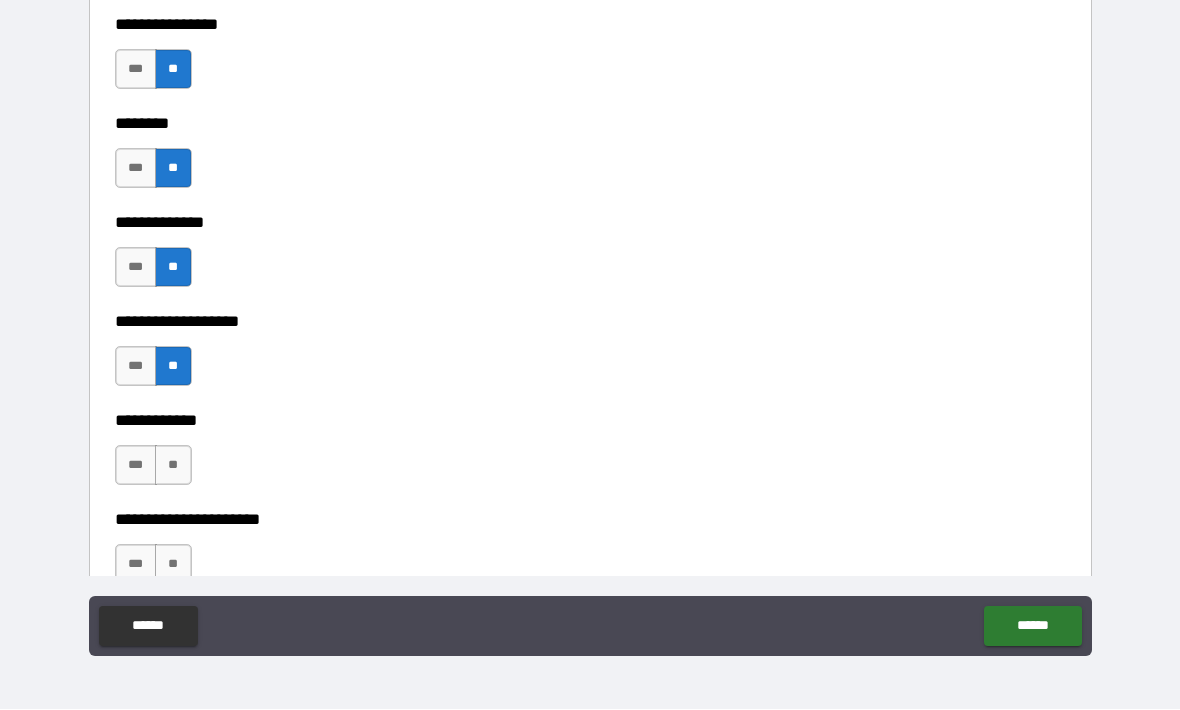 click on "**" at bounding box center (173, 466) 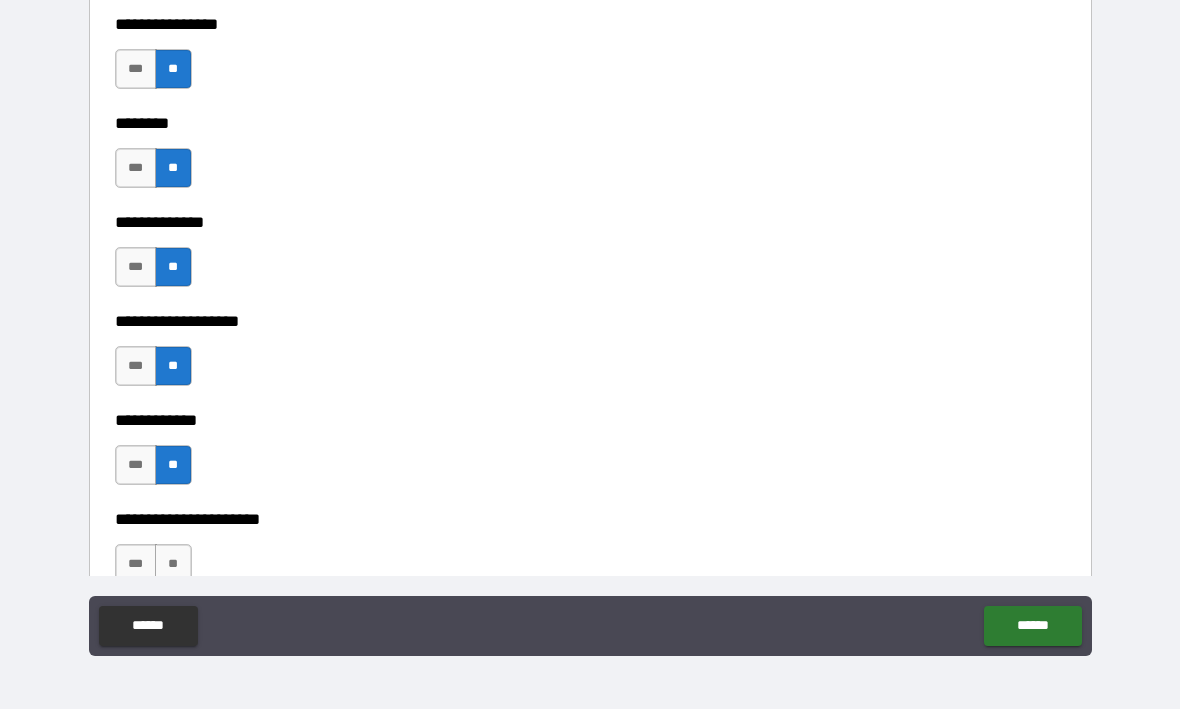 click on "**" at bounding box center [173, 565] 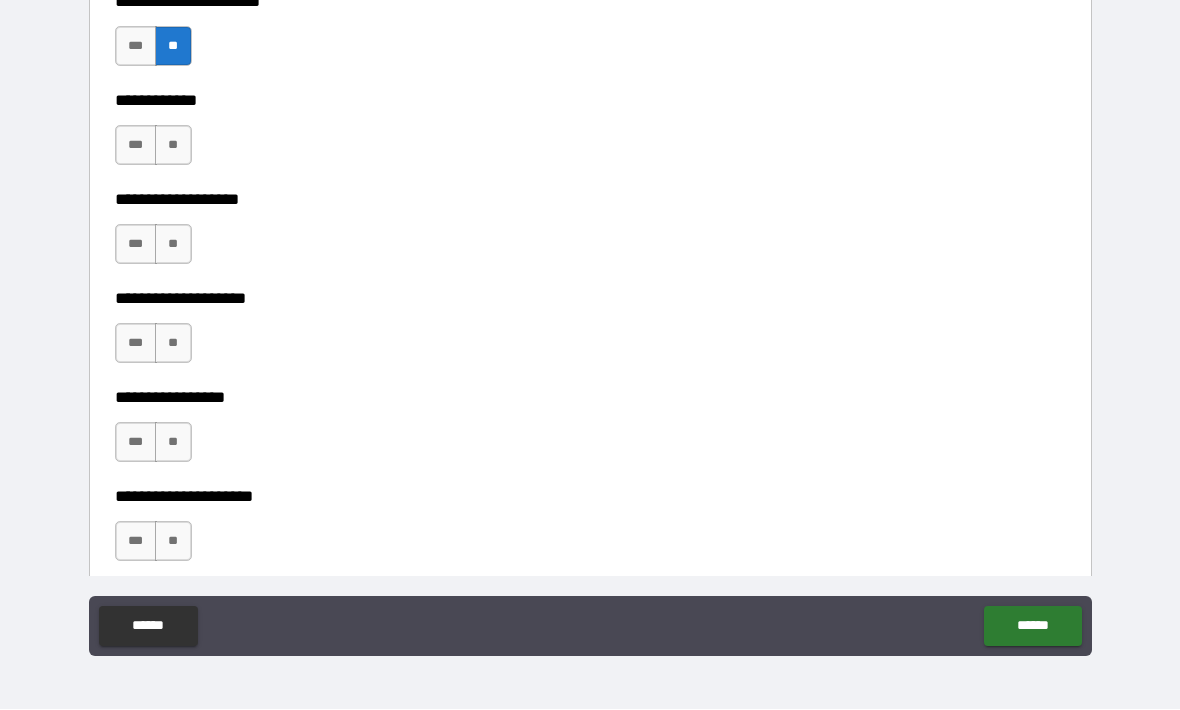 scroll, scrollTop: 7764, scrollLeft: 0, axis: vertical 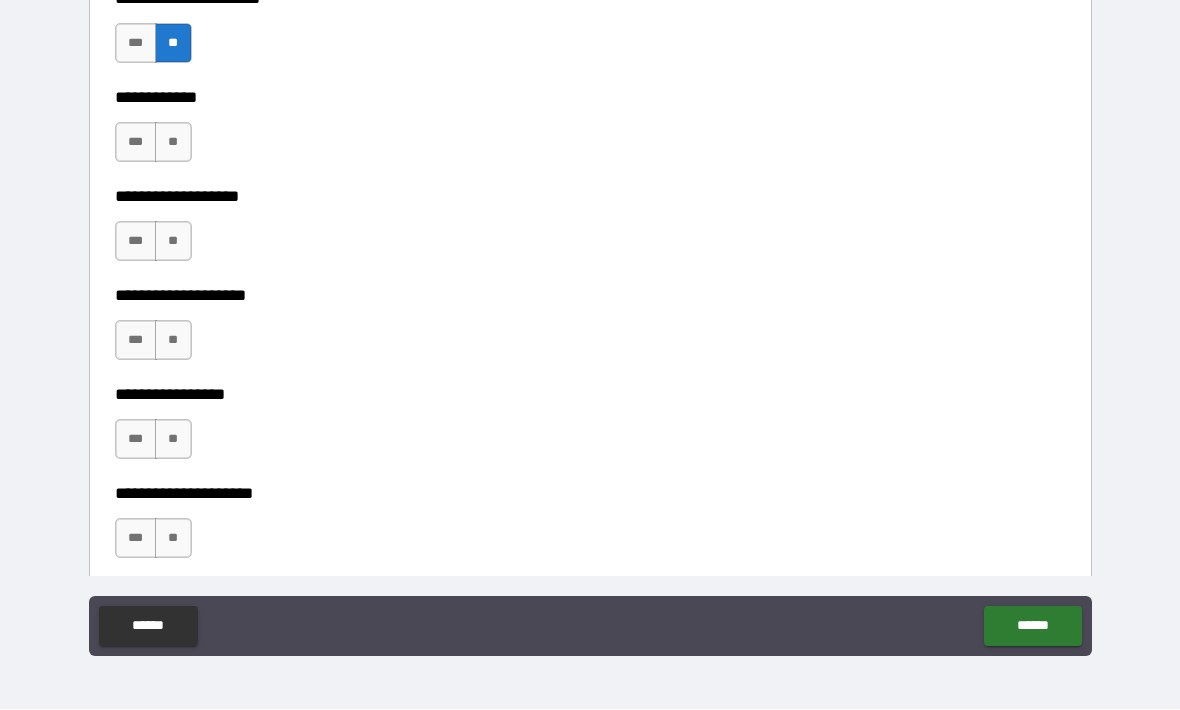 click on "**" at bounding box center [173, 143] 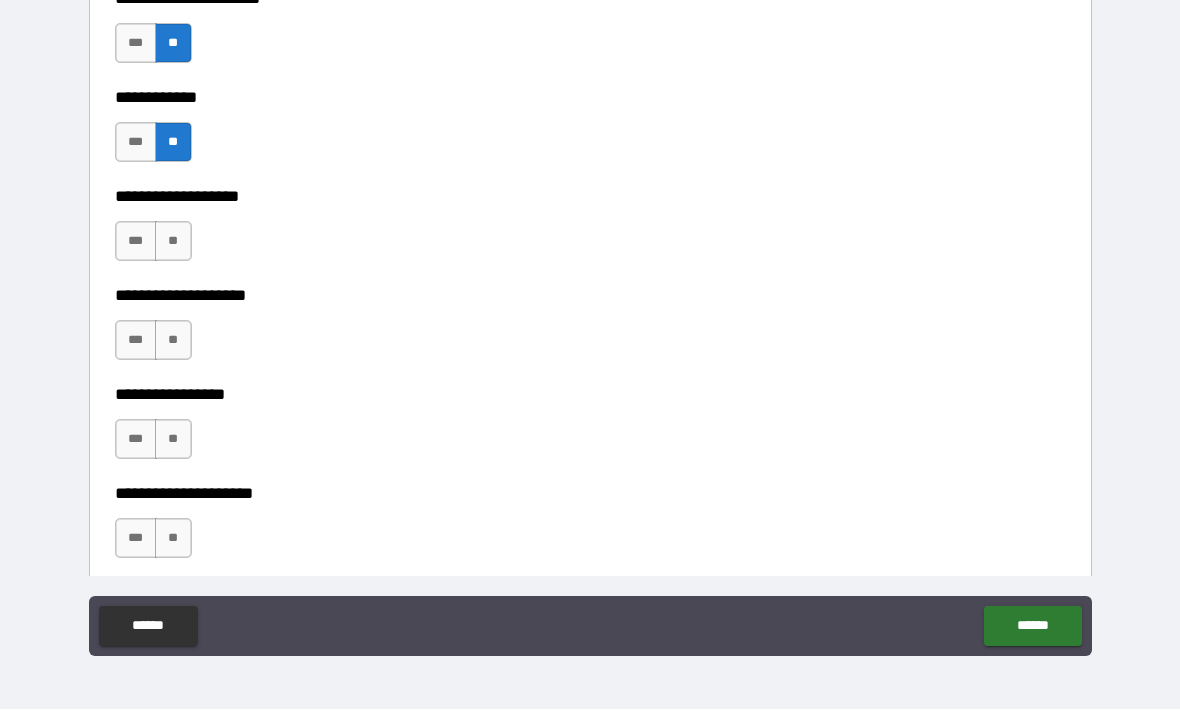click on "**" at bounding box center [173, 242] 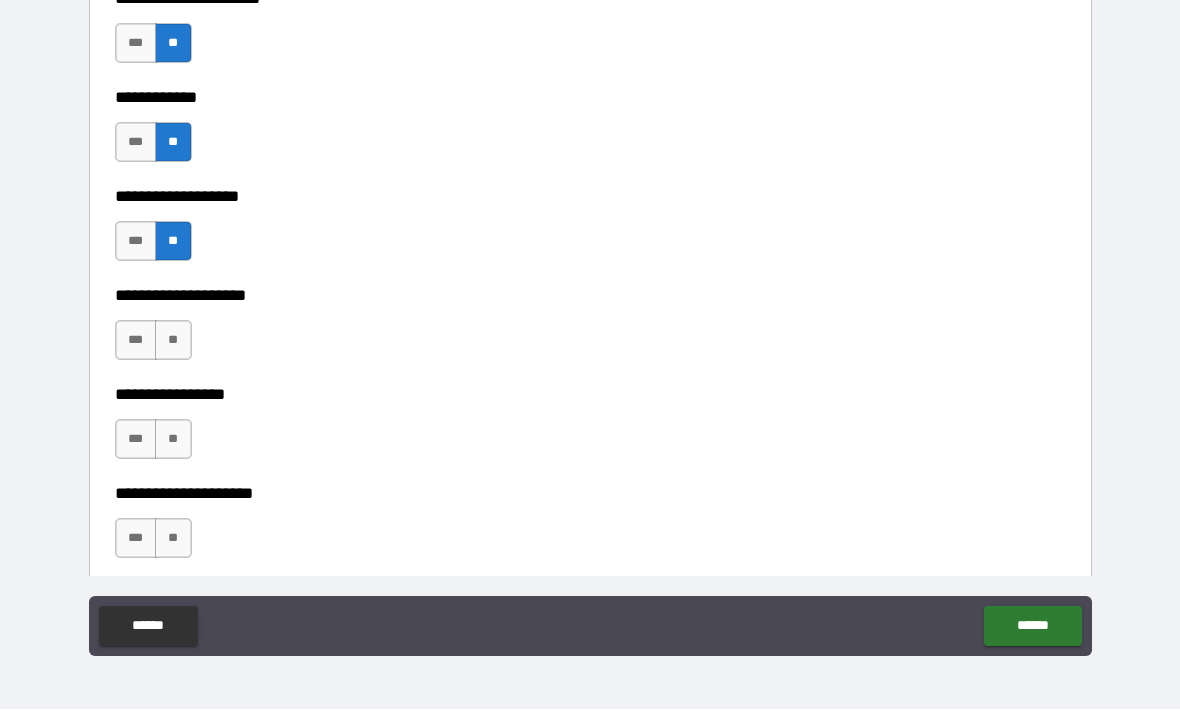 click on "**" at bounding box center [173, 341] 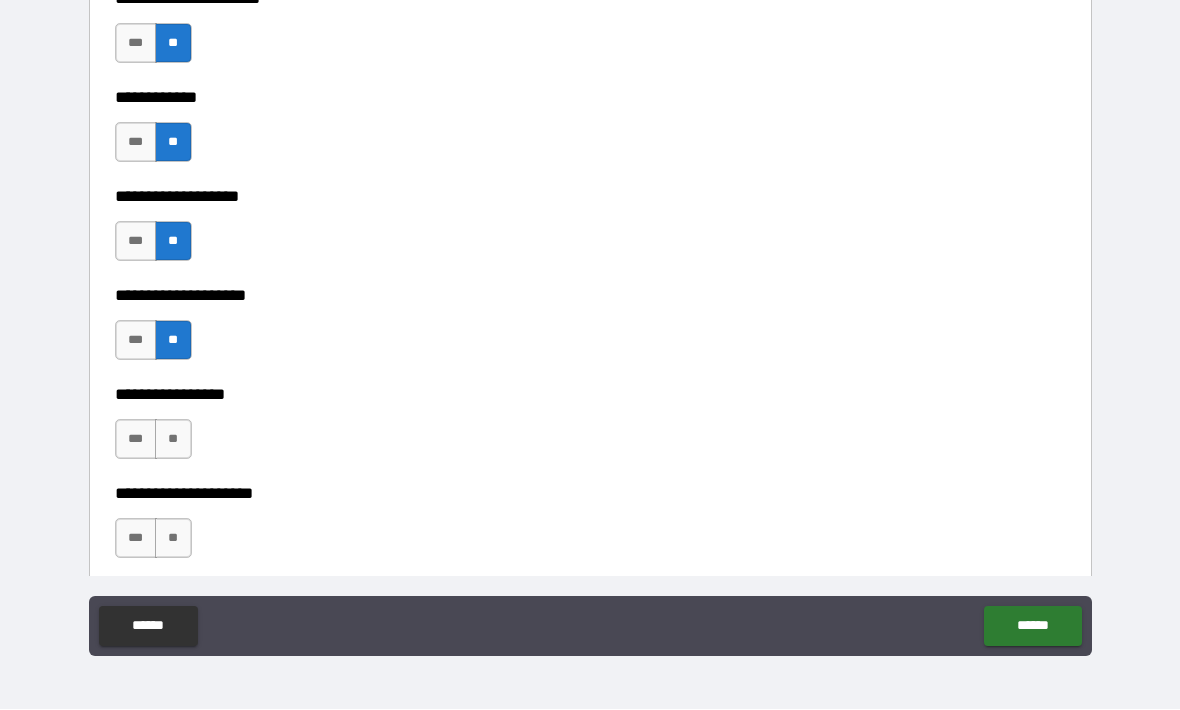 click on "**" at bounding box center [173, 440] 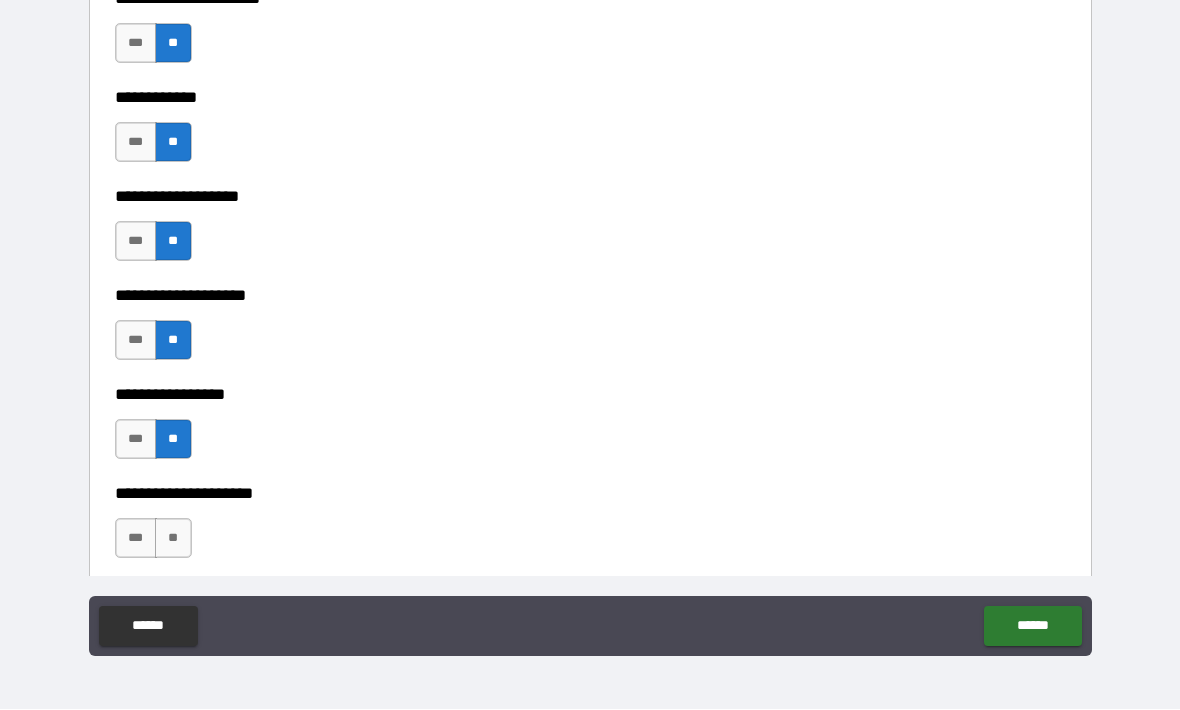 click on "**" at bounding box center (173, 539) 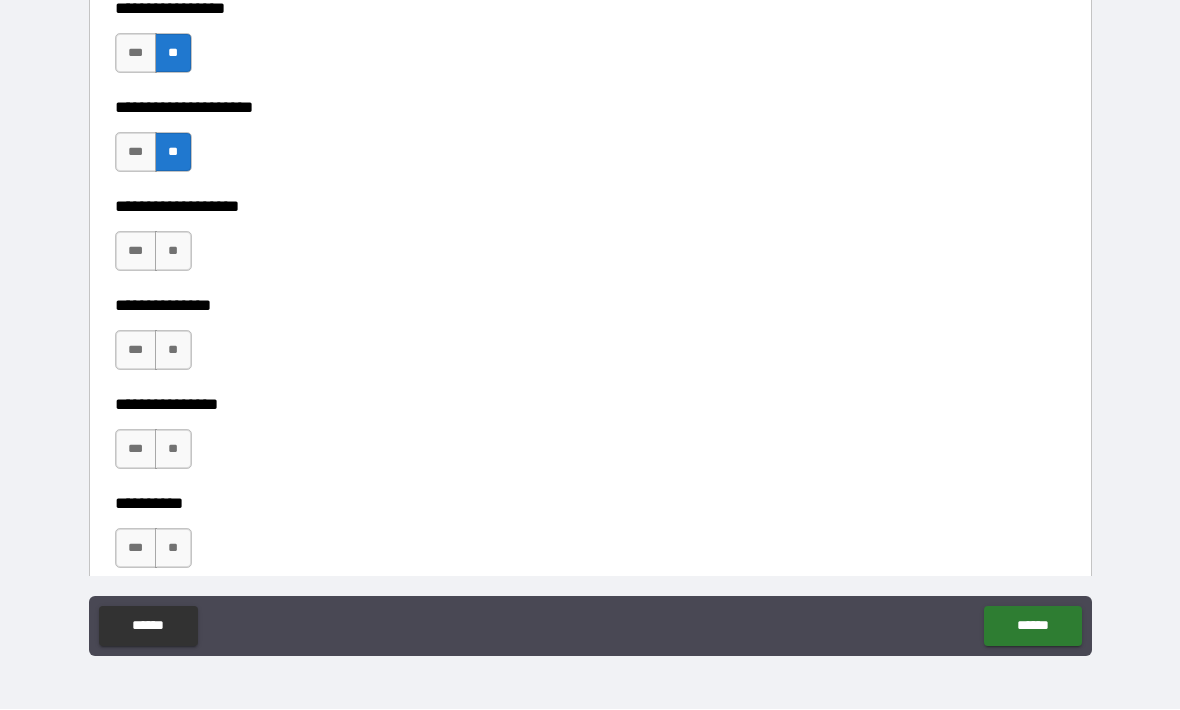 scroll, scrollTop: 8149, scrollLeft: 0, axis: vertical 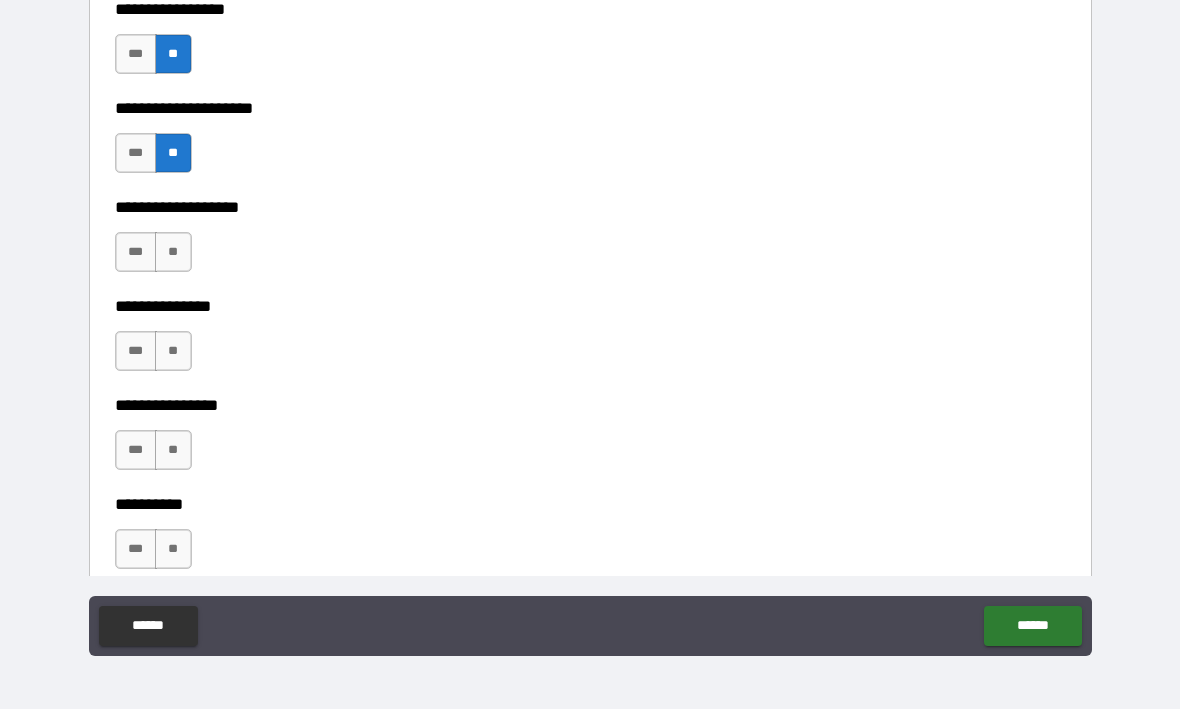 click on "**" at bounding box center [173, 253] 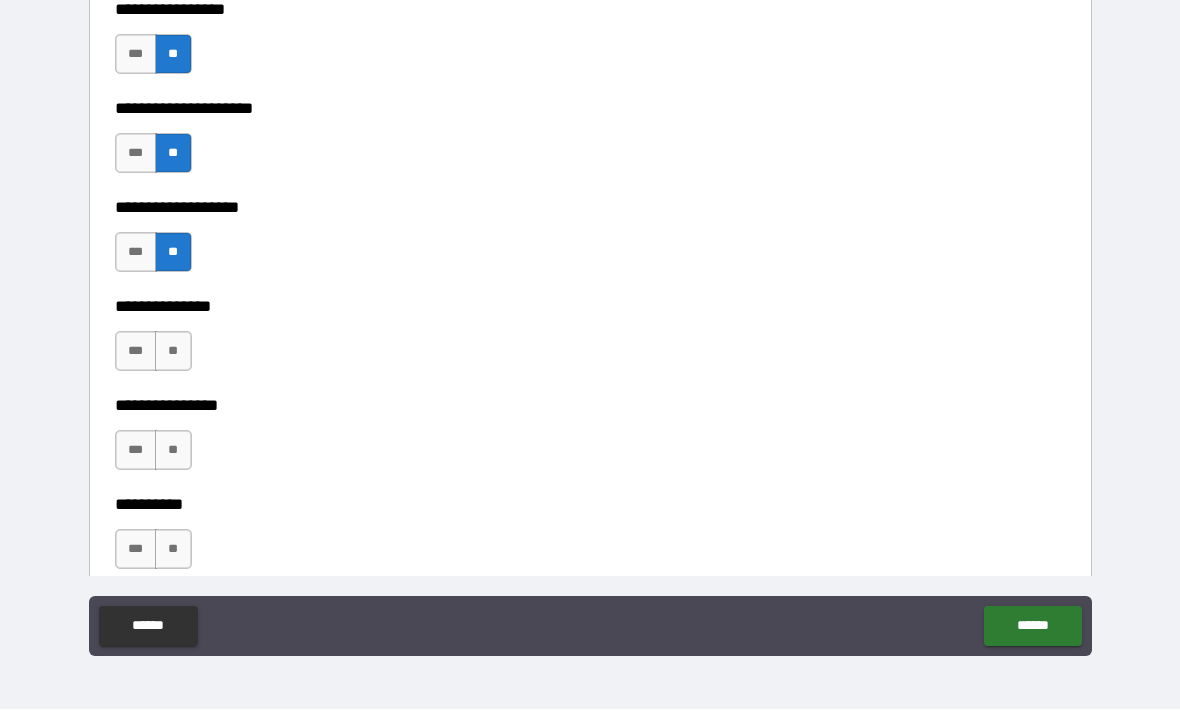 click on "**" at bounding box center [173, 352] 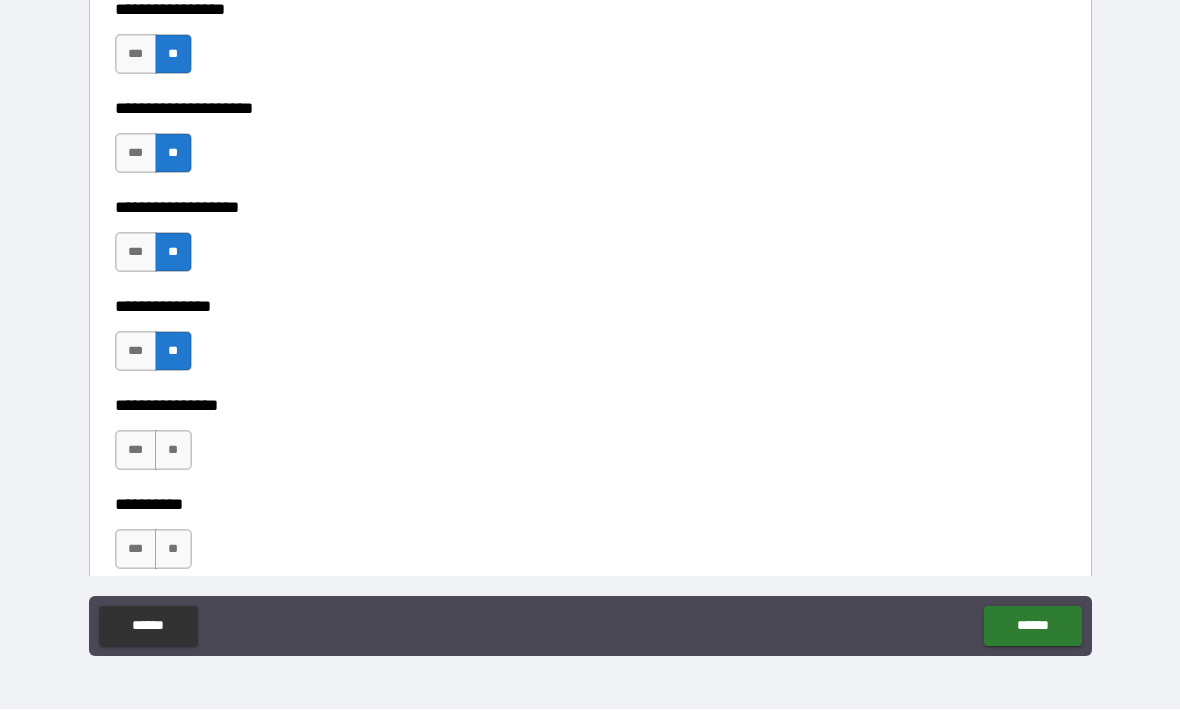 click on "**" at bounding box center [173, 451] 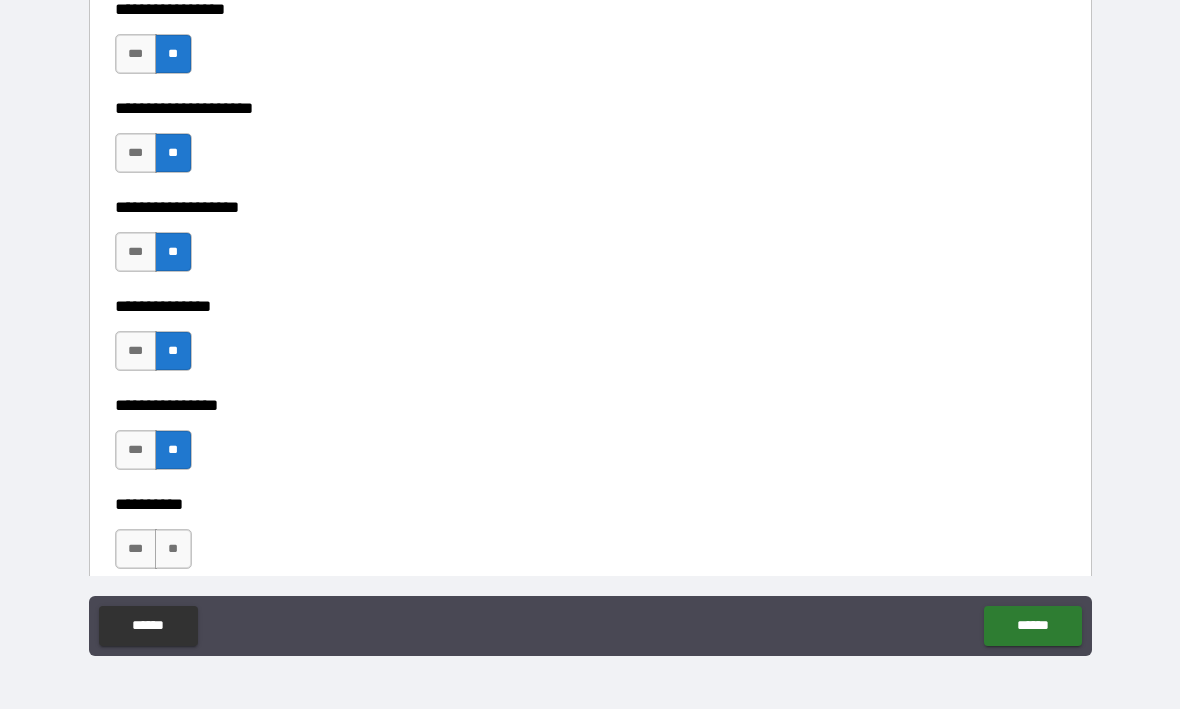 click on "**" at bounding box center (173, 550) 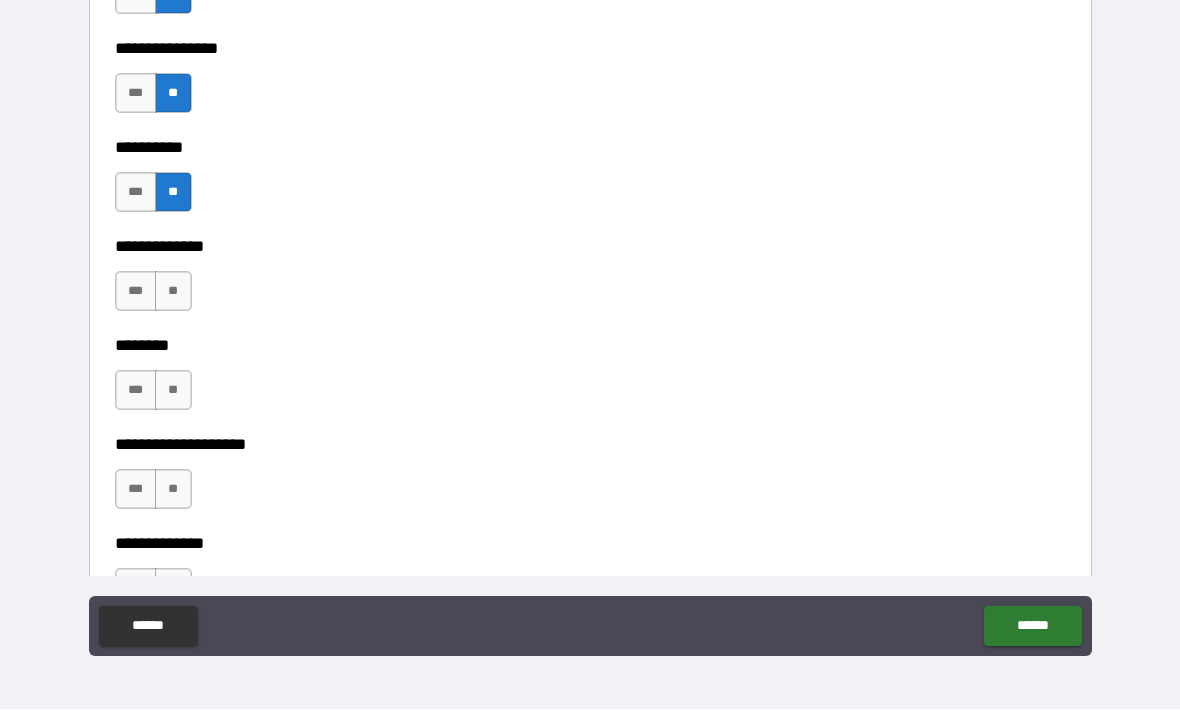 scroll, scrollTop: 8563, scrollLeft: 0, axis: vertical 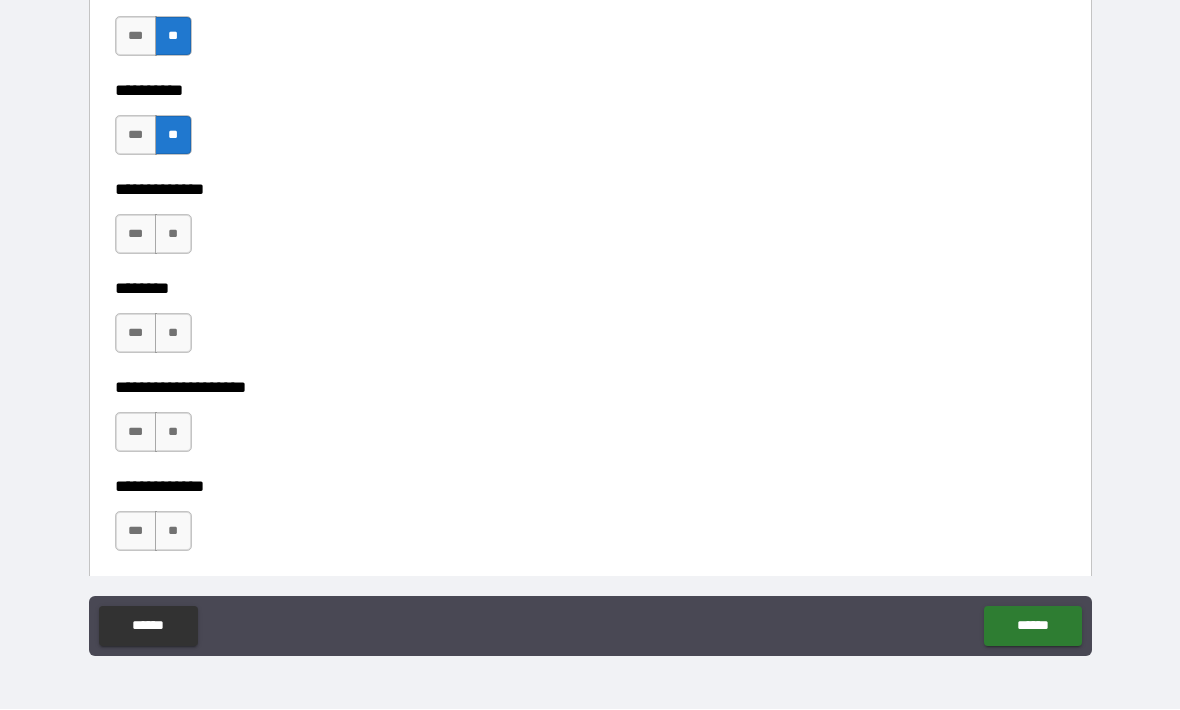 click on "**" at bounding box center (173, 235) 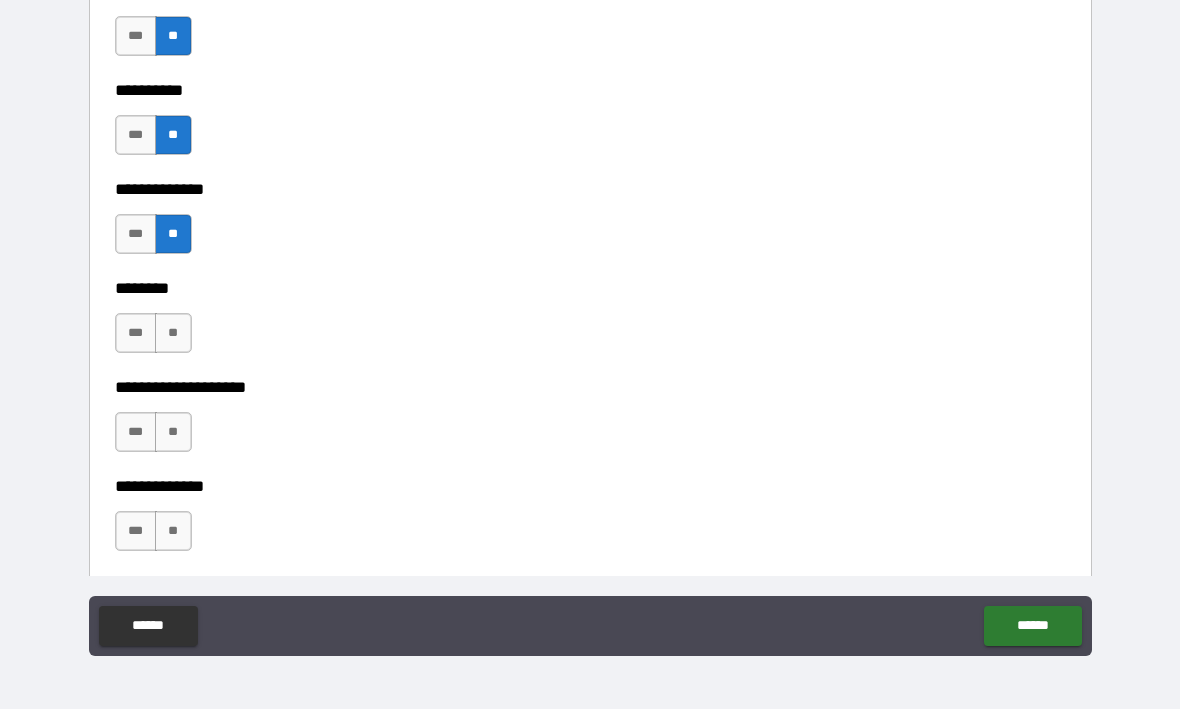 click on "**" at bounding box center [173, 334] 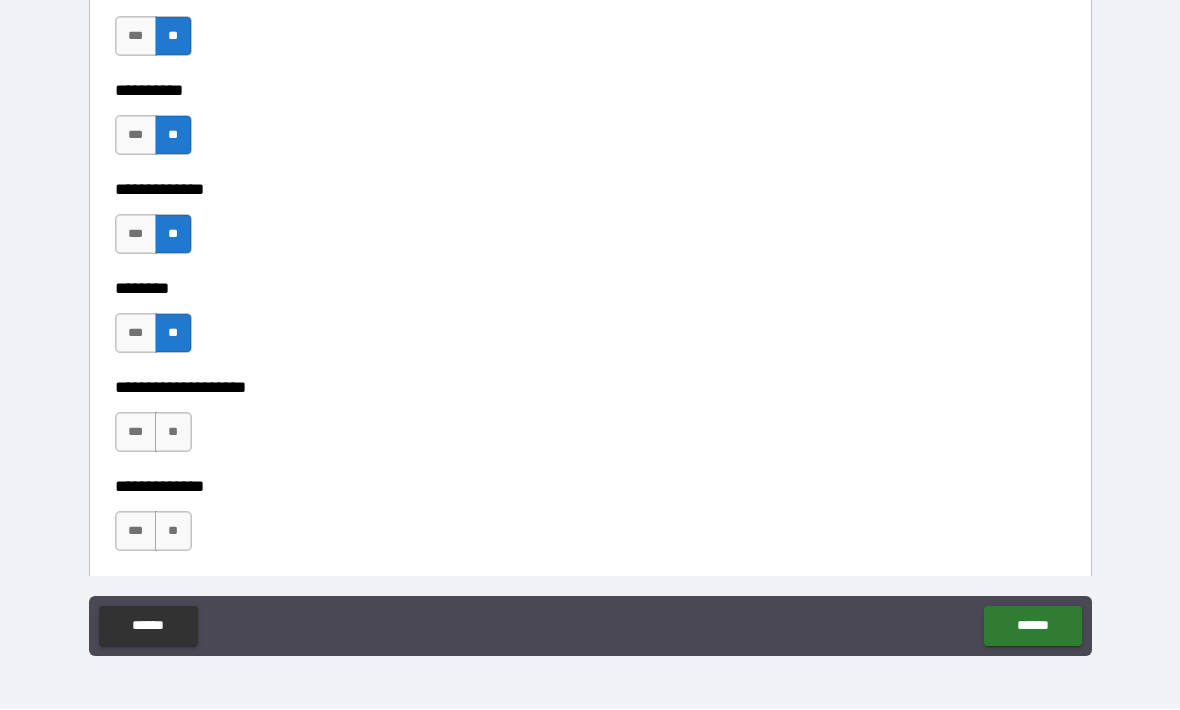 click on "**" at bounding box center [173, 433] 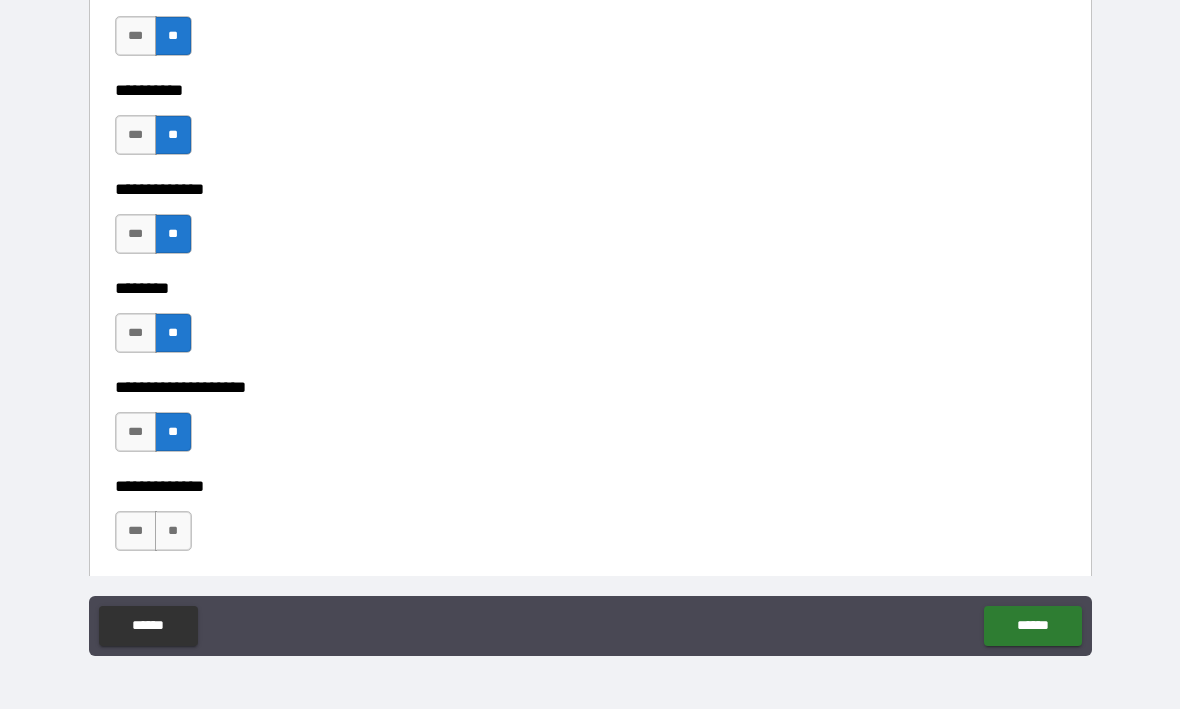 click on "**" at bounding box center (173, 532) 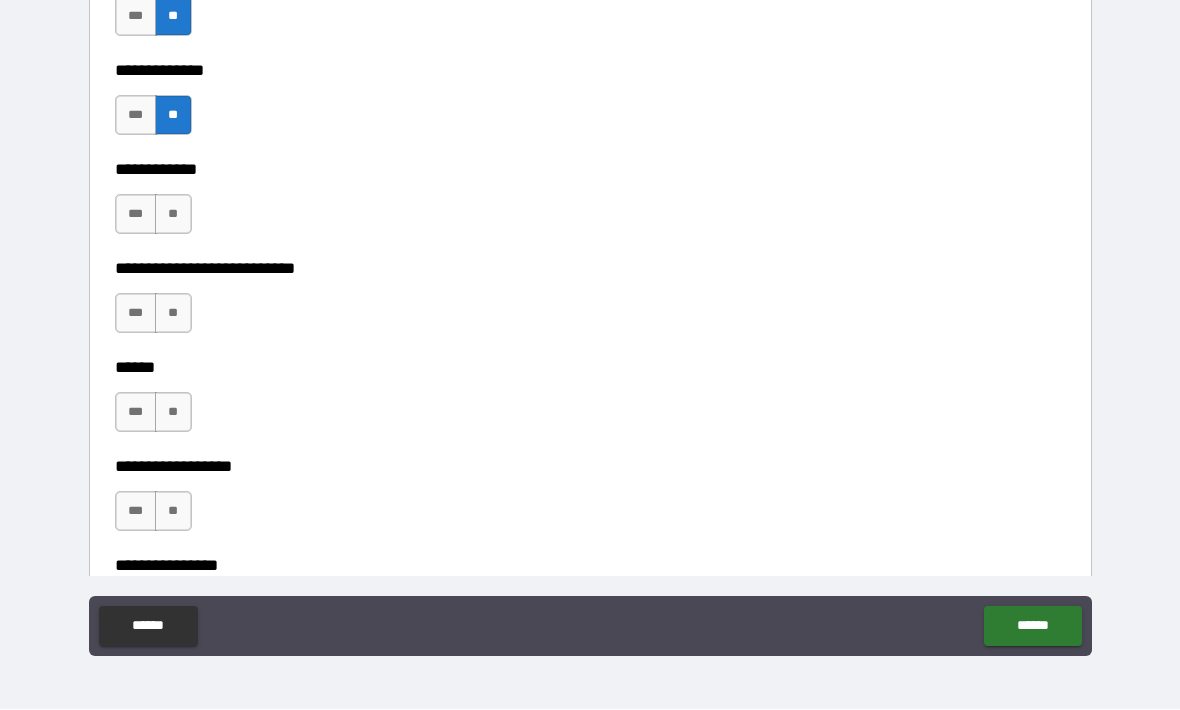 scroll, scrollTop: 8988, scrollLeft: 0, axis: vertical 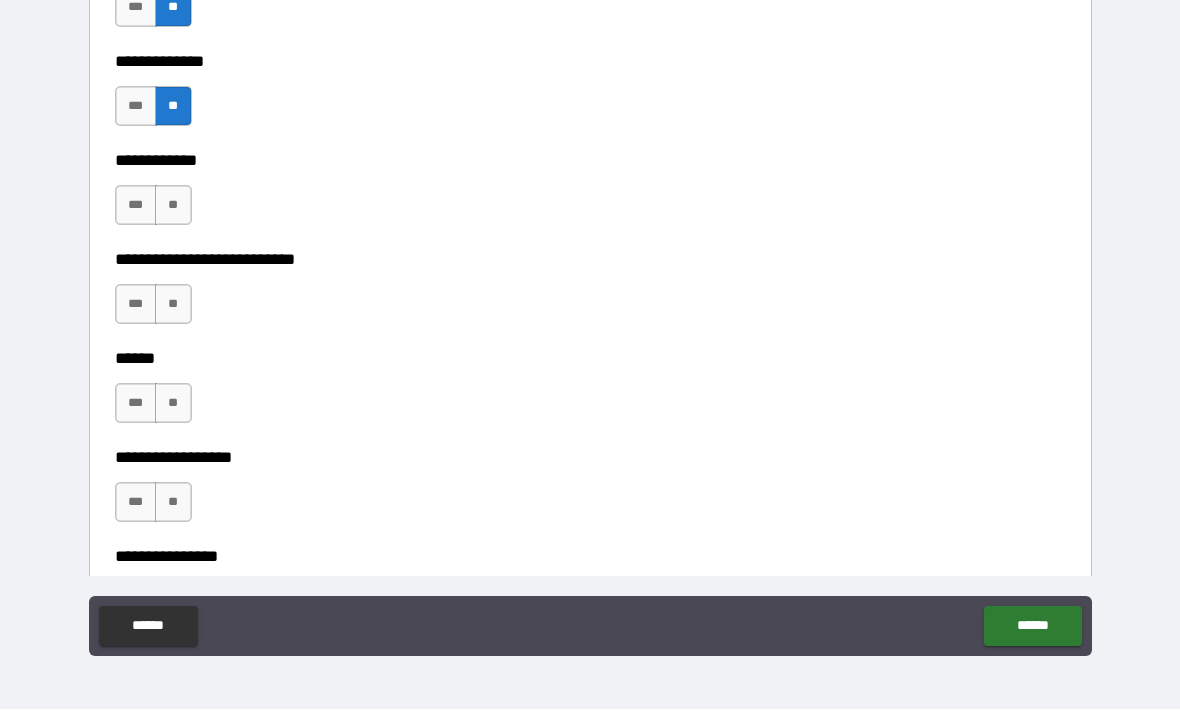 click on "**" at bounding box center (173, 206) 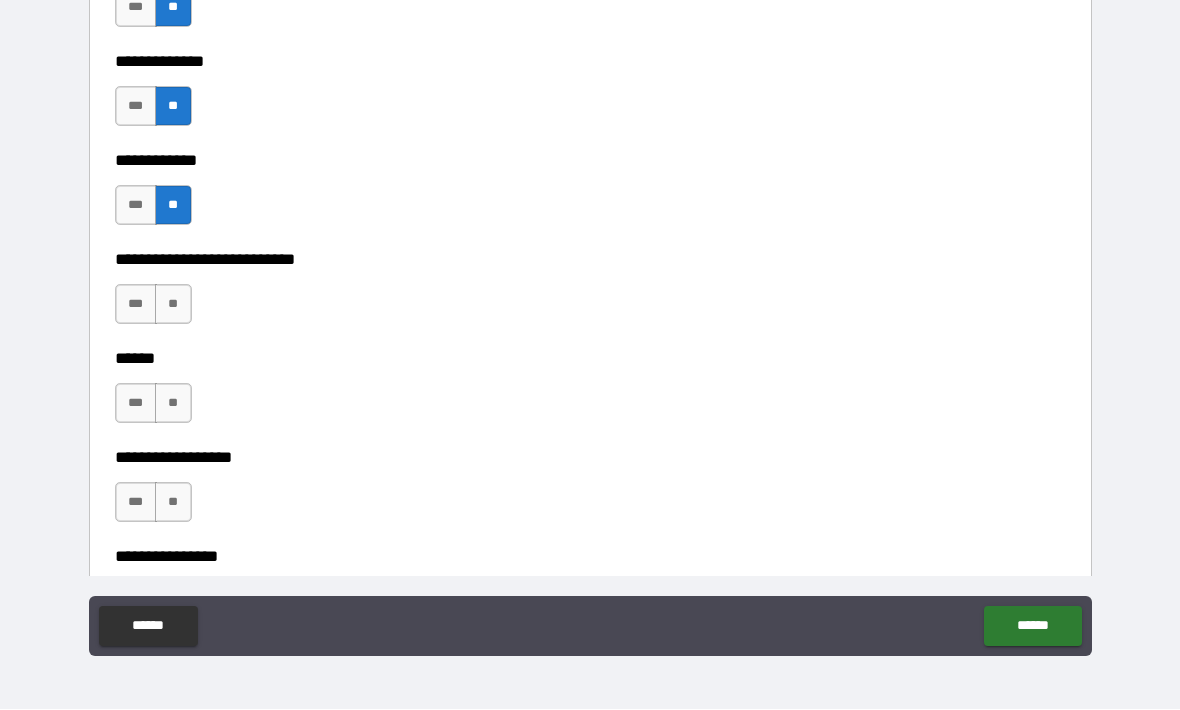 click on "**" at bounding box center [173, 305] 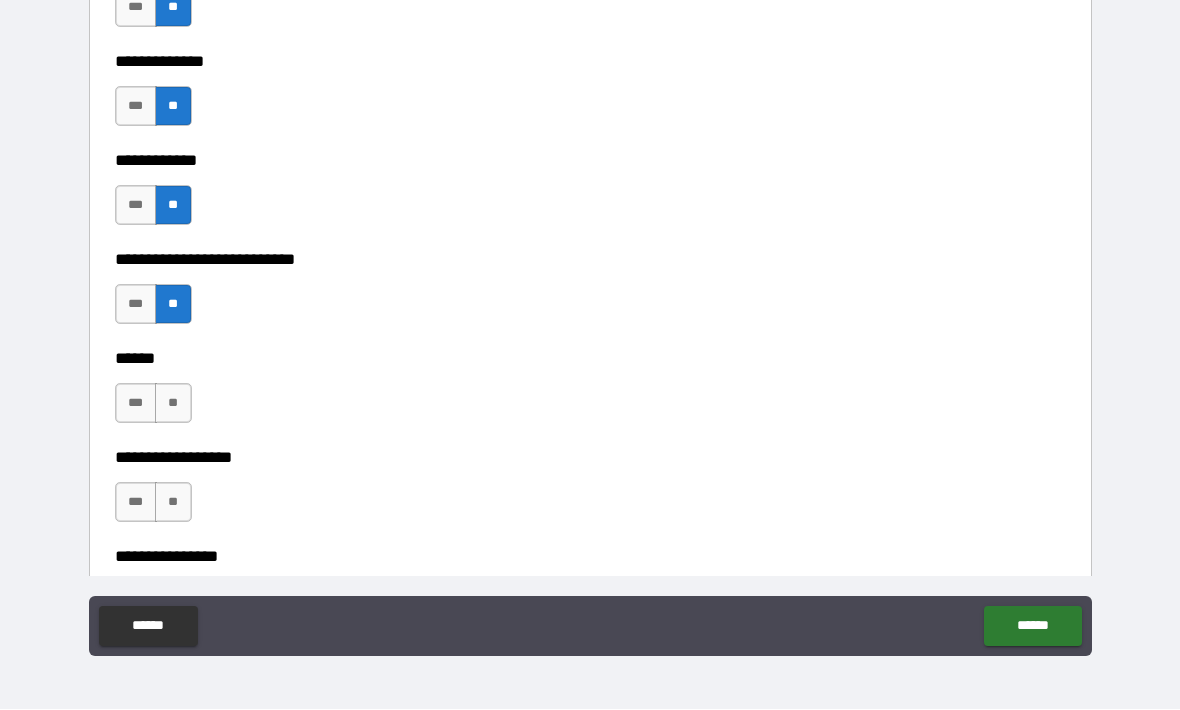 click on "**" at bounding box center [173, 404] 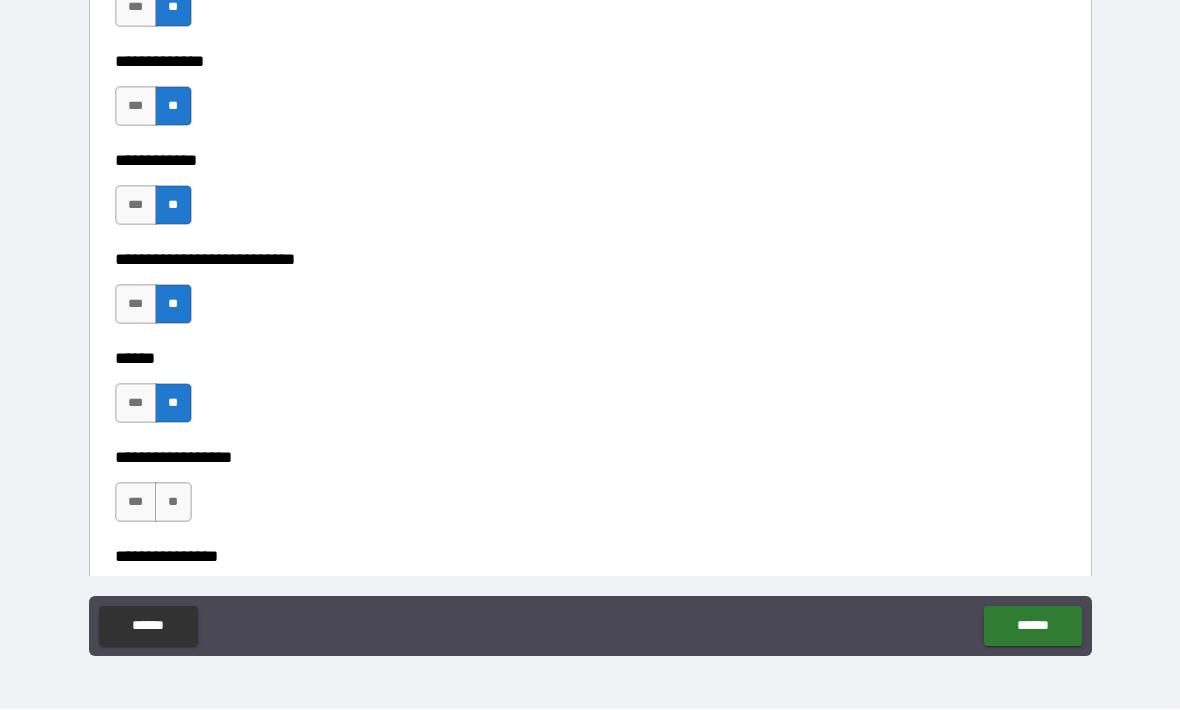 click on "**" at bounding box center (173, 503) 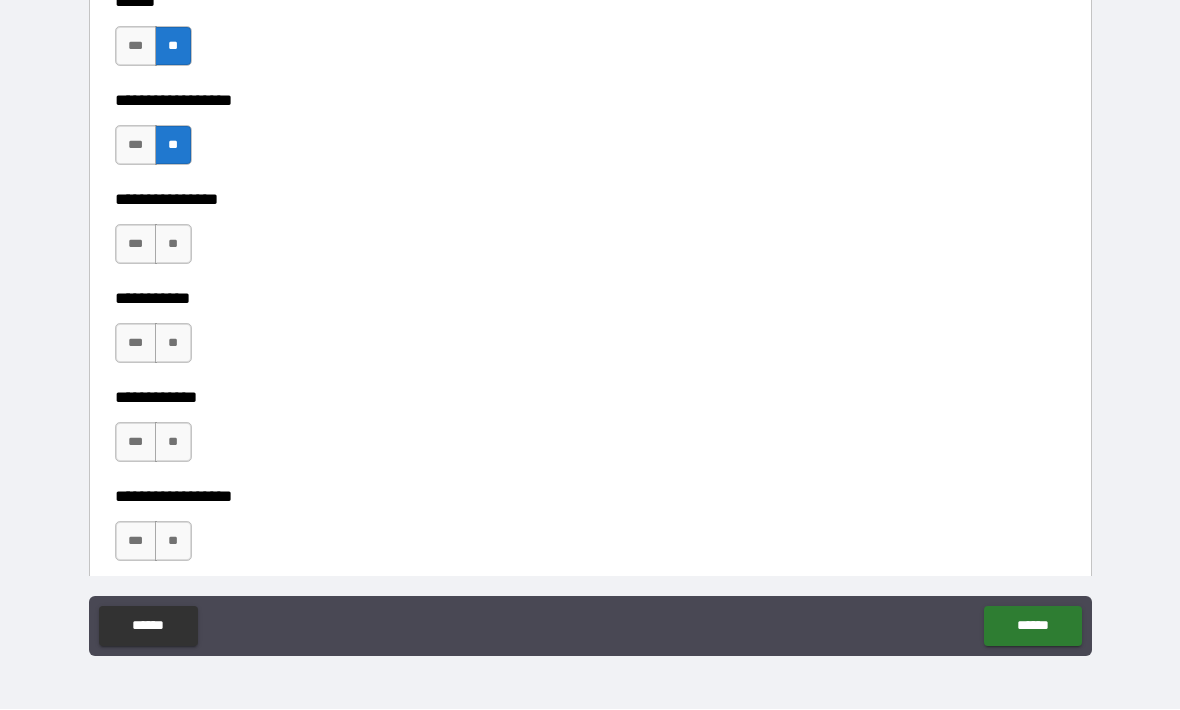 scroll, scrollTop: 9393, scrollLeft: 0, axis: vertical 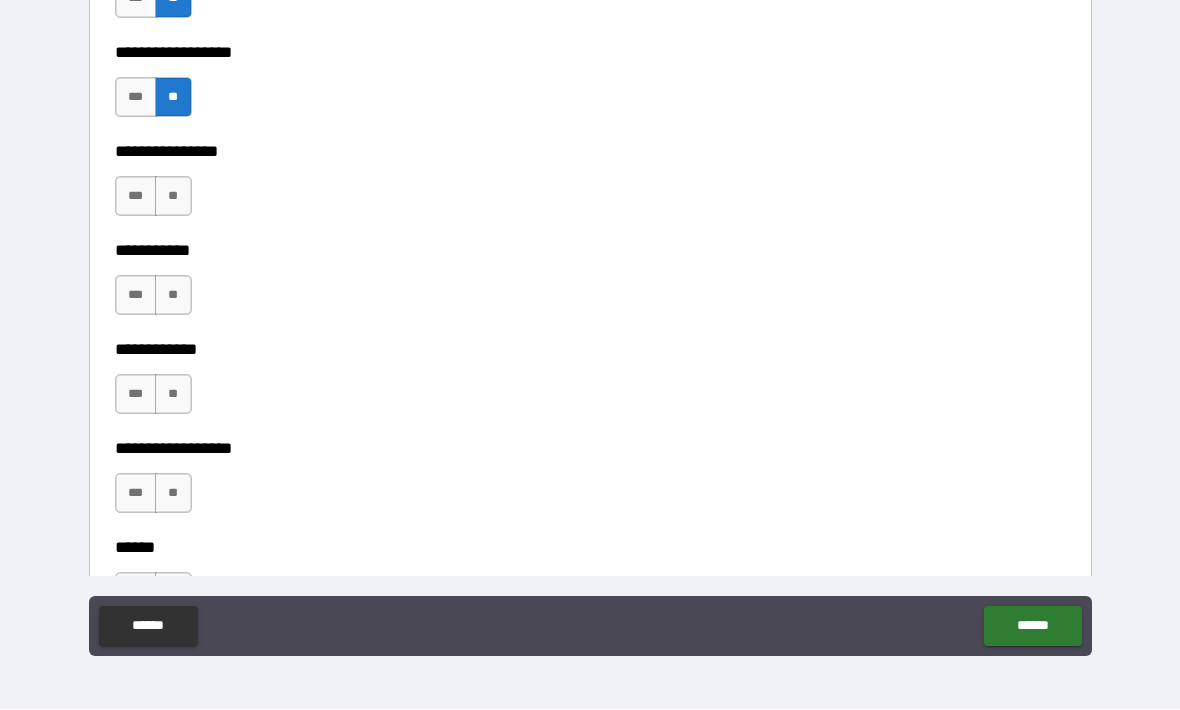 click on "**" at bounding box center (173, 197) 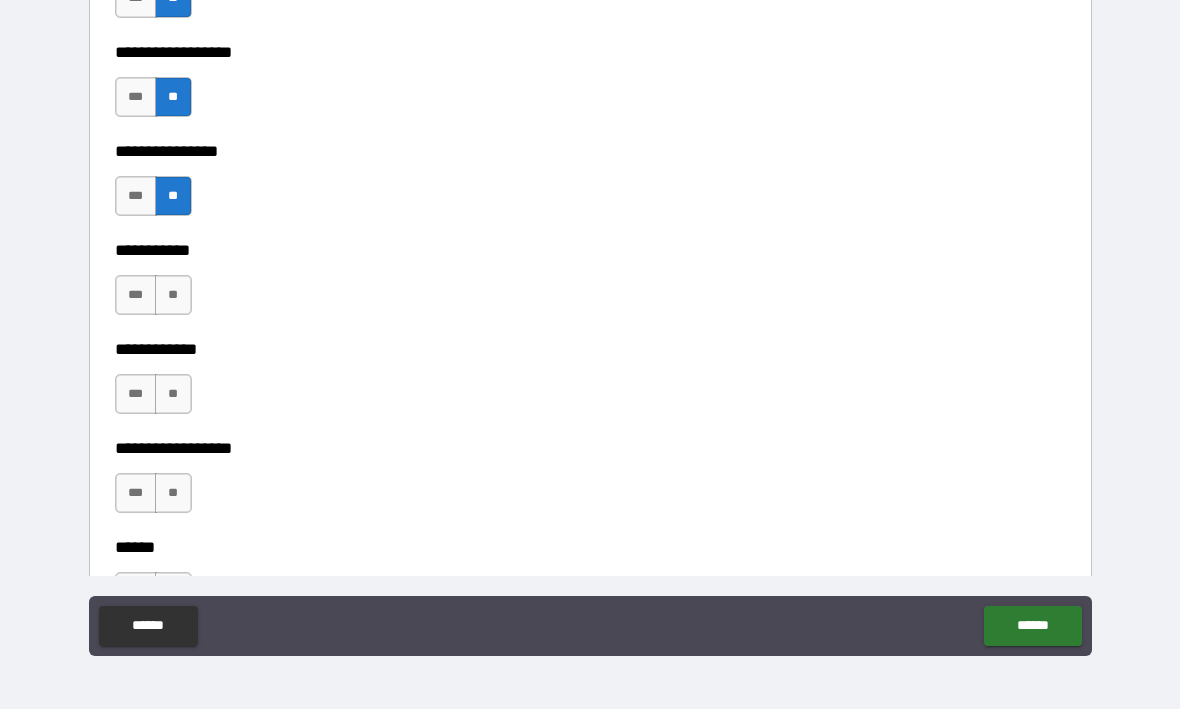 click on "**" at bounding box center [173, 296] 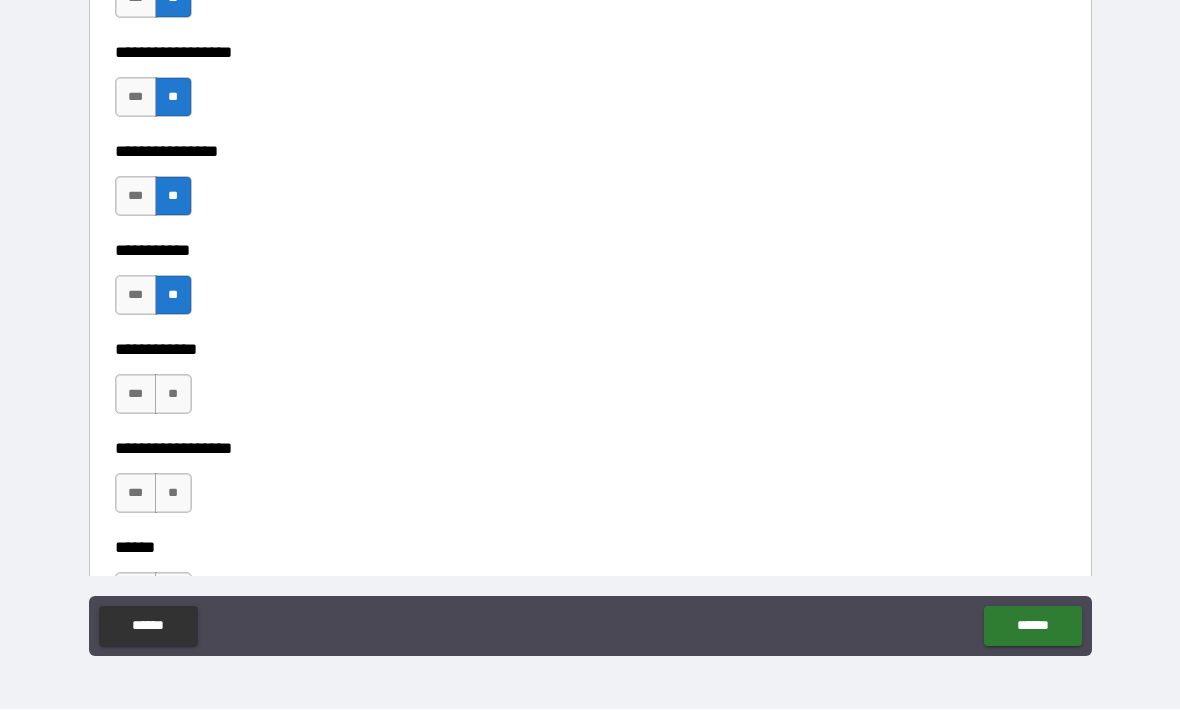 click on "**" at bounding box center [173, 395] 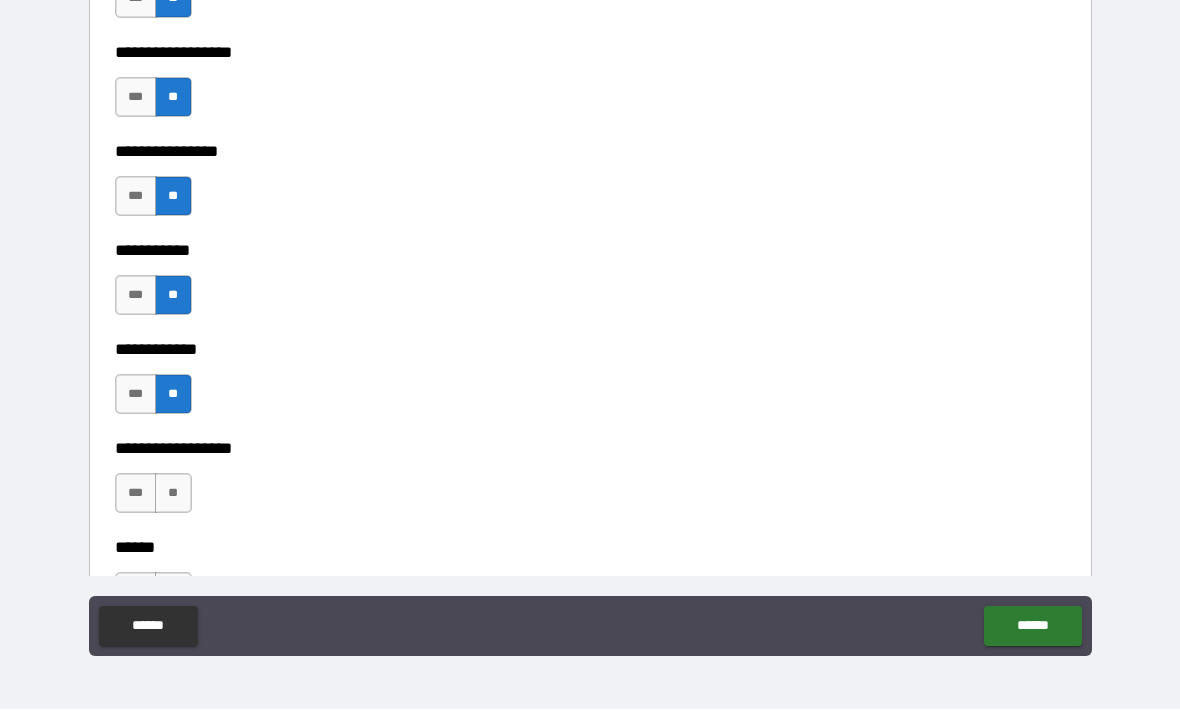 click on "**" at bounding box center (173, 494) 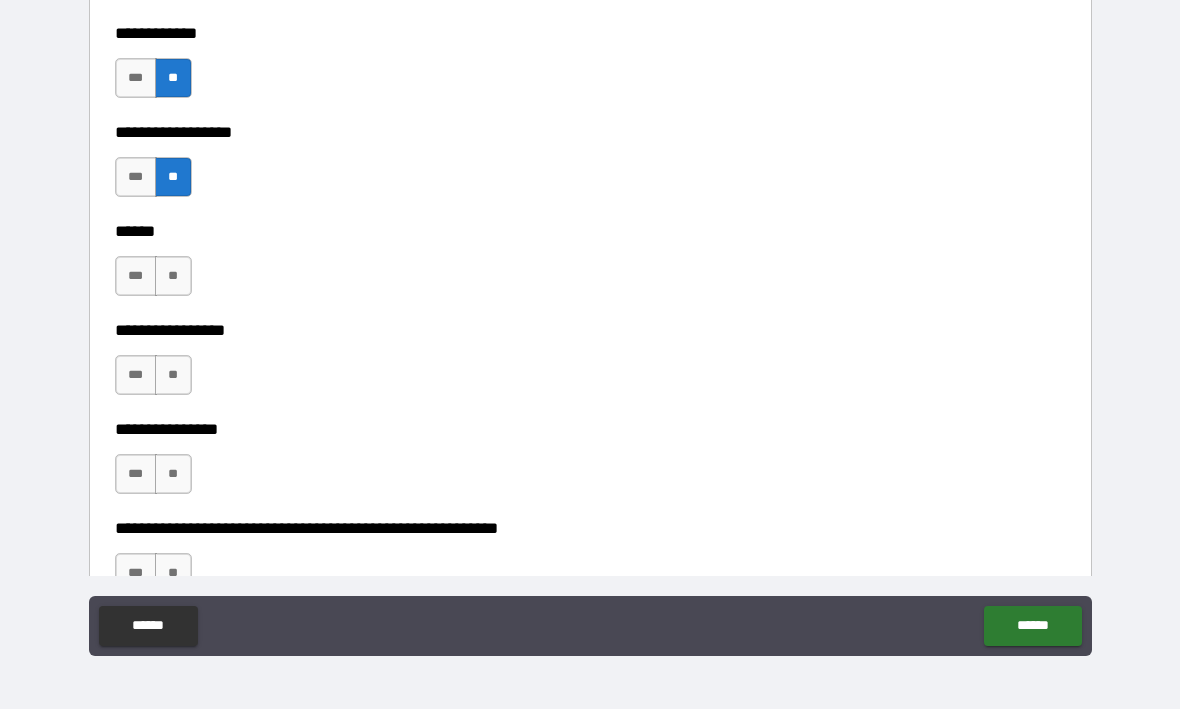 scroll, scrollTop: 9783, scrollLeft: 0, axis: vertical 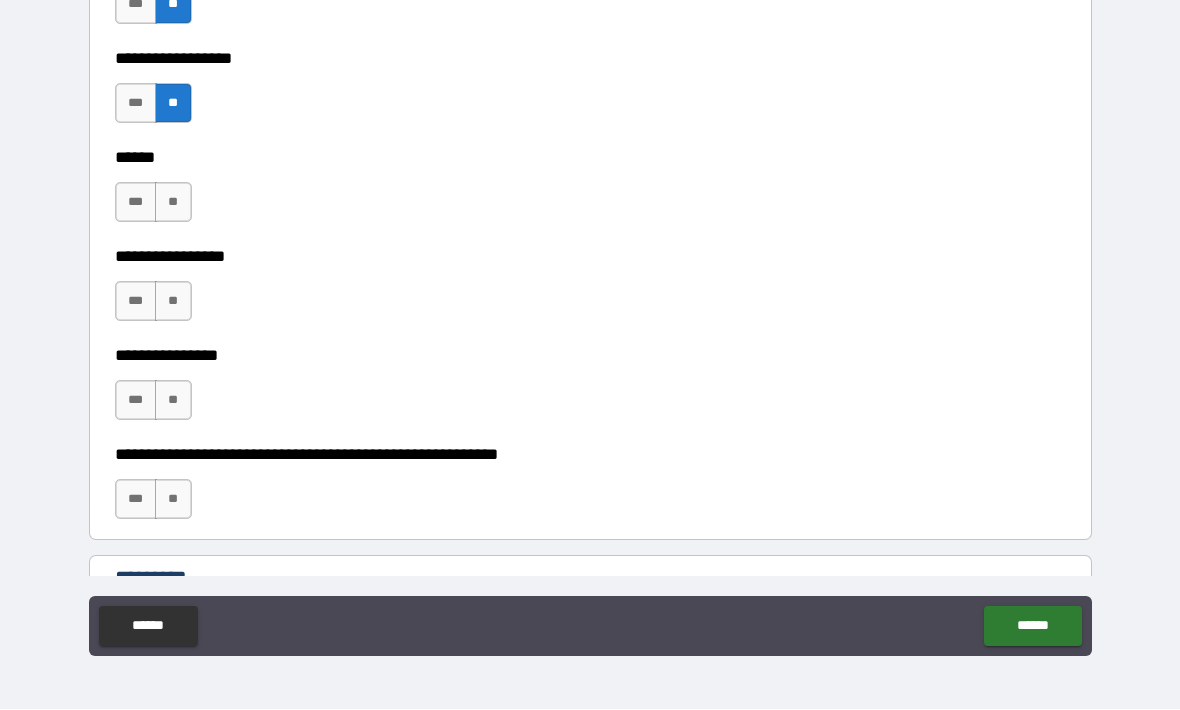 click on "**" at bounding box center (173, 203) 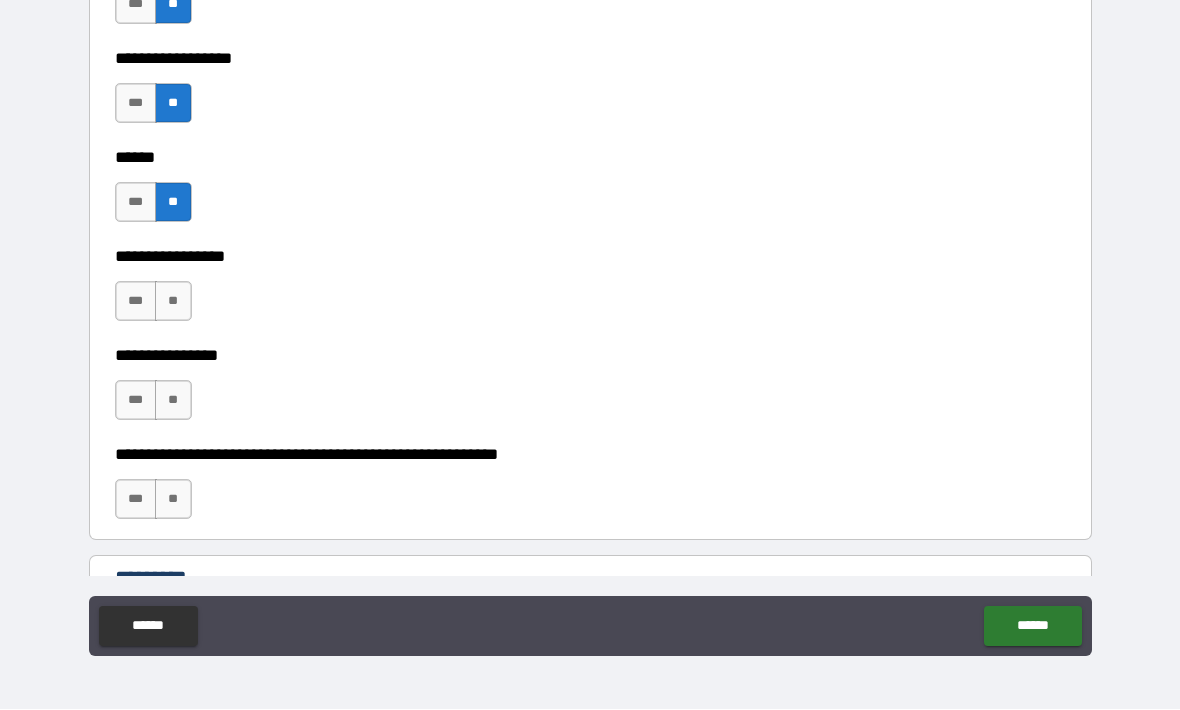 click on "**" at bounding box center [173, 302] 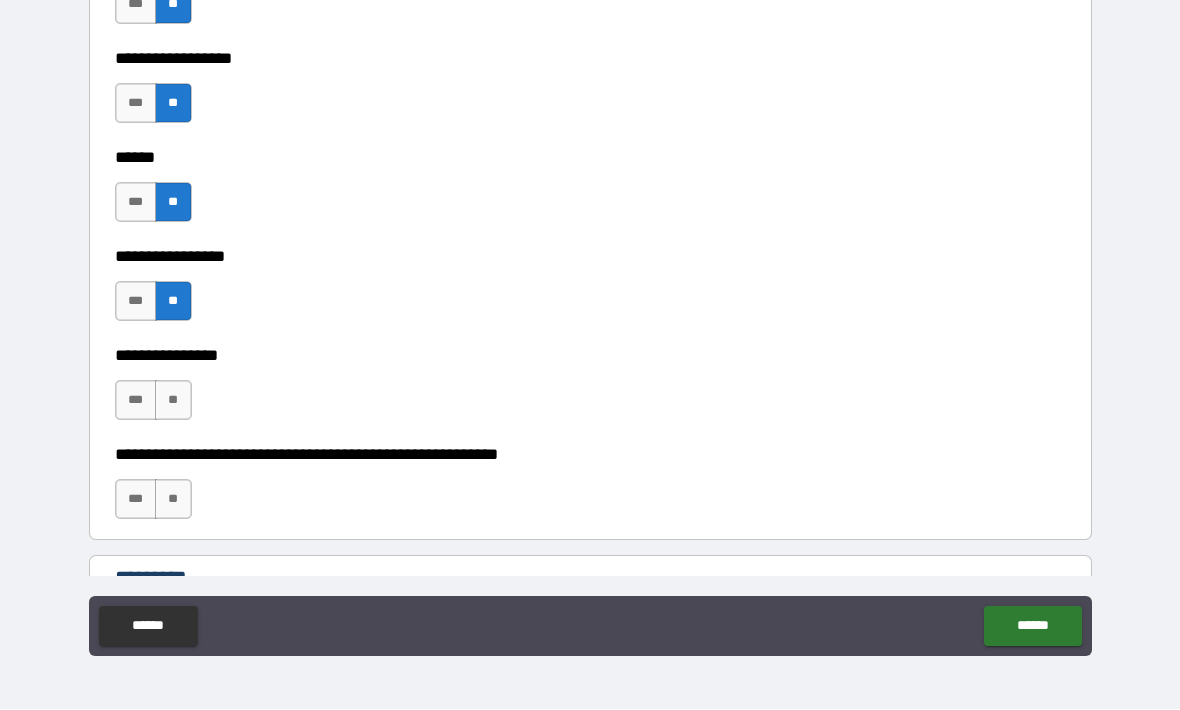 click on "**" at bounding box center [173, 401] 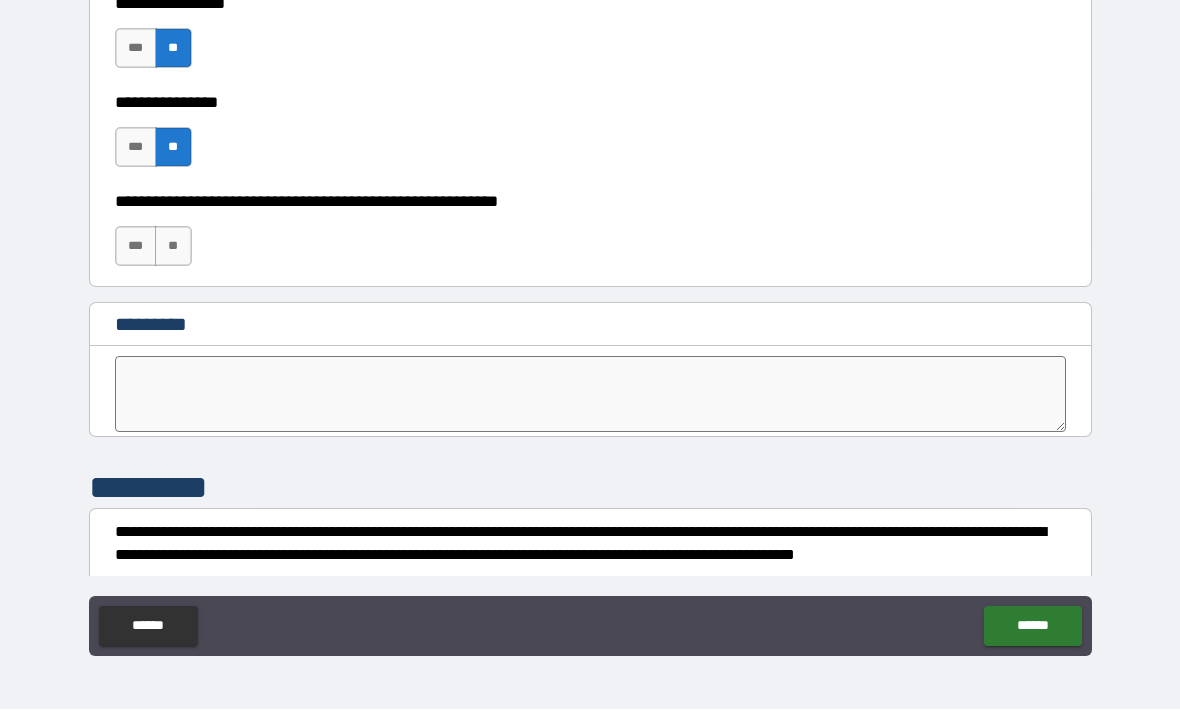 scroll, scrollTop: 10068, scrollLeft: 0, axis: vertical 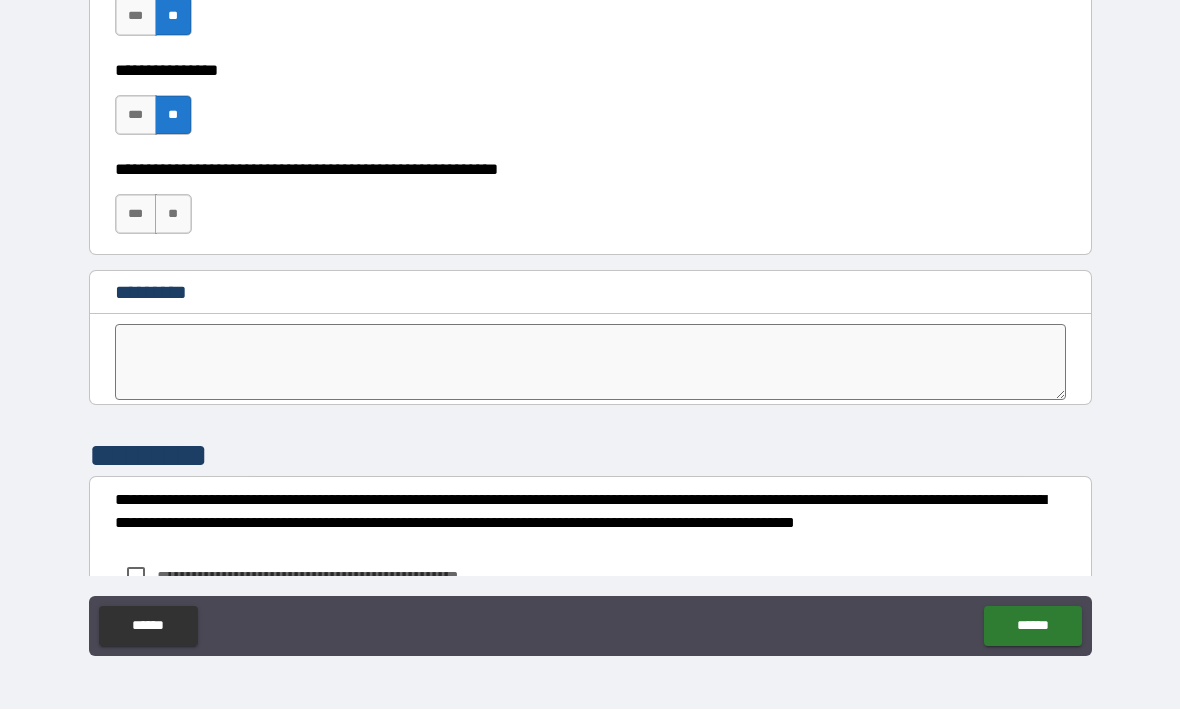 click on "**" at bounding box center [173, 215] 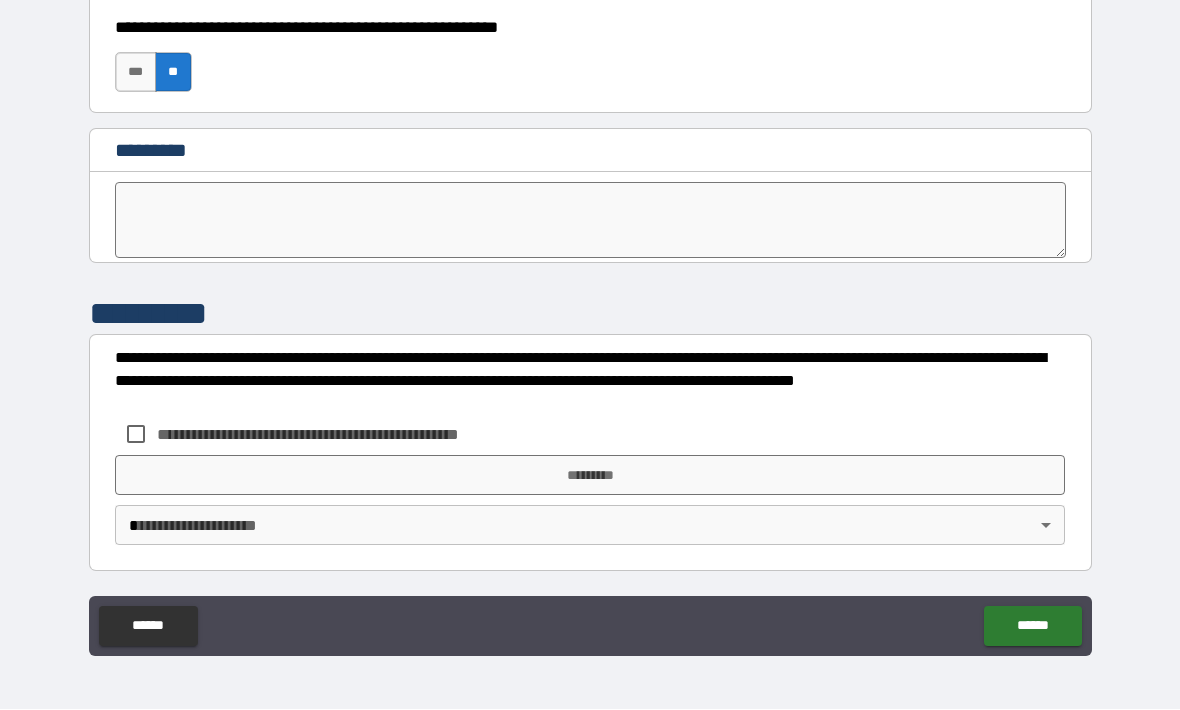 scroll, scrollTop: 10210, scrollLeft: 0, axis: vertical 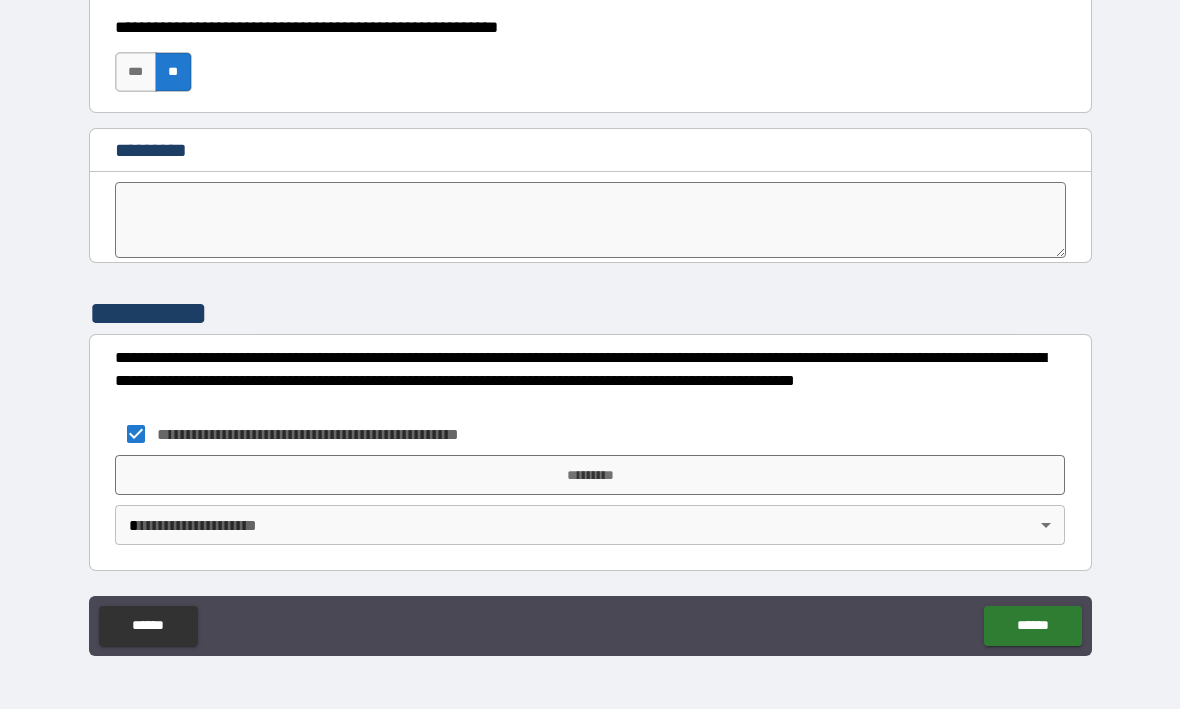 click on "*********" at bounding box center [590, 476] 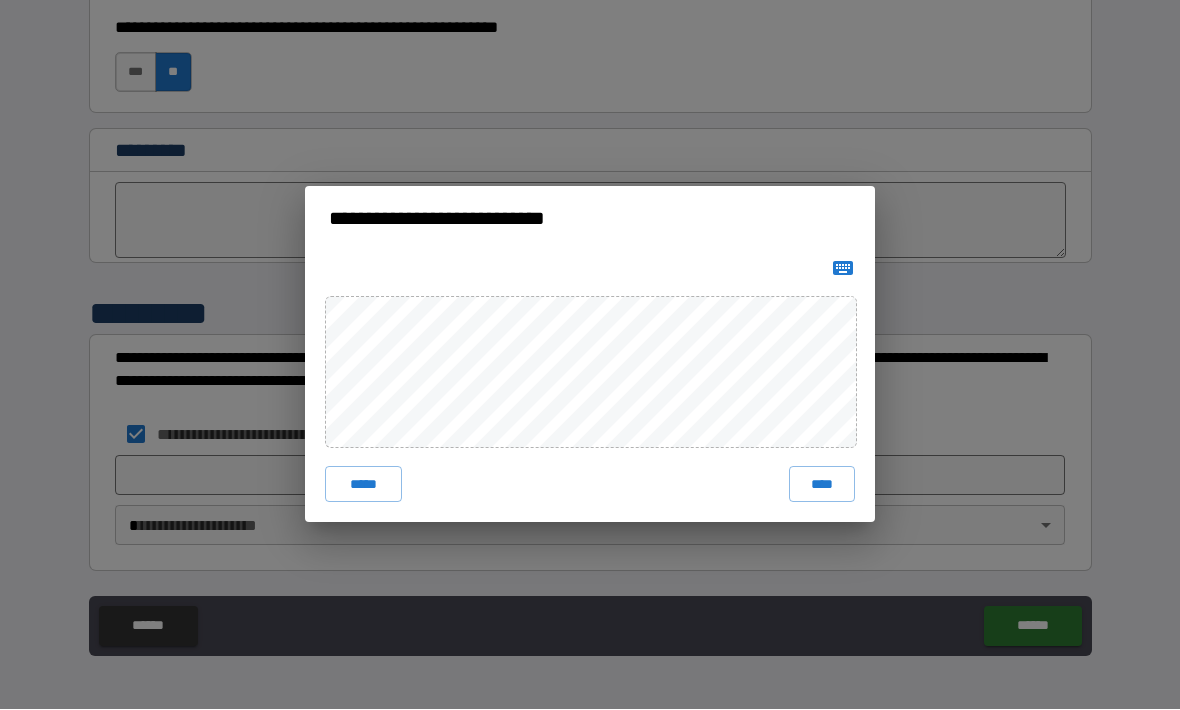 click on "****" at bounding box center [822, 485] 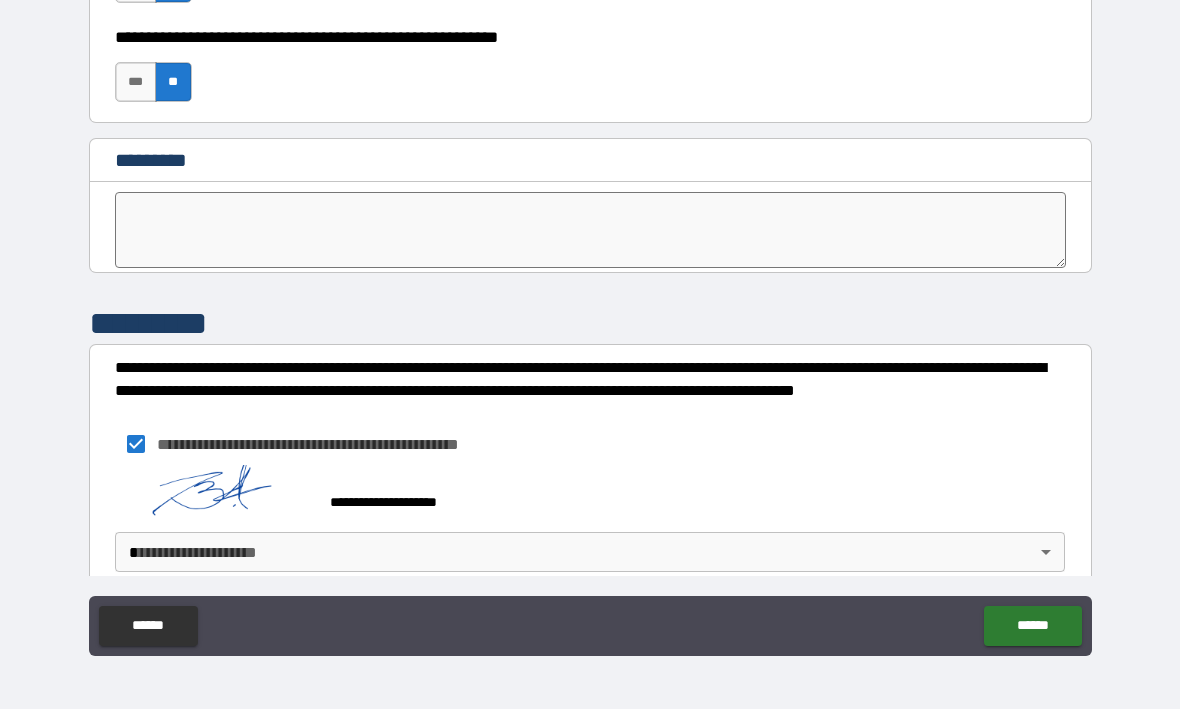 click on "**********" at bounding box center (590, 322) 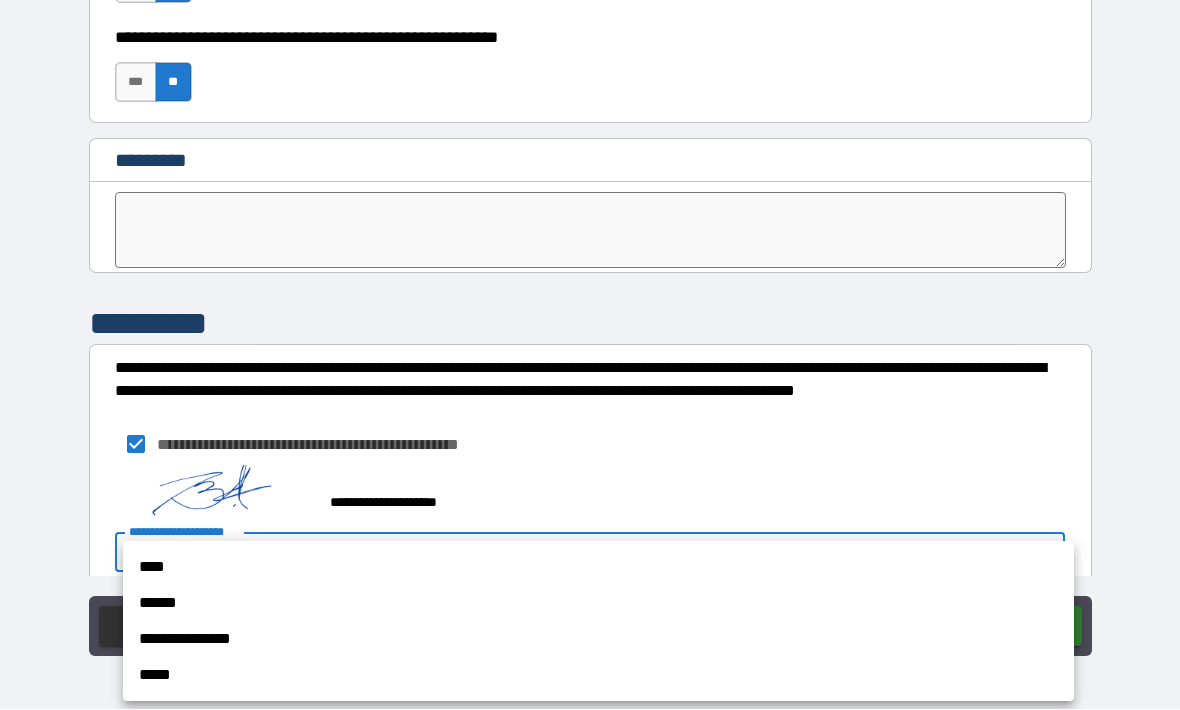 click on "****" at bounding box center [598, 568] 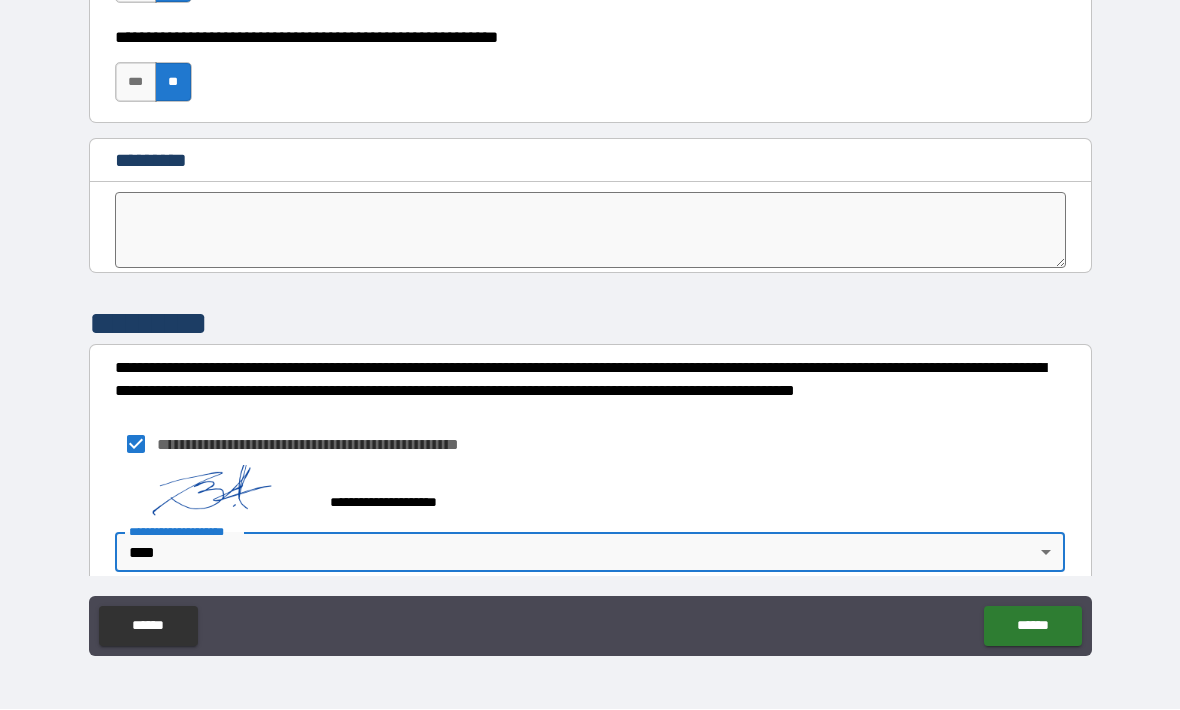 click on "******" at bounding box center [1032, 627] 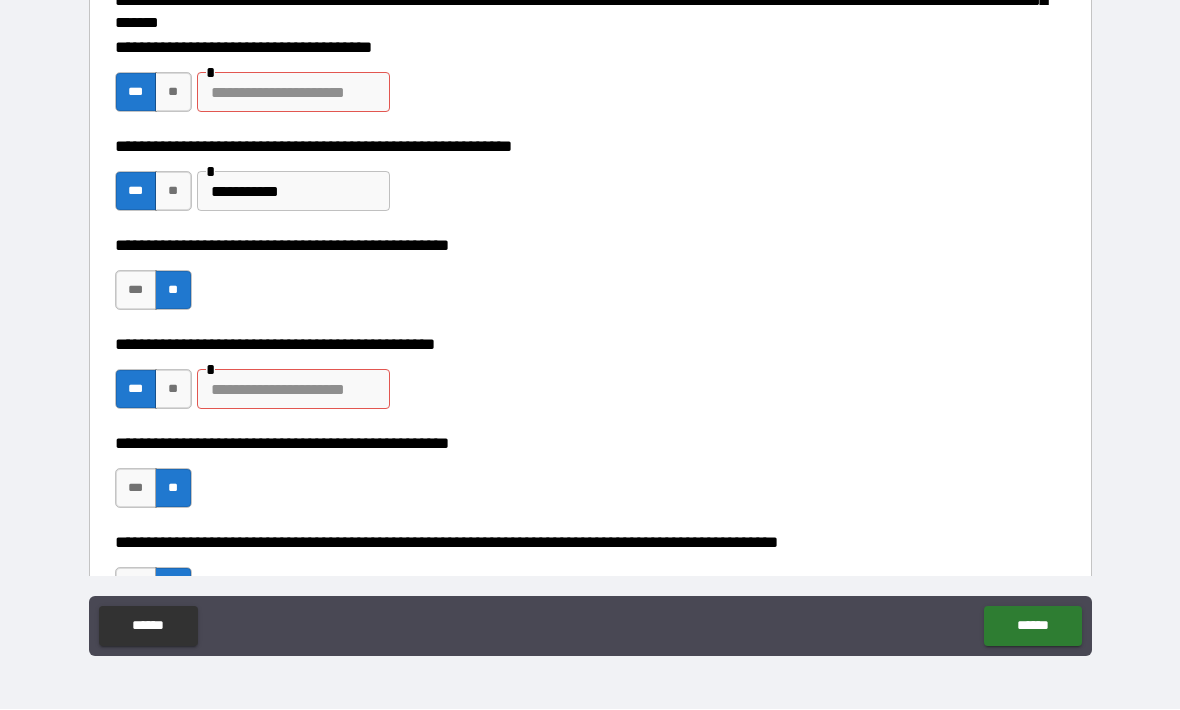 scroll, scrollTop: 271, scrollLeft: 0, axis: vertical 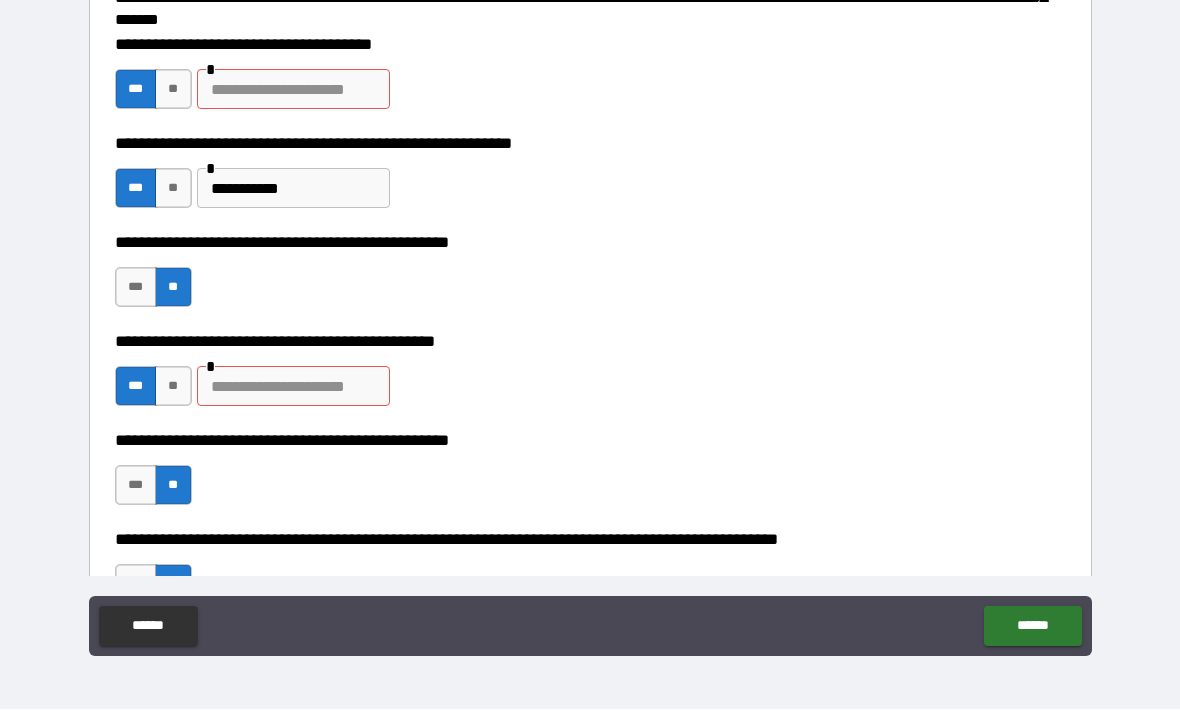 click at bounding box center [293, 387] 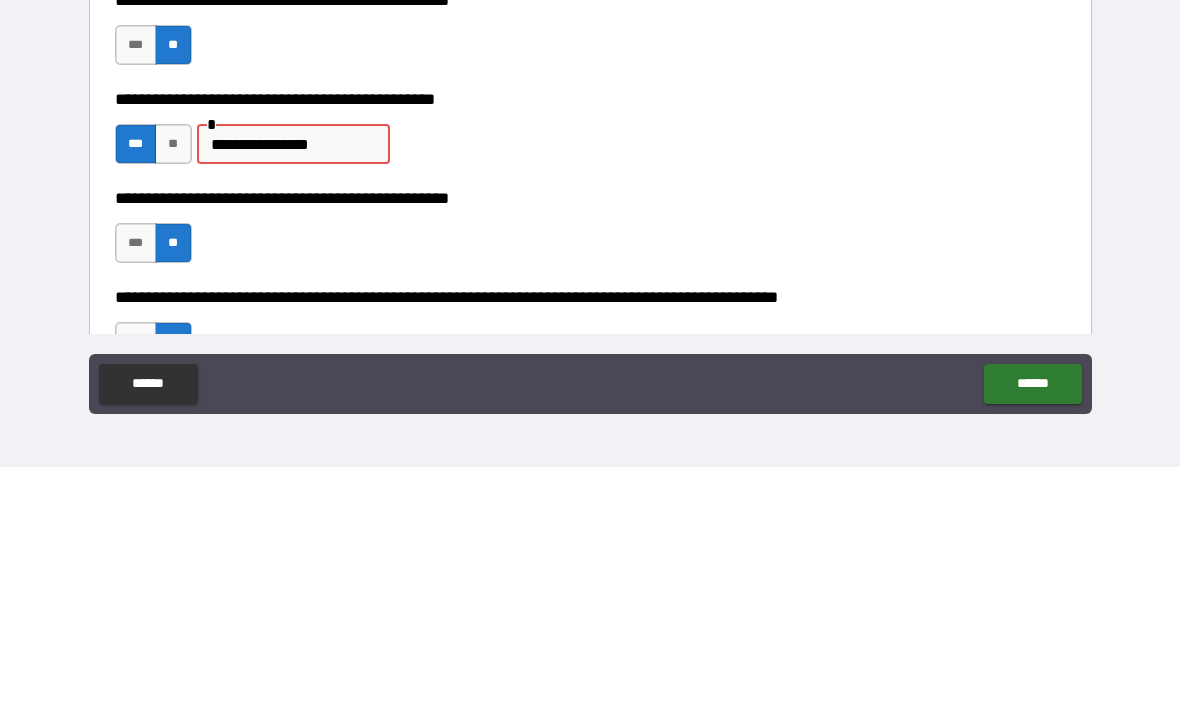 type on "**********" 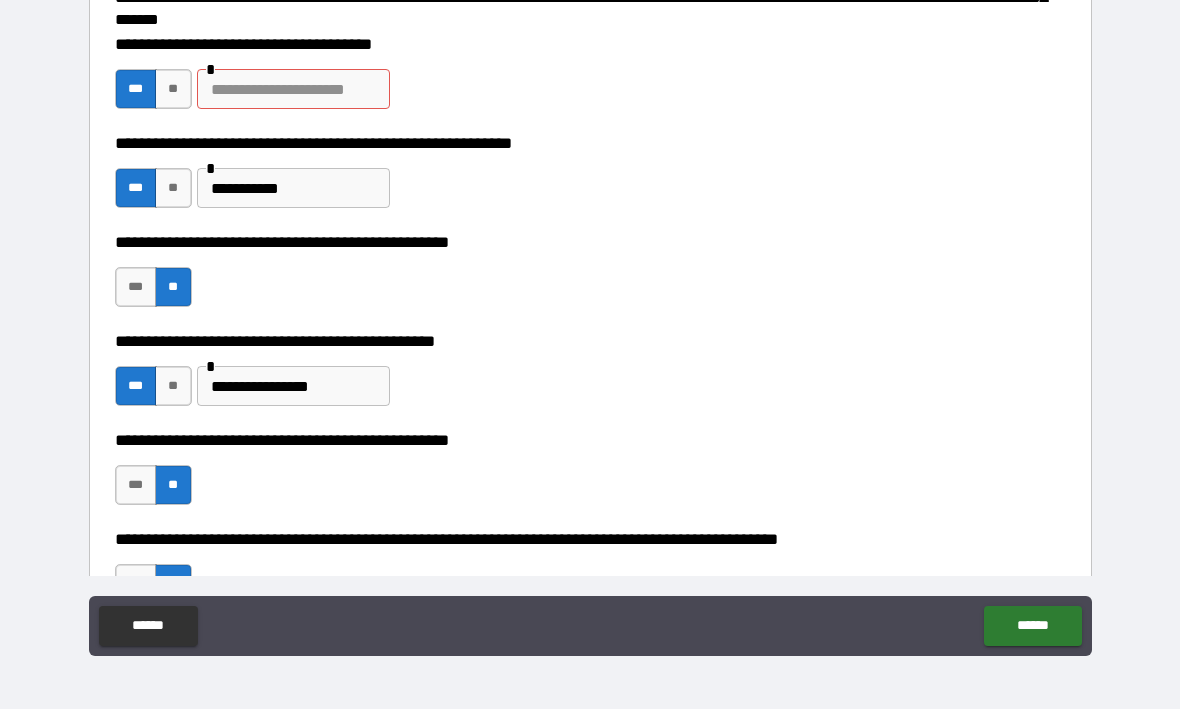 click on "**********" at bounding box center [590, 324] 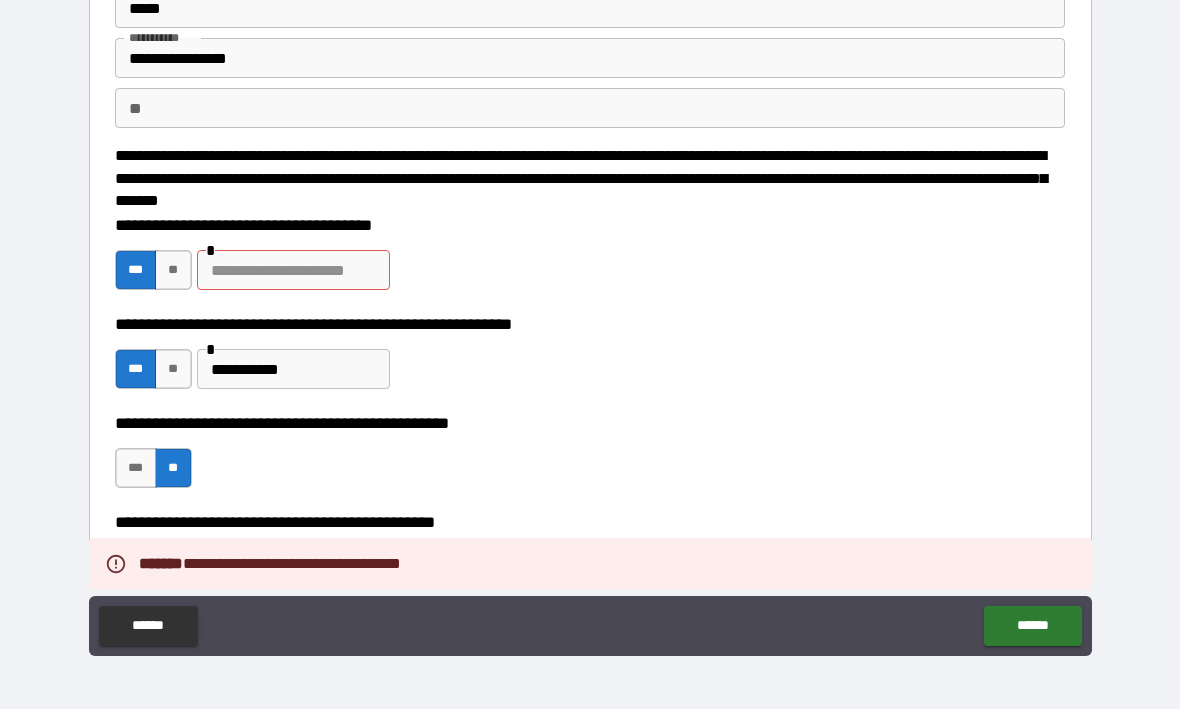 scroll, scrollTop: 89, scrollLeft: 0, axis: vertical 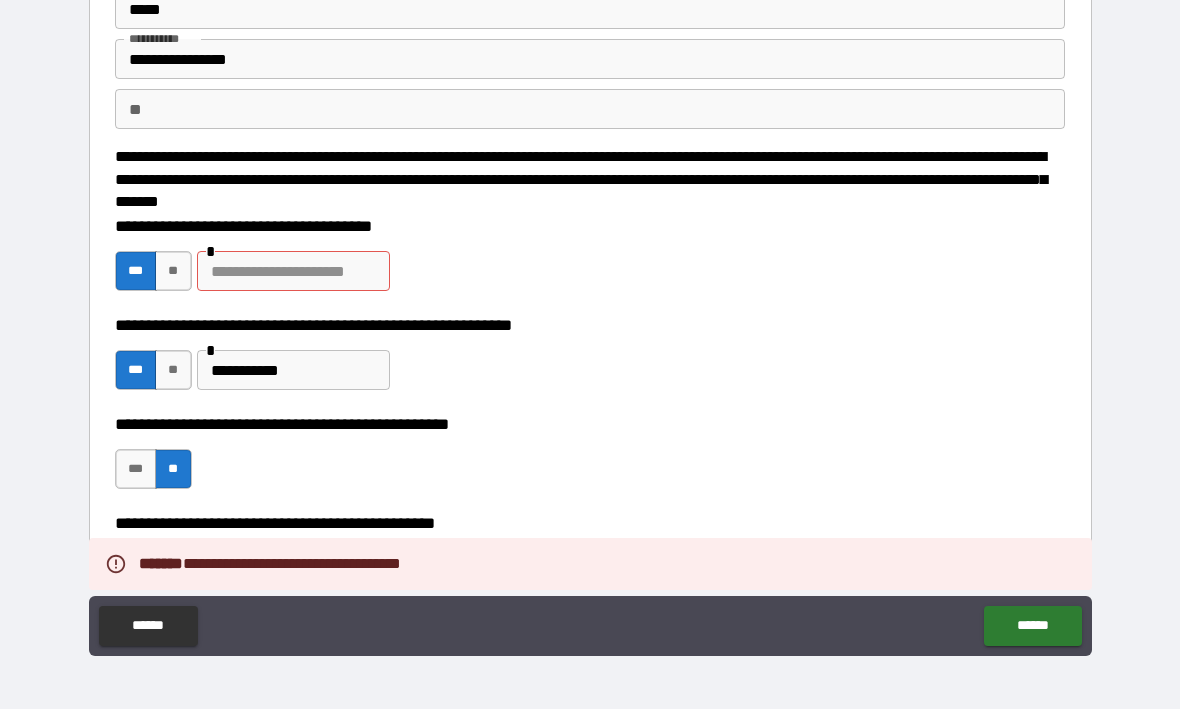 click at bounding box center (293, 272) 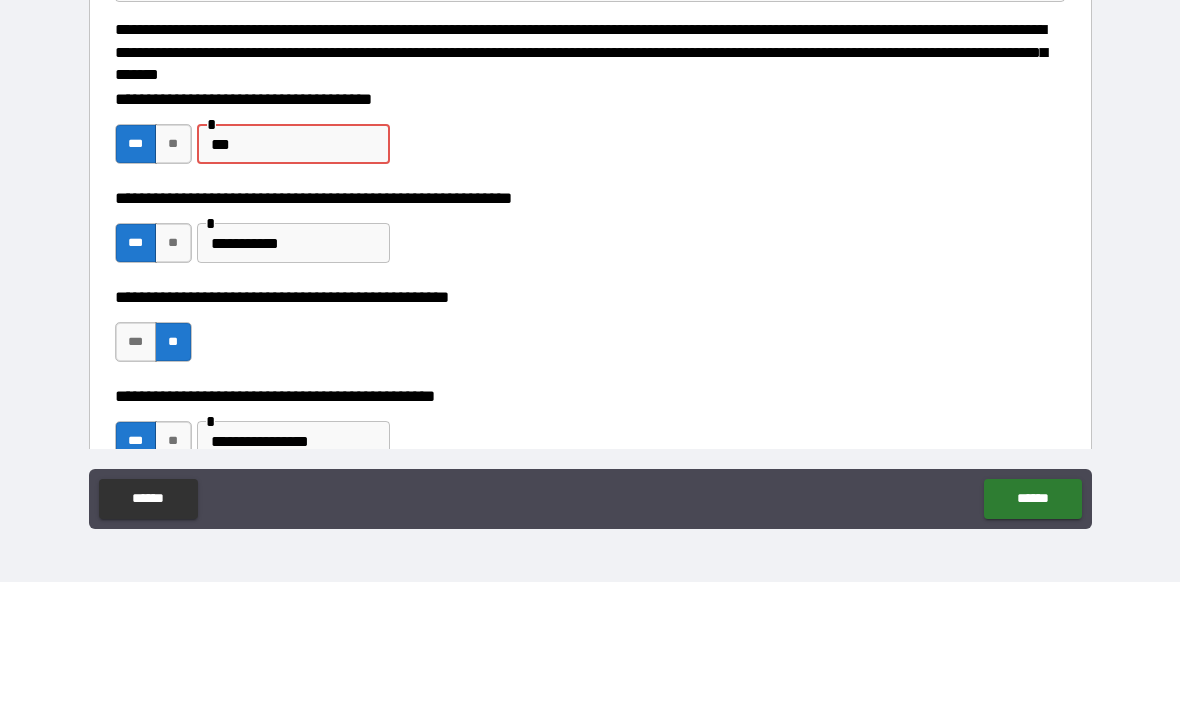 type on "***" 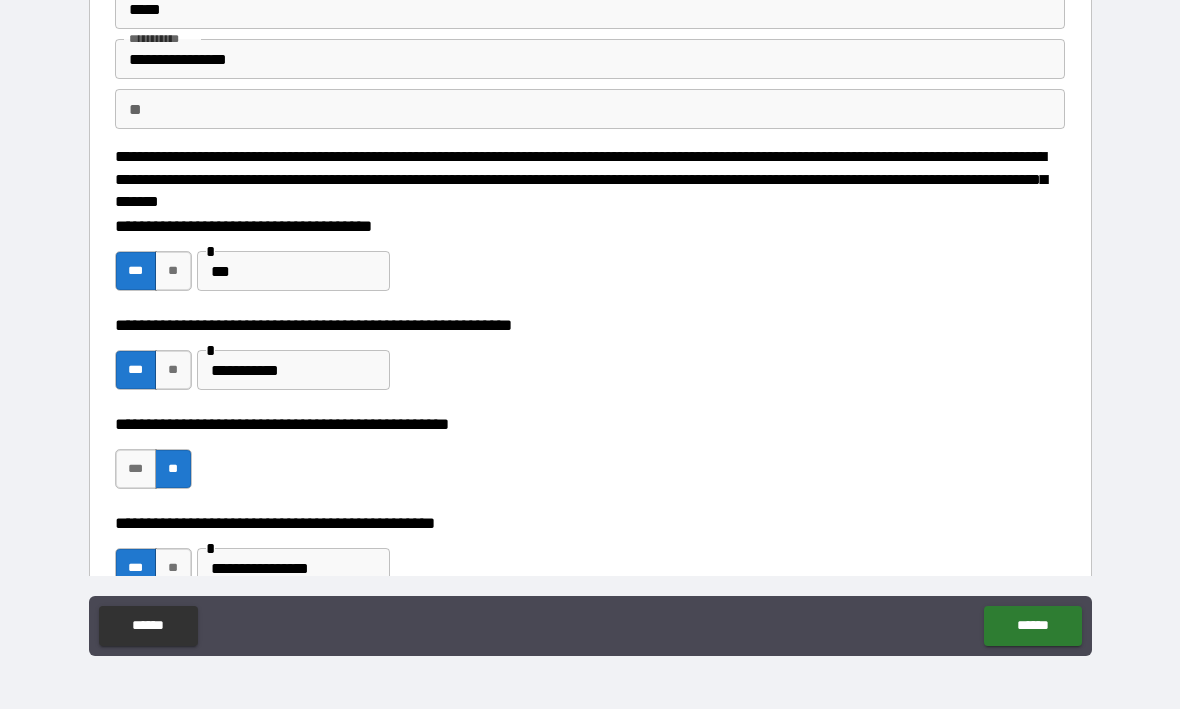 click on "******" at bounding box center [1032, 627] 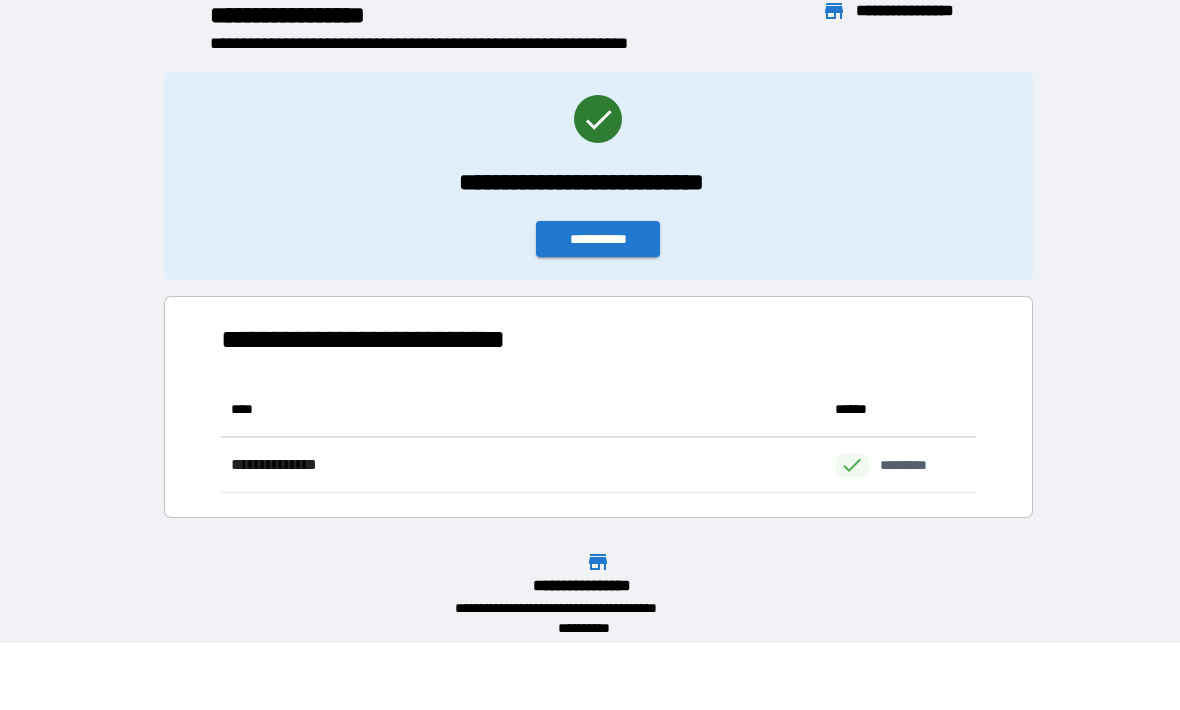 scroll, scrollTop: 1, scrollLeft: 1, axis: both 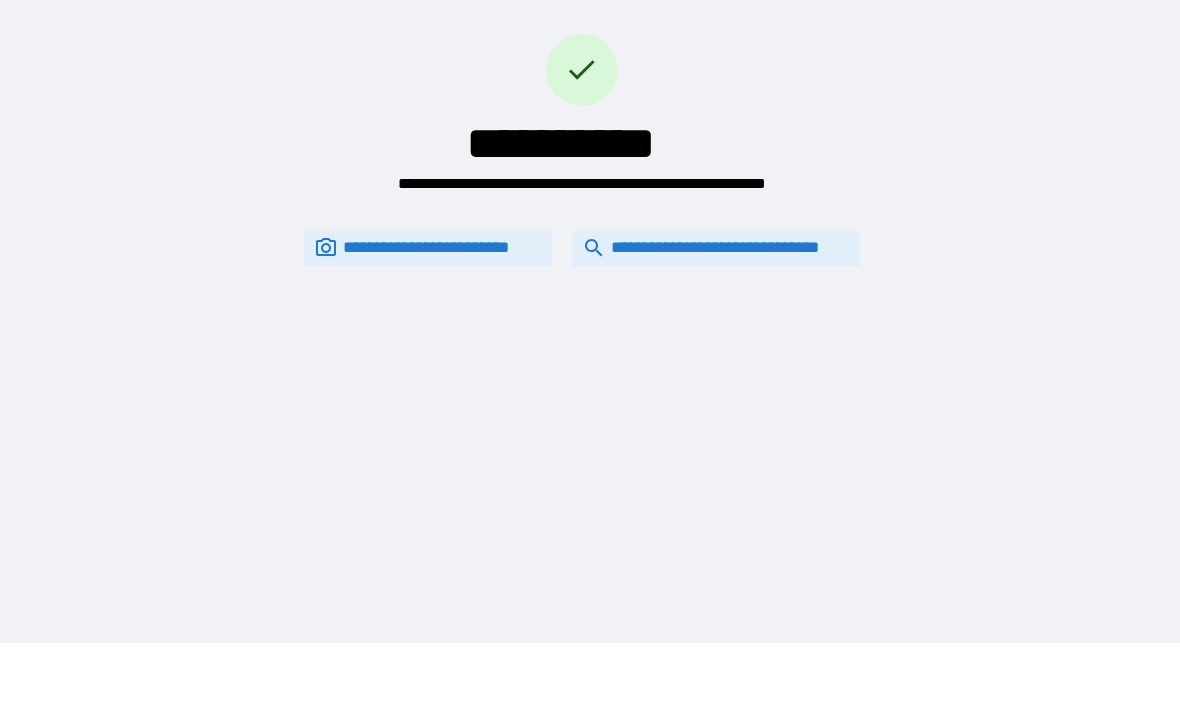 click on "**********" at bounding box center [716, 249] 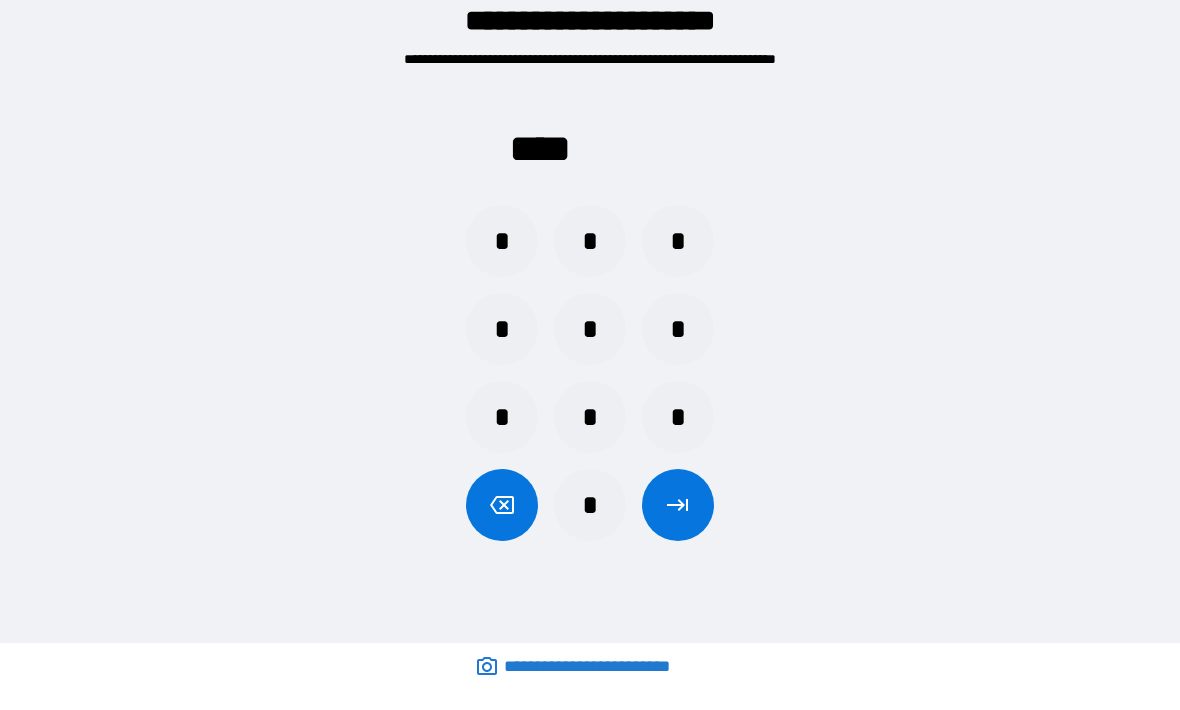 click on "*" at bounding box center [502, 242] 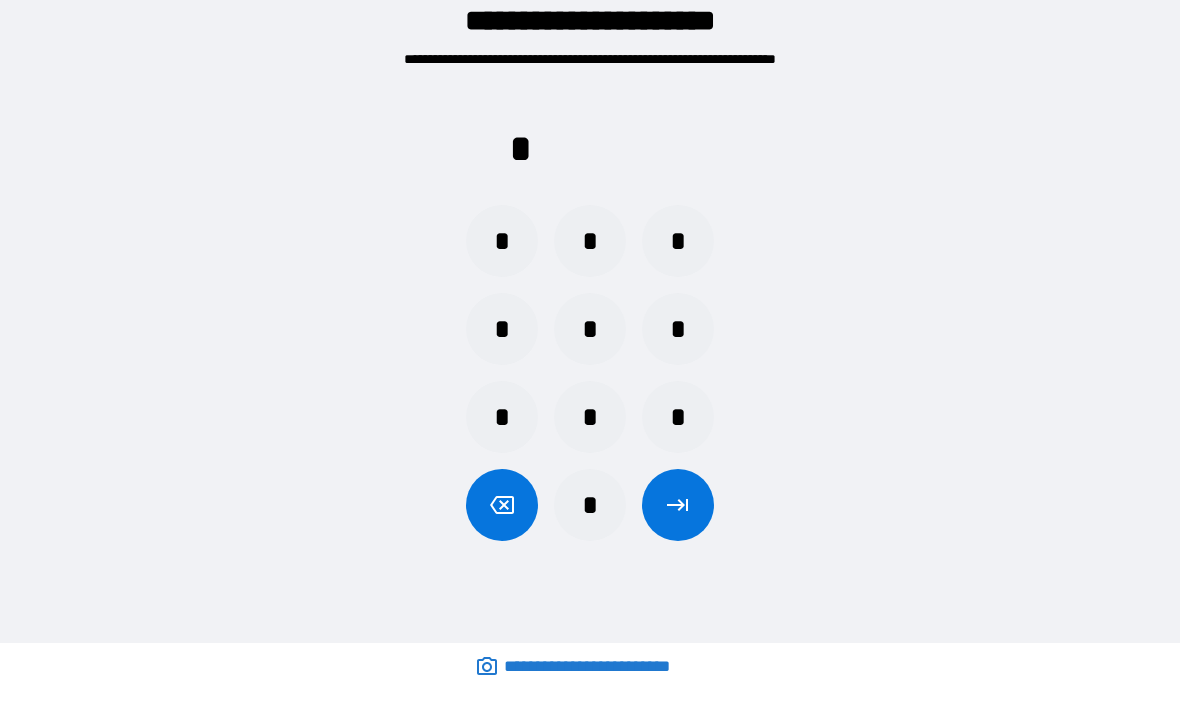 click on "*" at bounding box center (502, 242) 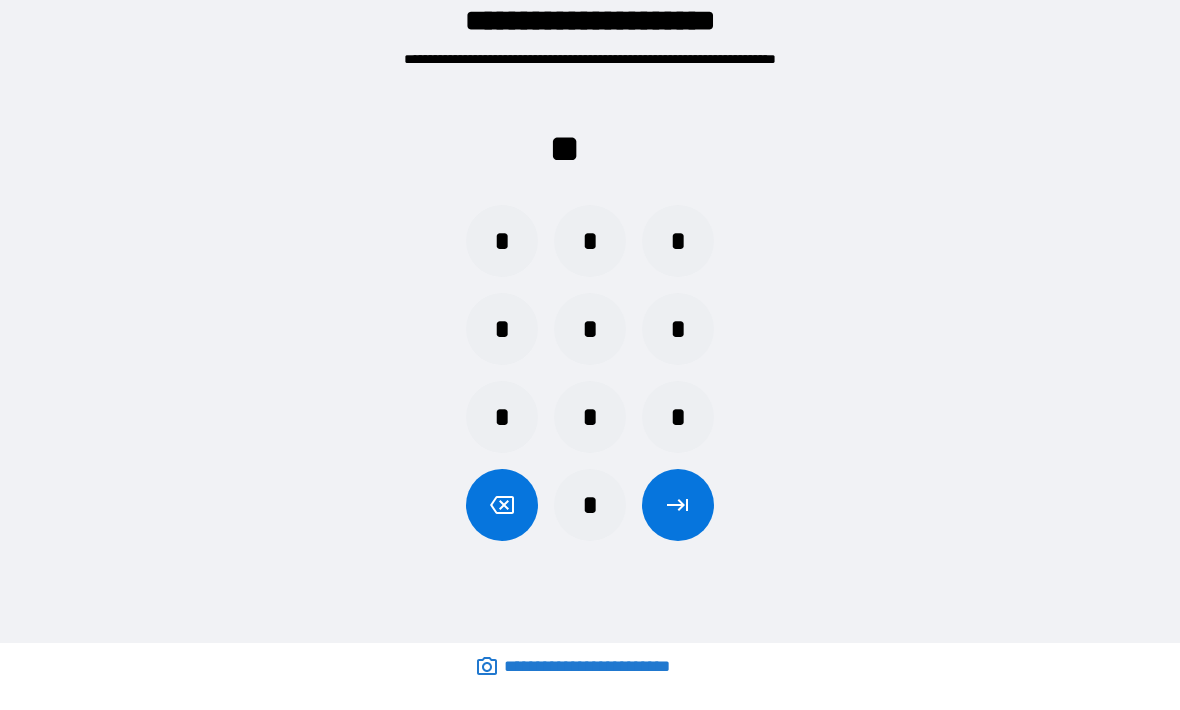 click on "*" at bounding box center (502, 242) 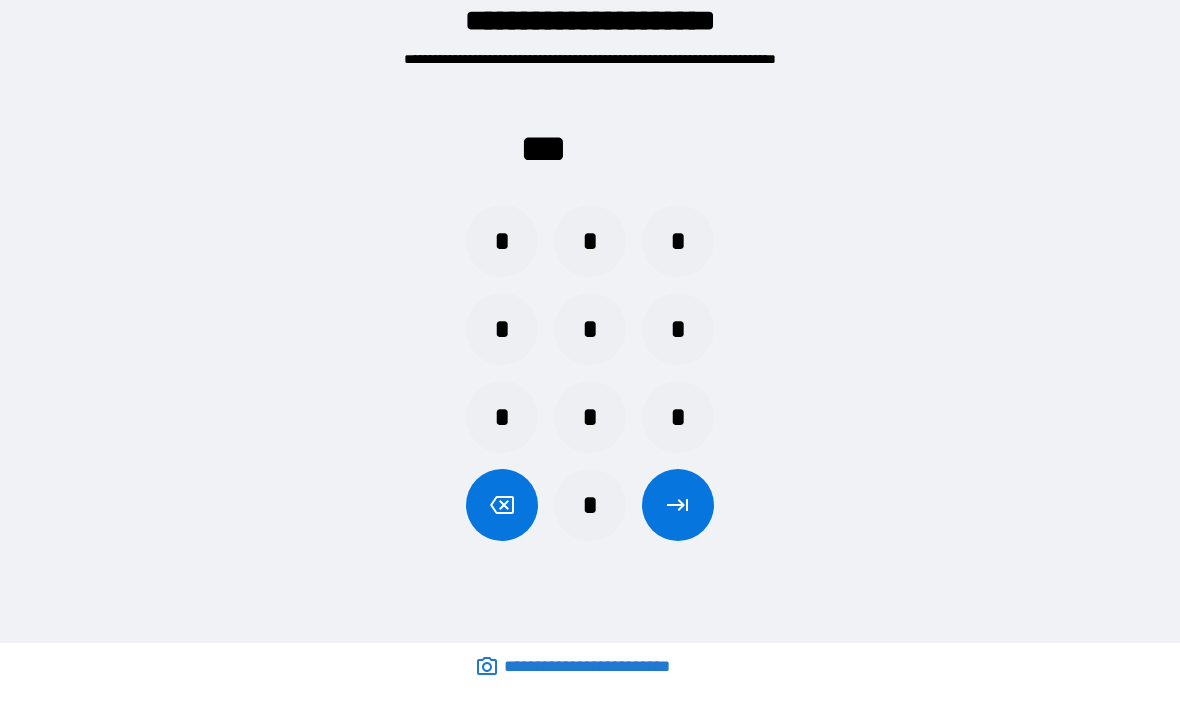 click on "*" at bounding box center [502, 242] 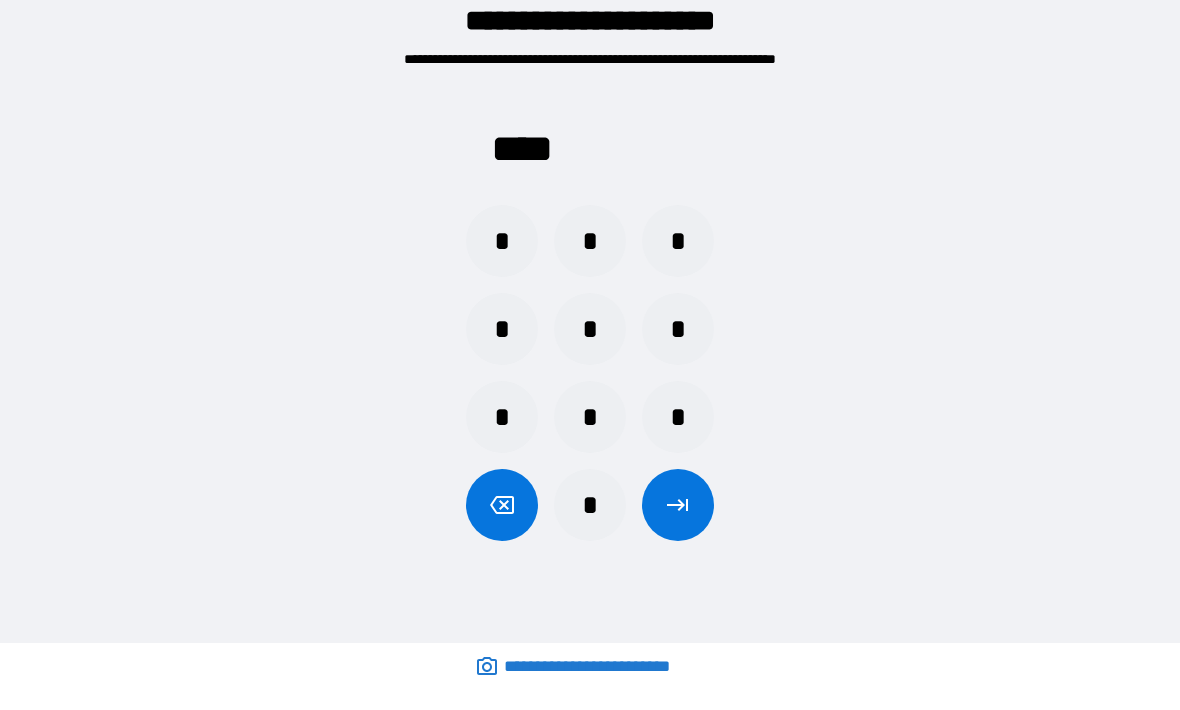 click 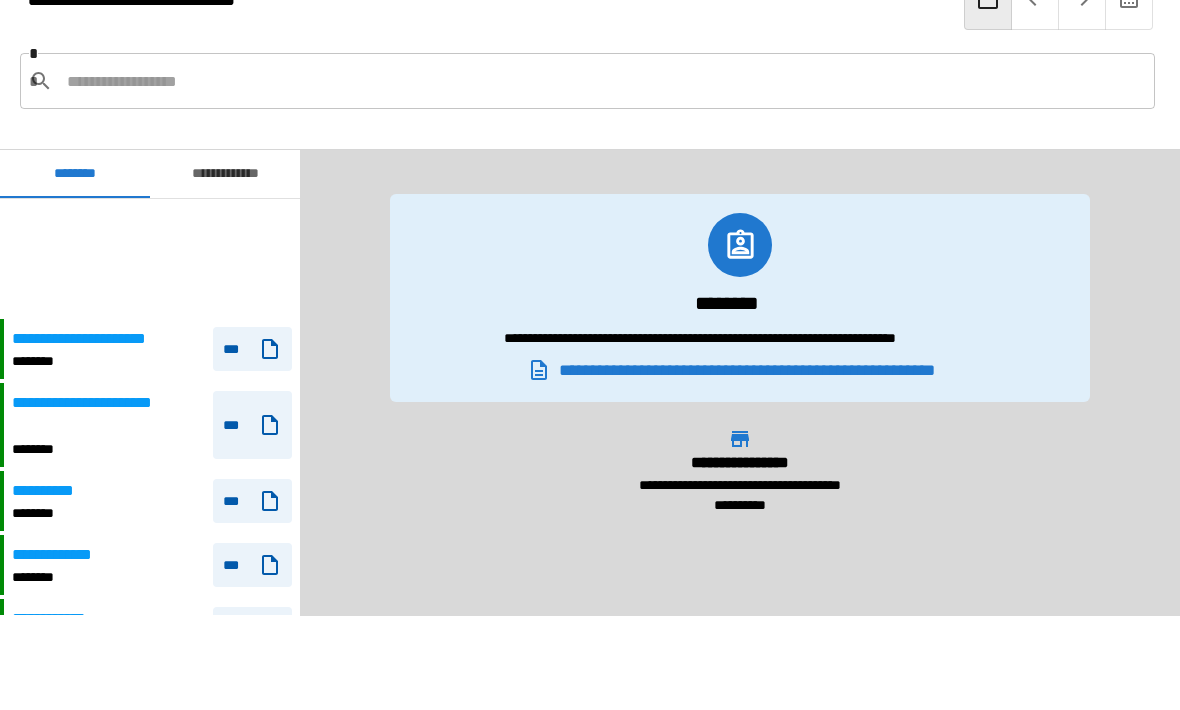 scroll, scrollTop: 170, scrollLeft: 0, axis: vertical 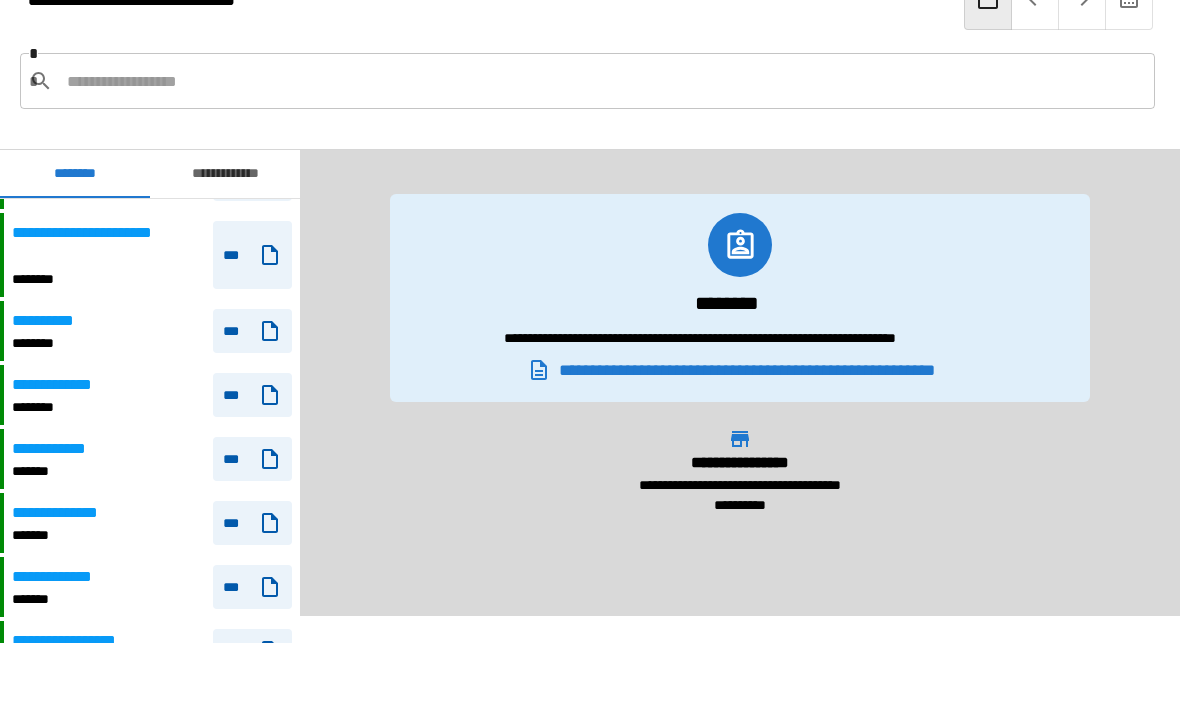 click on "**********" at bounding box center [52, 322] 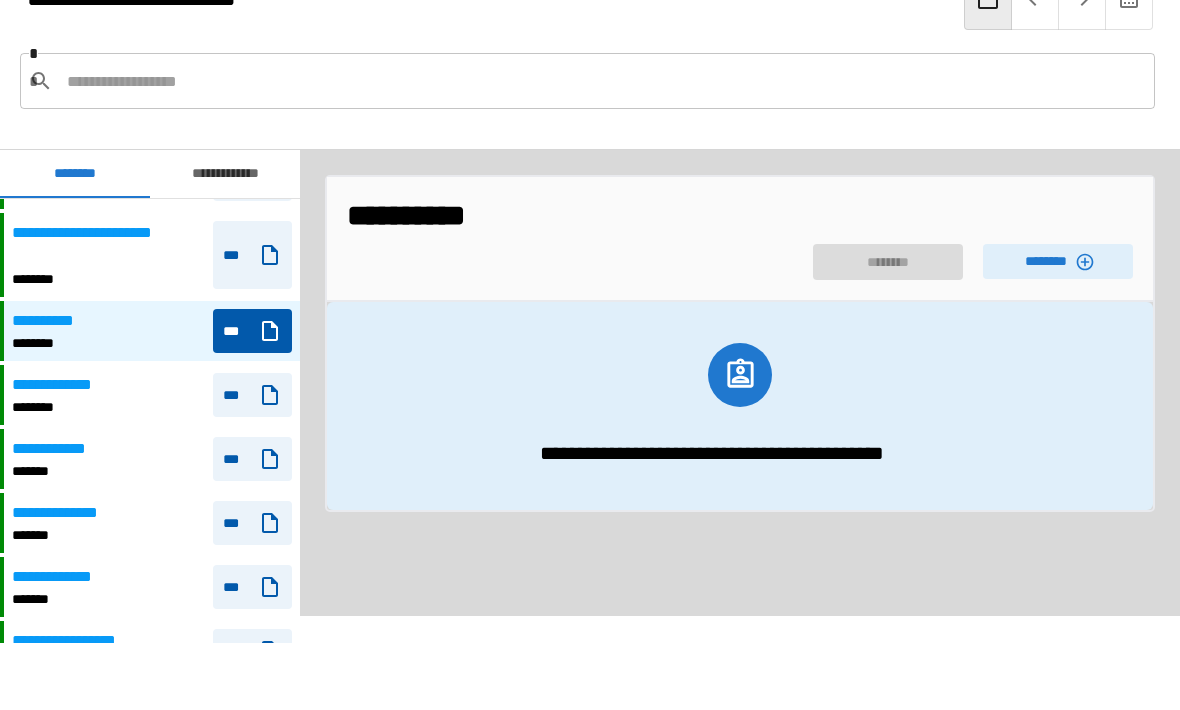 click on "********" at bounding box center [1058, 262] 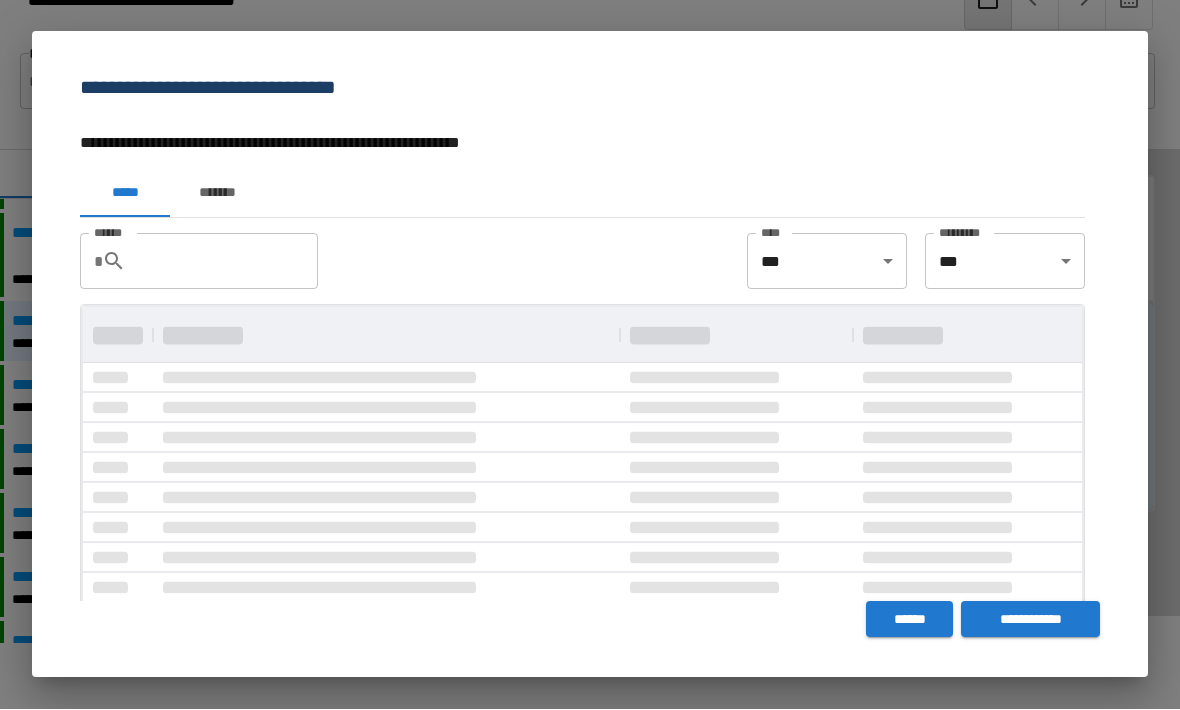 scroll, scrollTop: 0, scrollLeft: 0, axis: both 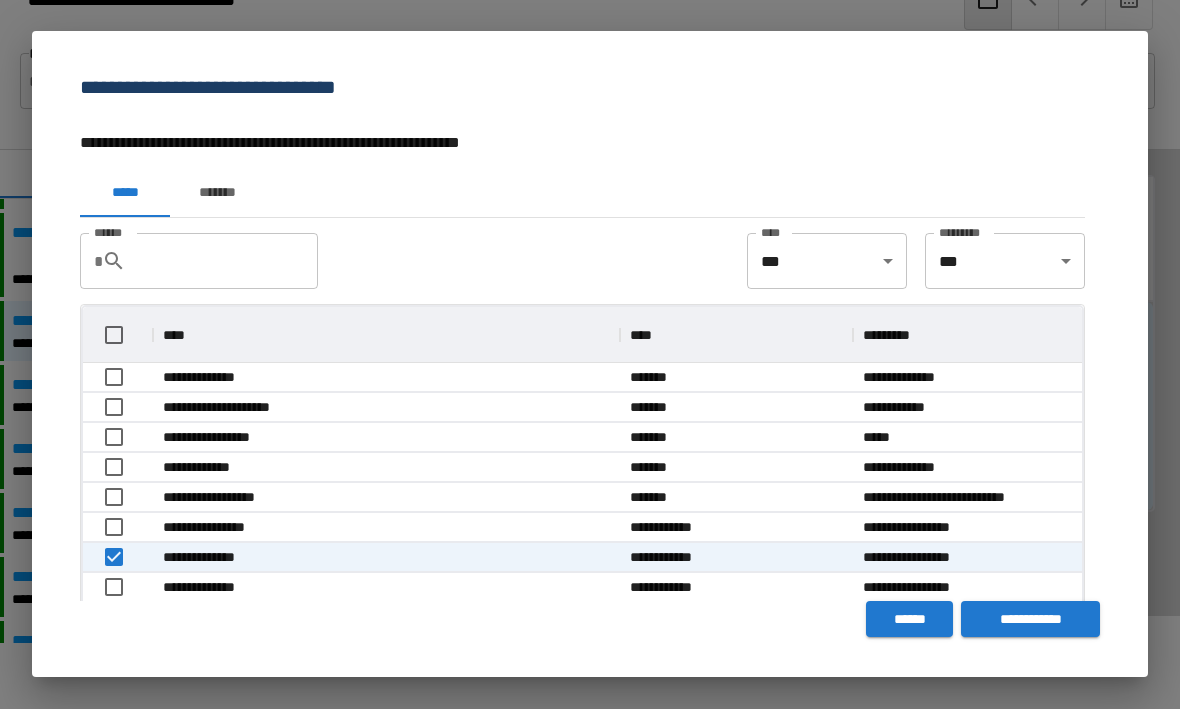 click on "**********" at bounding box center (1030, 620) 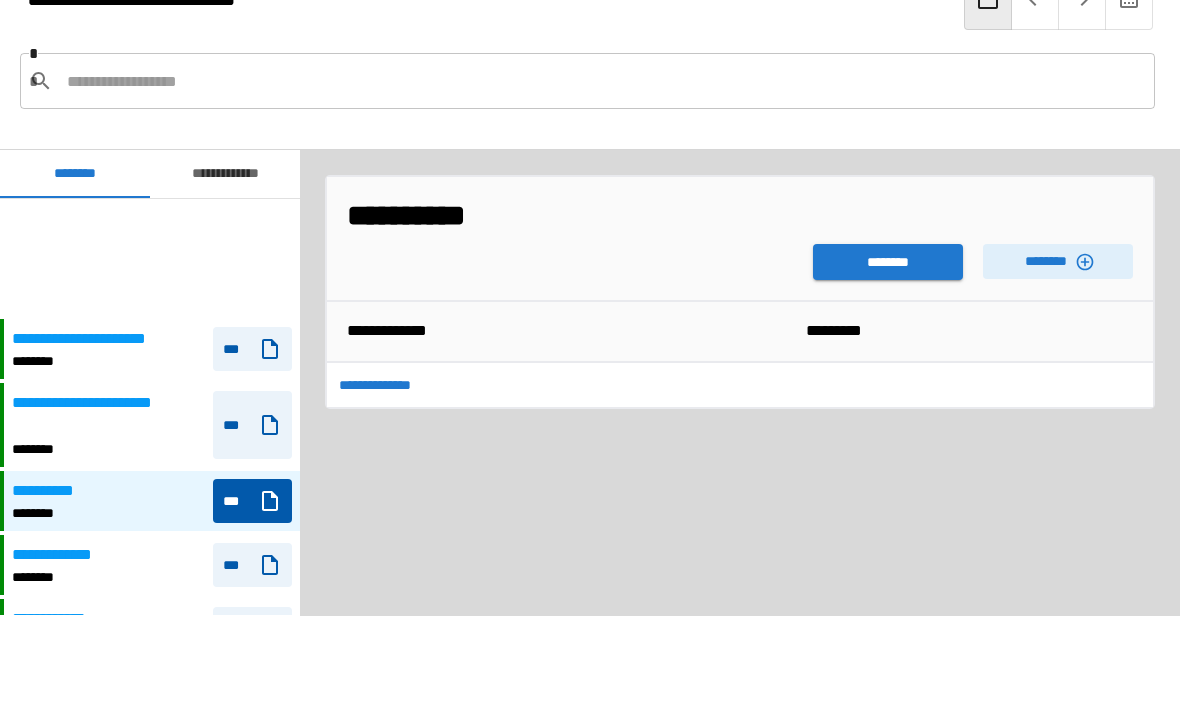 scroll, scrollTop: 170, scrollLeft: 0, axis: vertical 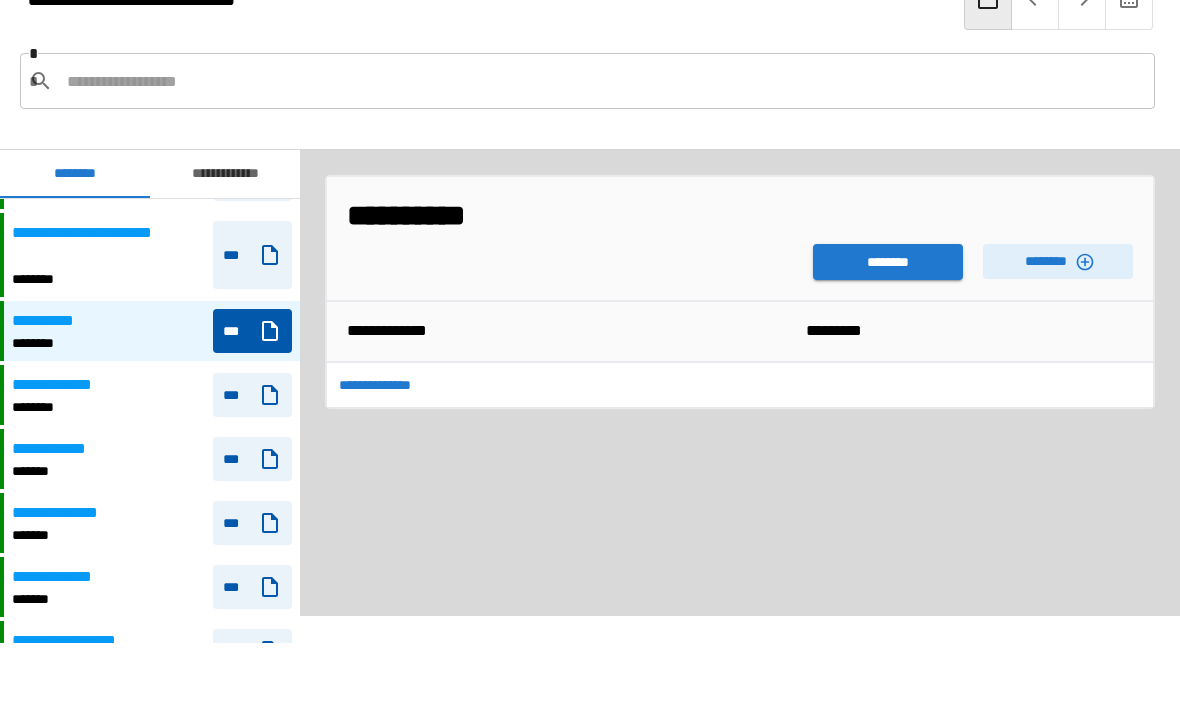 click on "********" at bounding box center (888, 263) 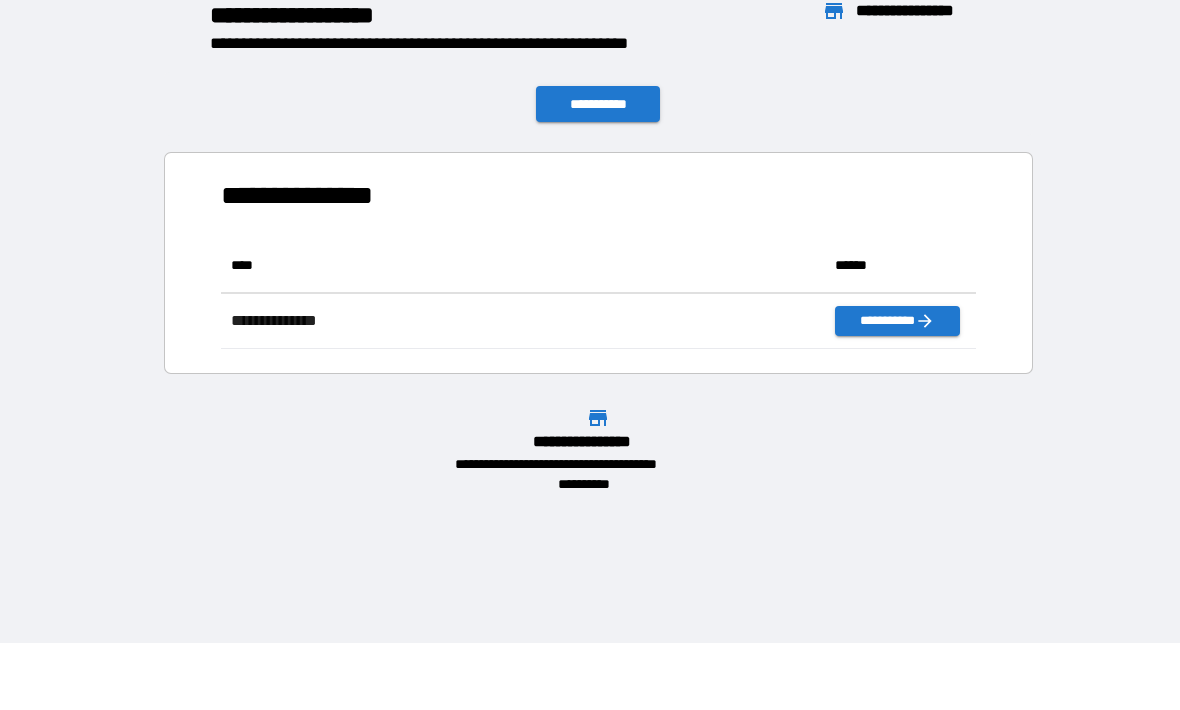 scroll, scrollTop: 1, scrollLeft: 1, axis: both 